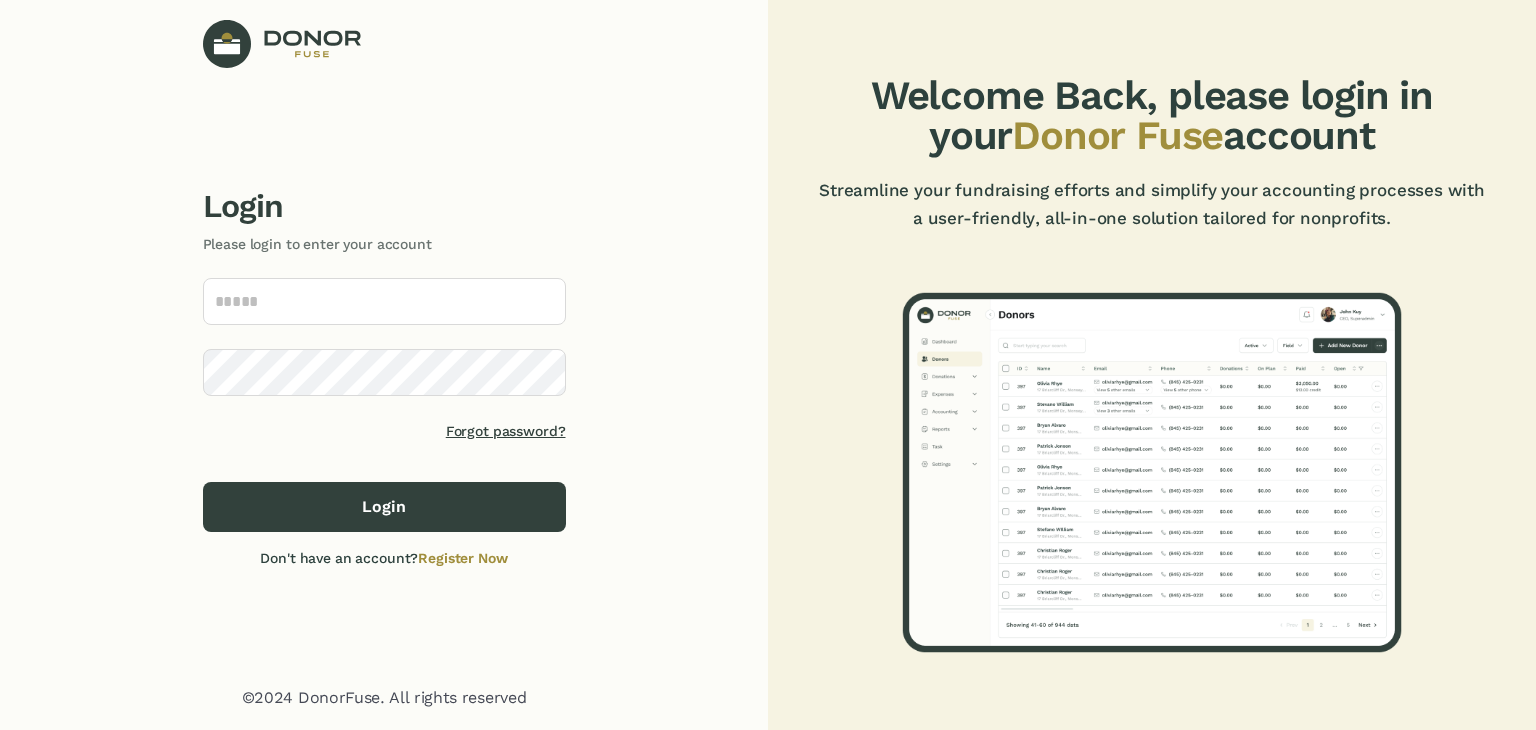 scroll, scrollTop: 0, scrollLeft: 0, axis: both 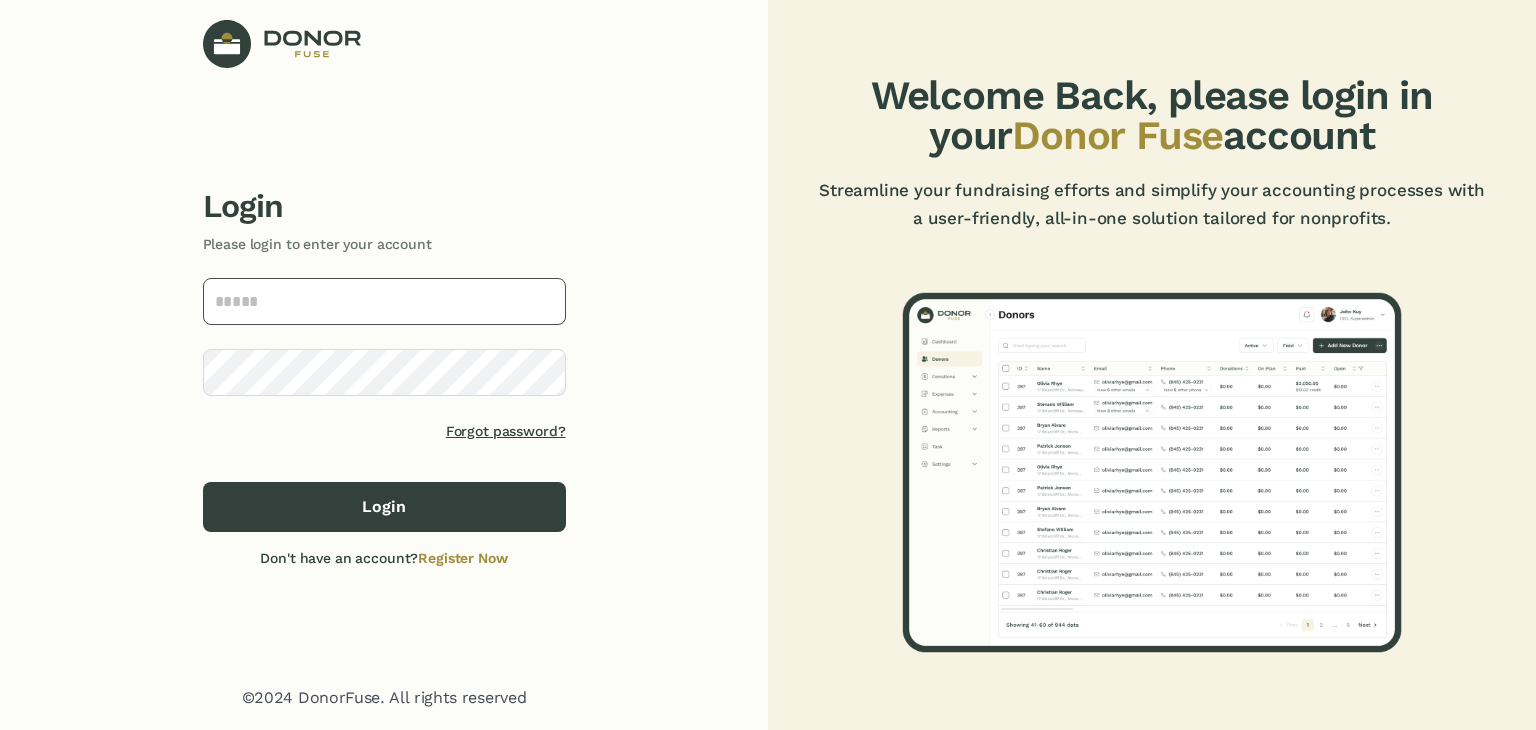 click at bounding box center [384, 301] 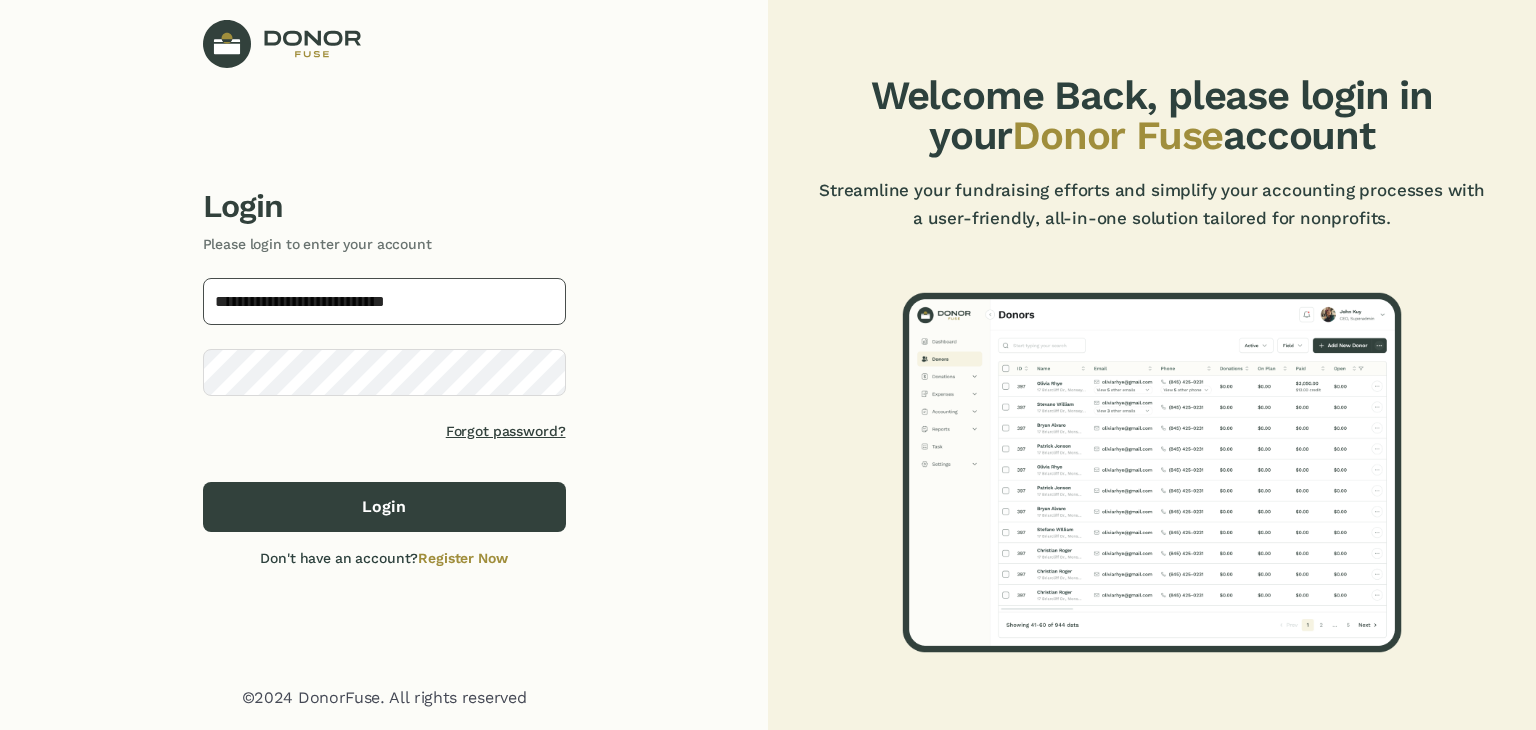 type on "**********" 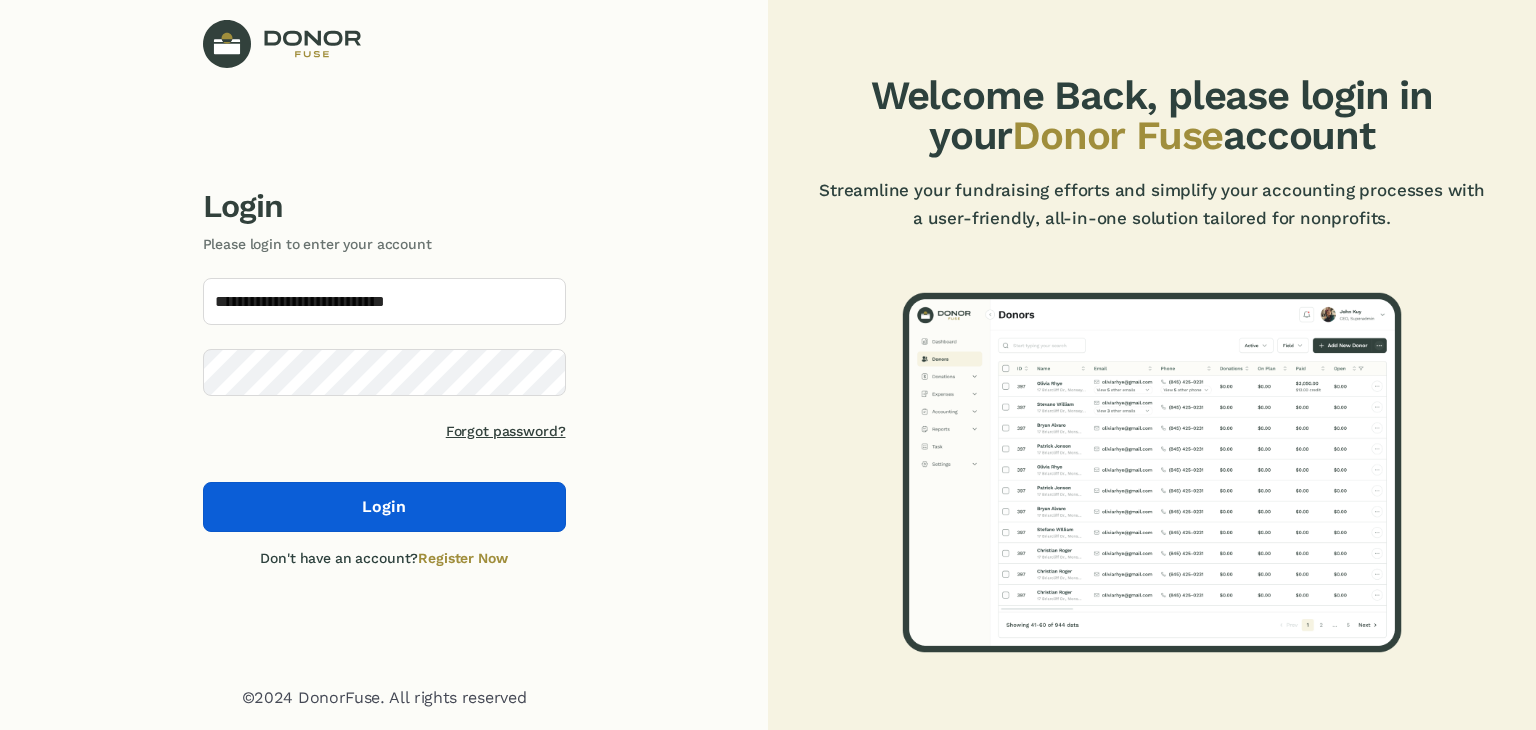 click on "Login" at bounding box center [384, 507] 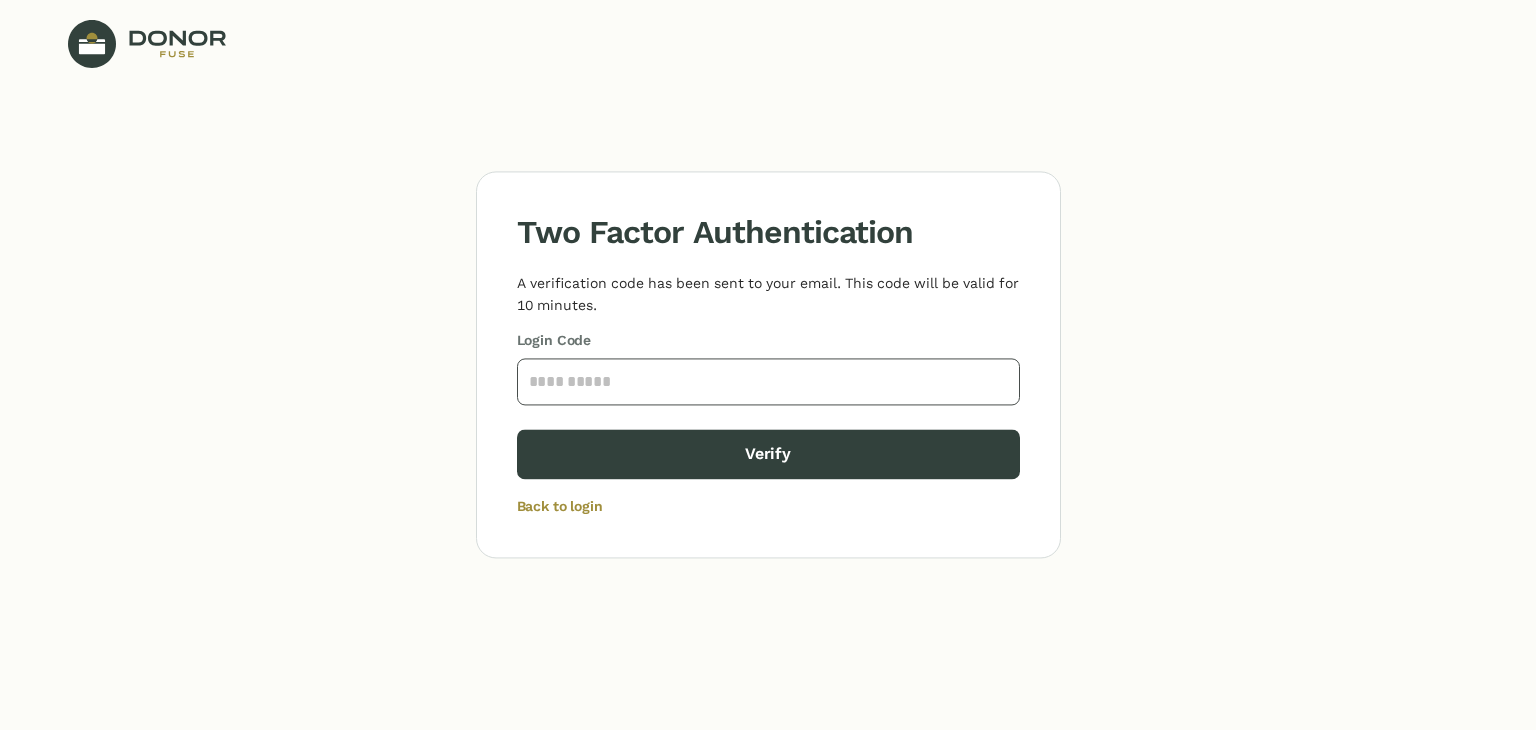 click at bounding box center [768, 381] 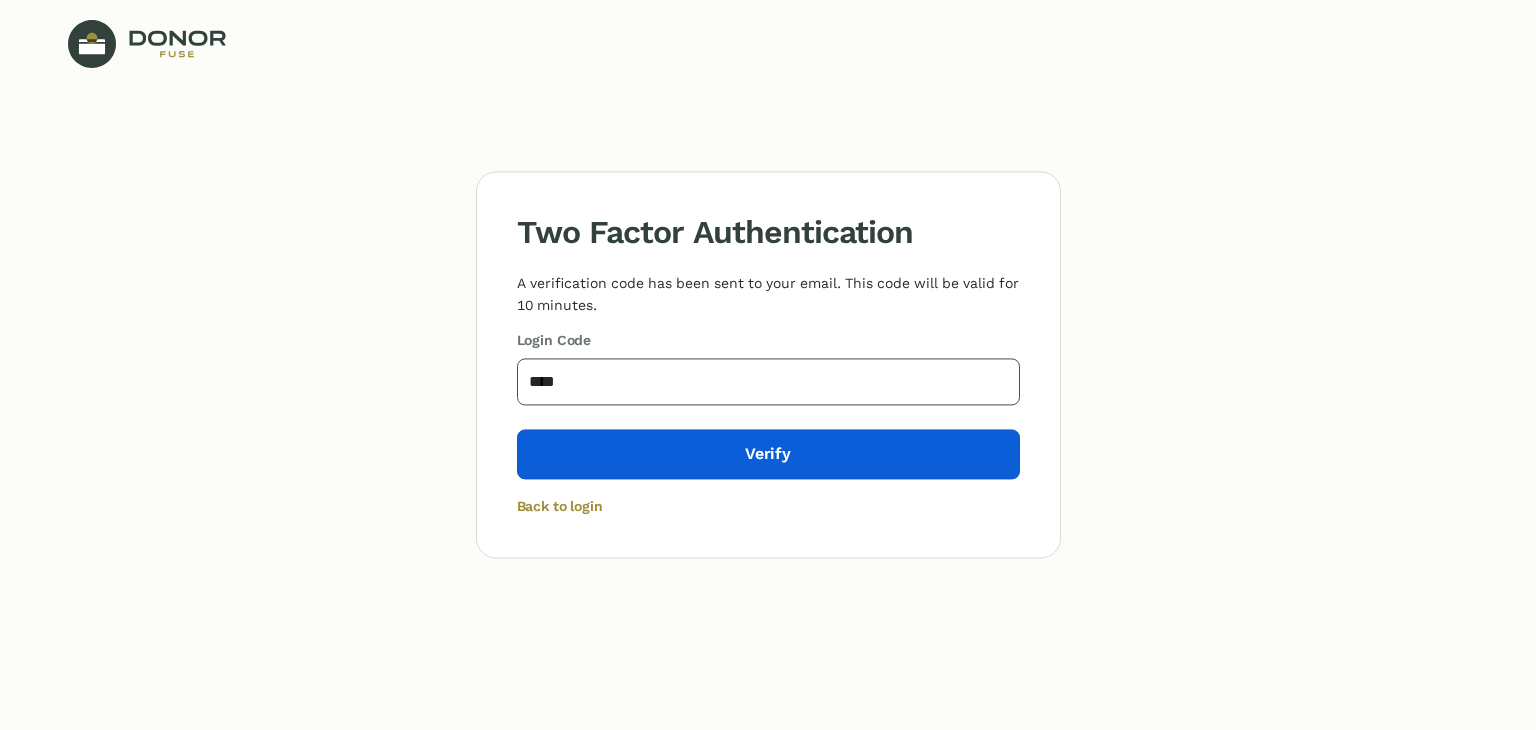 type on "****" 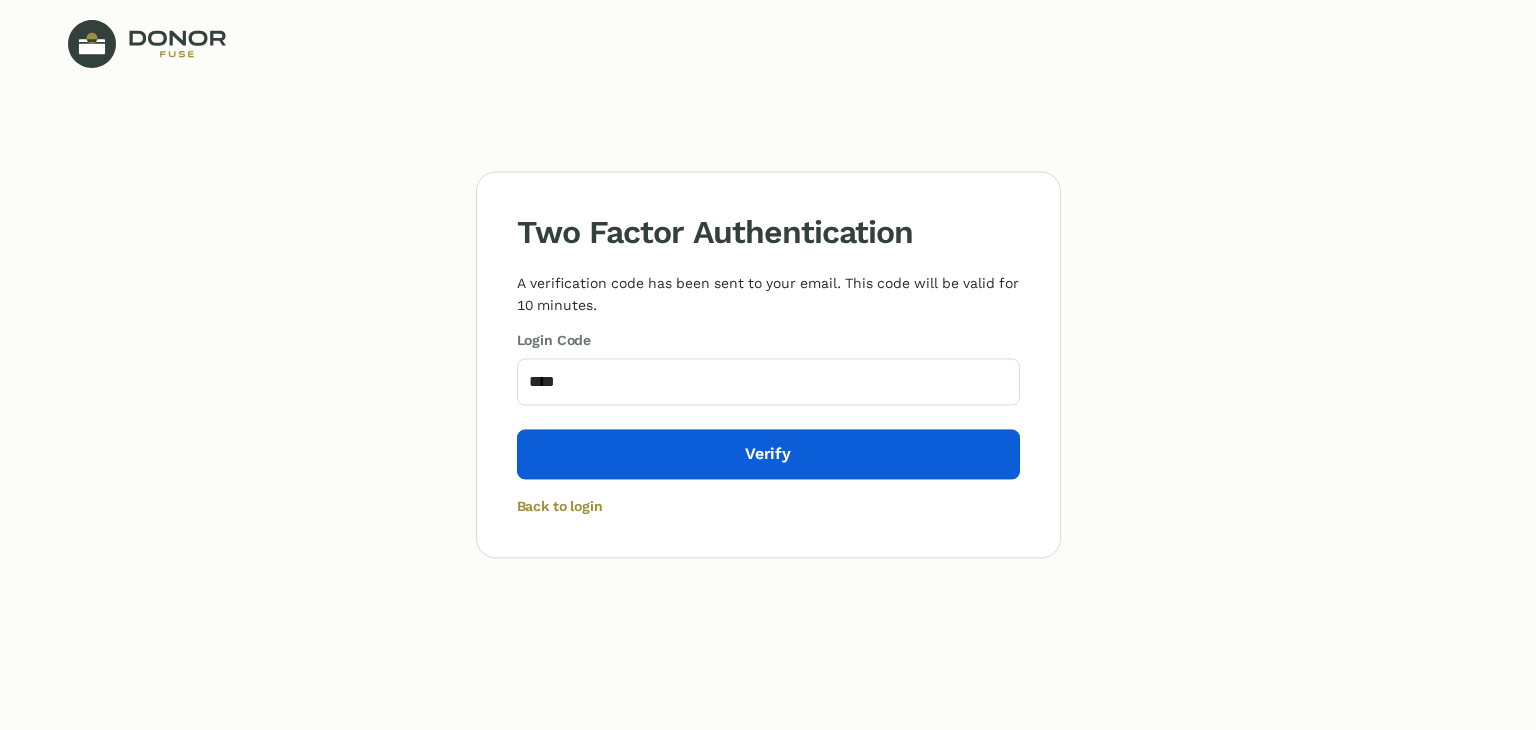 click on "Verify" at bounding box center [768, 454] 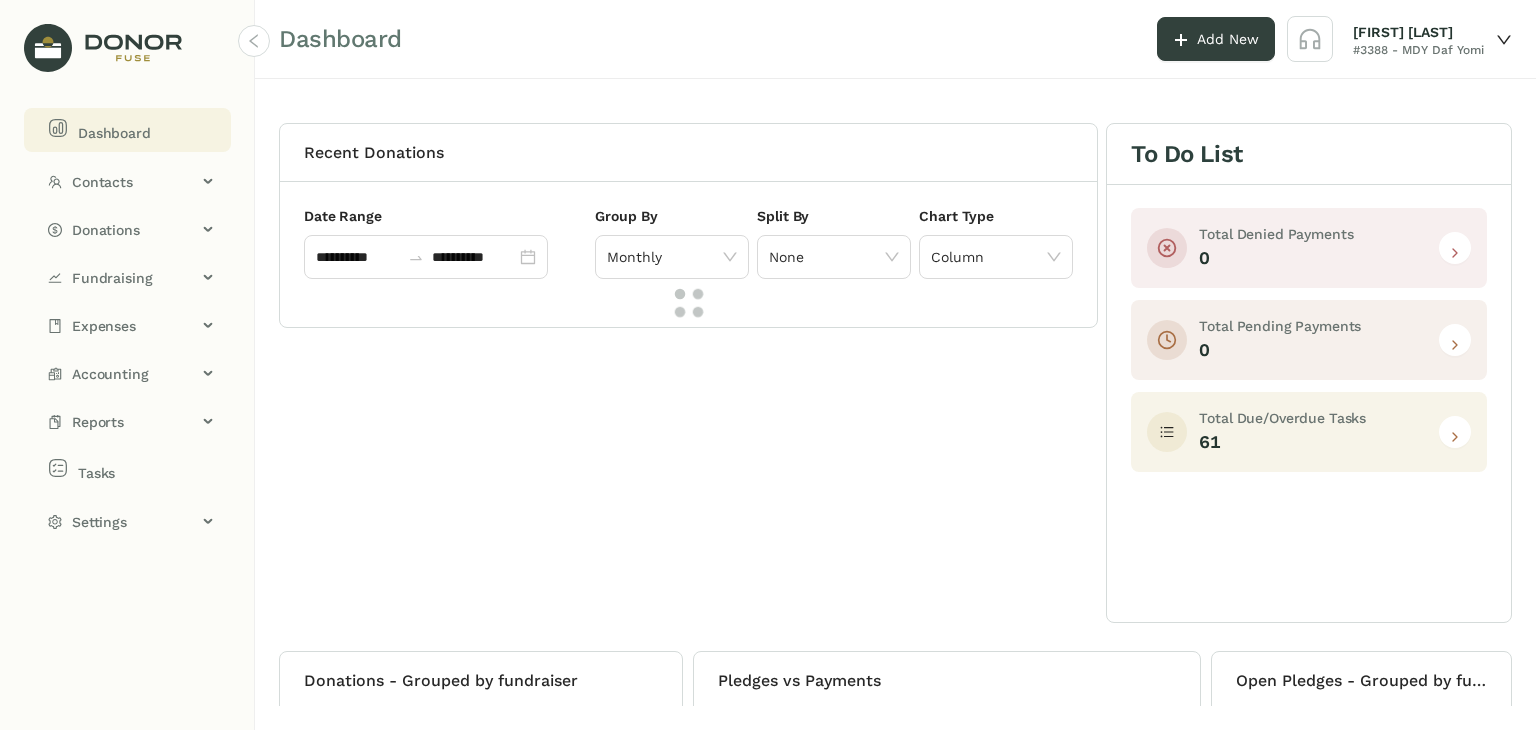 click on "Dashboard Add New [FIRST] [LAST] #[NUMBER] - MDY Daf Yomi" at bounding box center (895, 39) 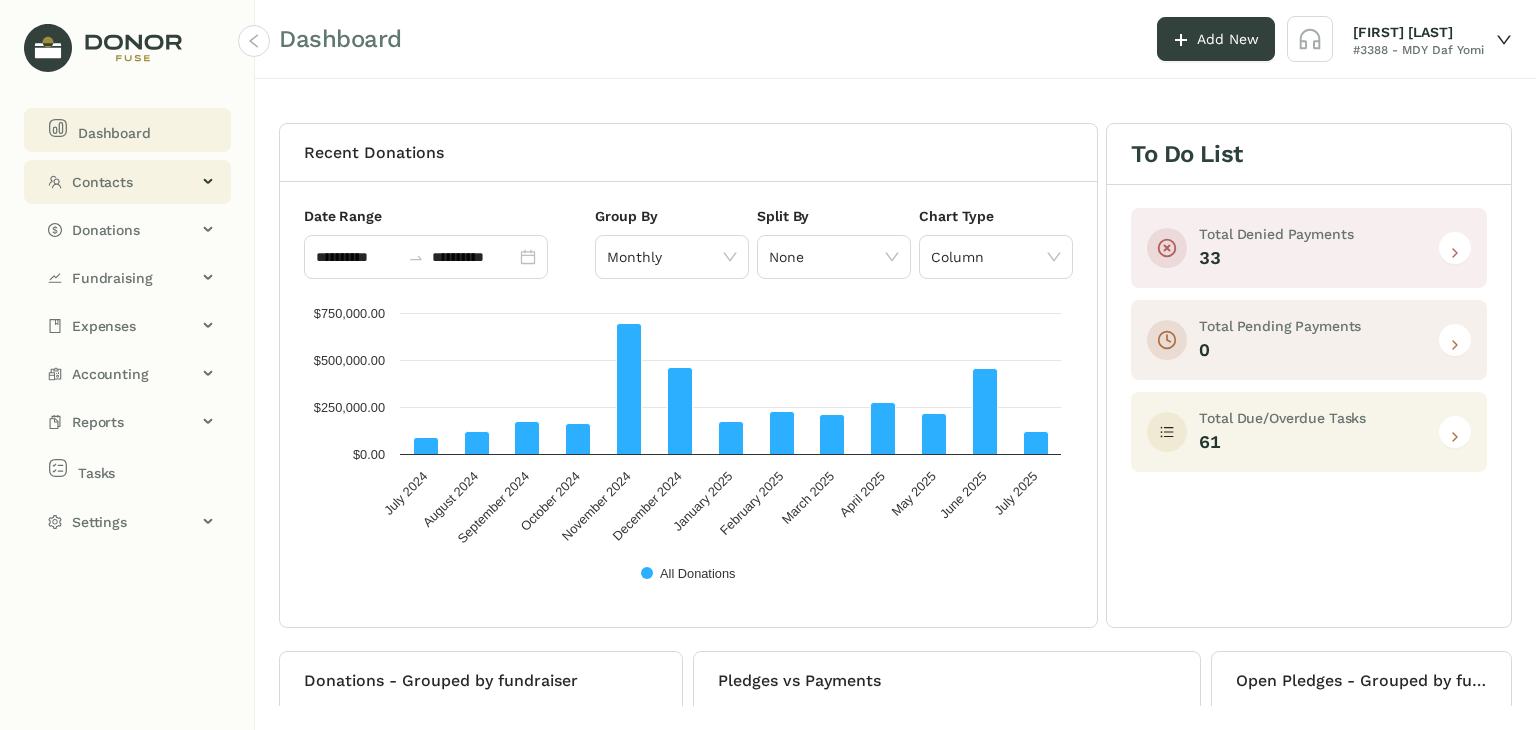 click on "Contacts" at bounding box center (134, 182) 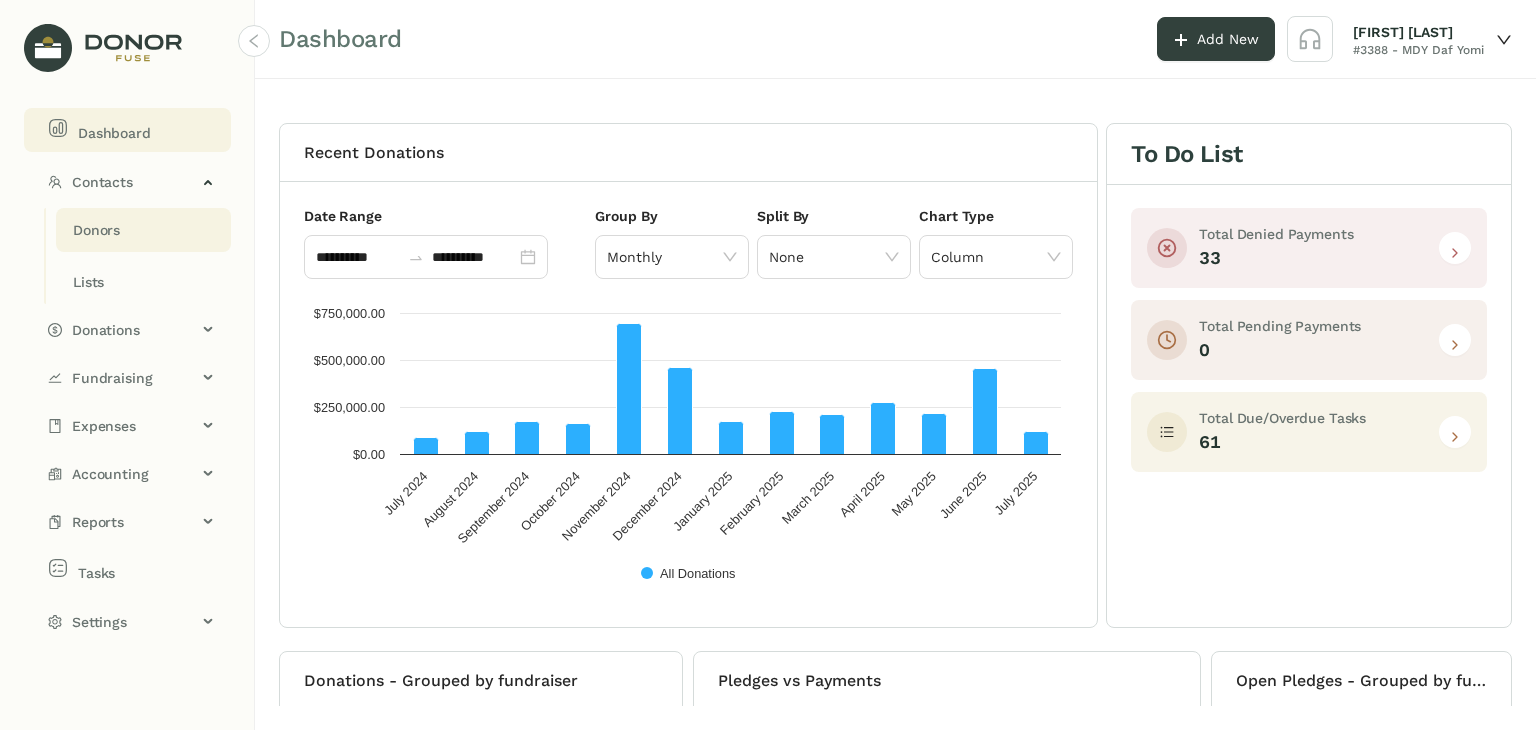 click on "Donors" at bounding box center (96, 230) 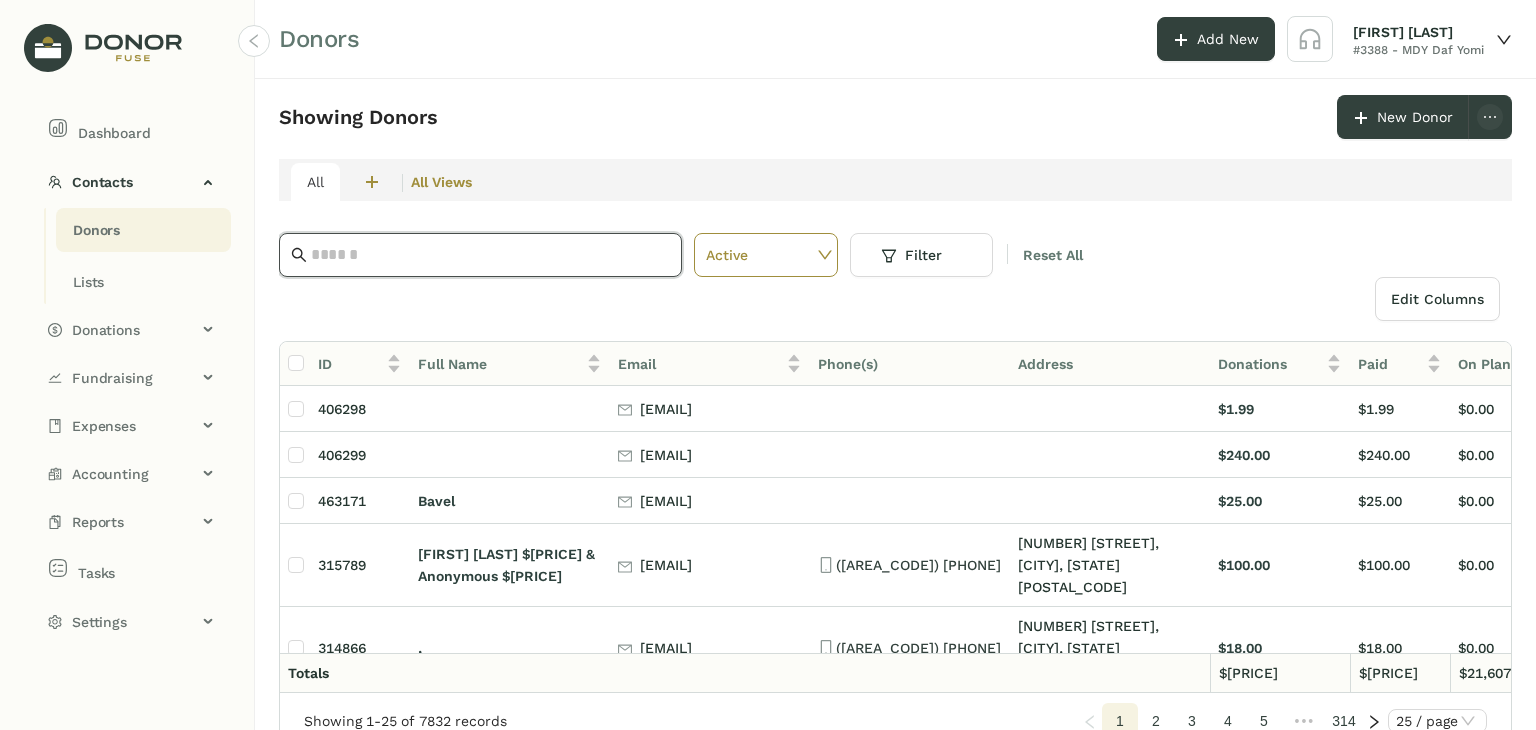 click at bounding box center (490, 255) 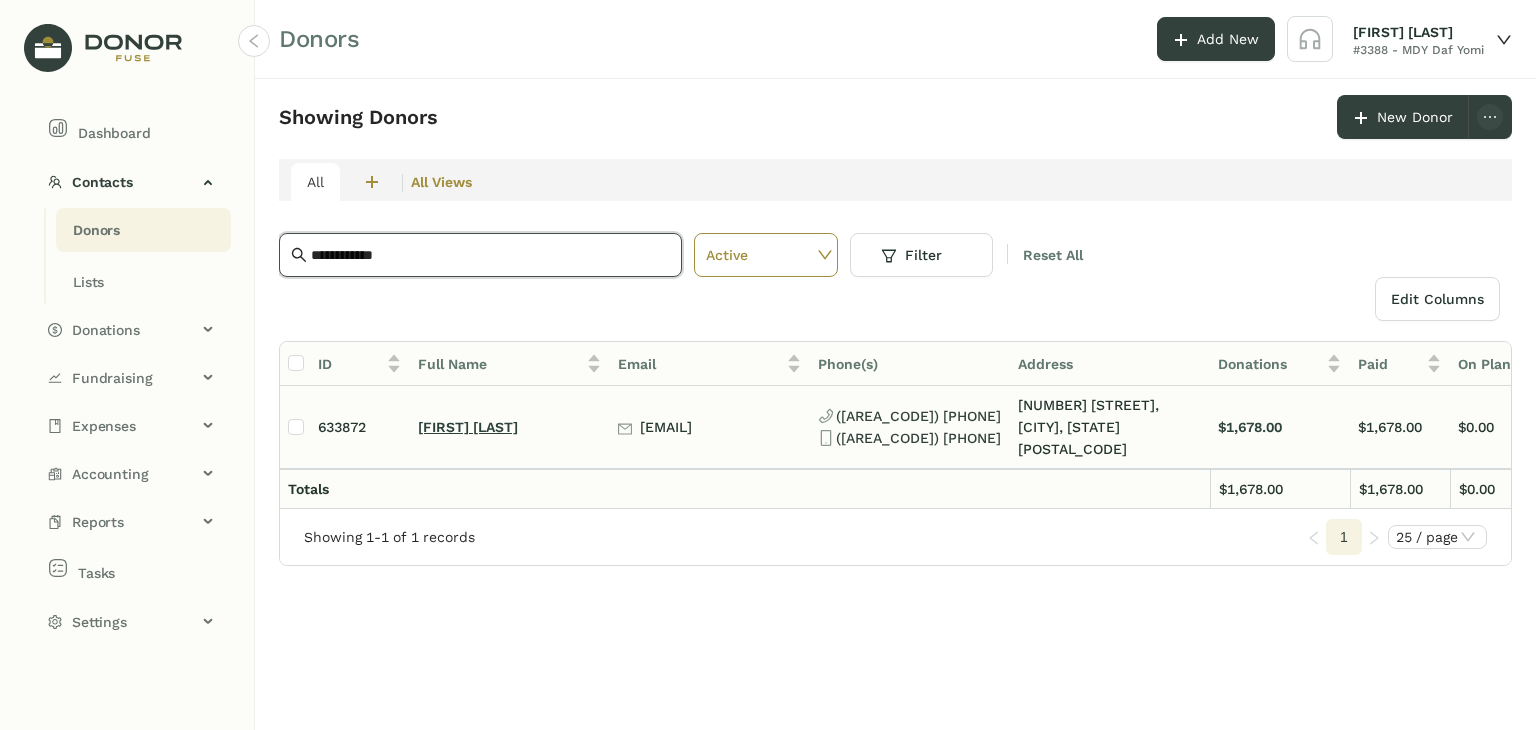 type on "**********" 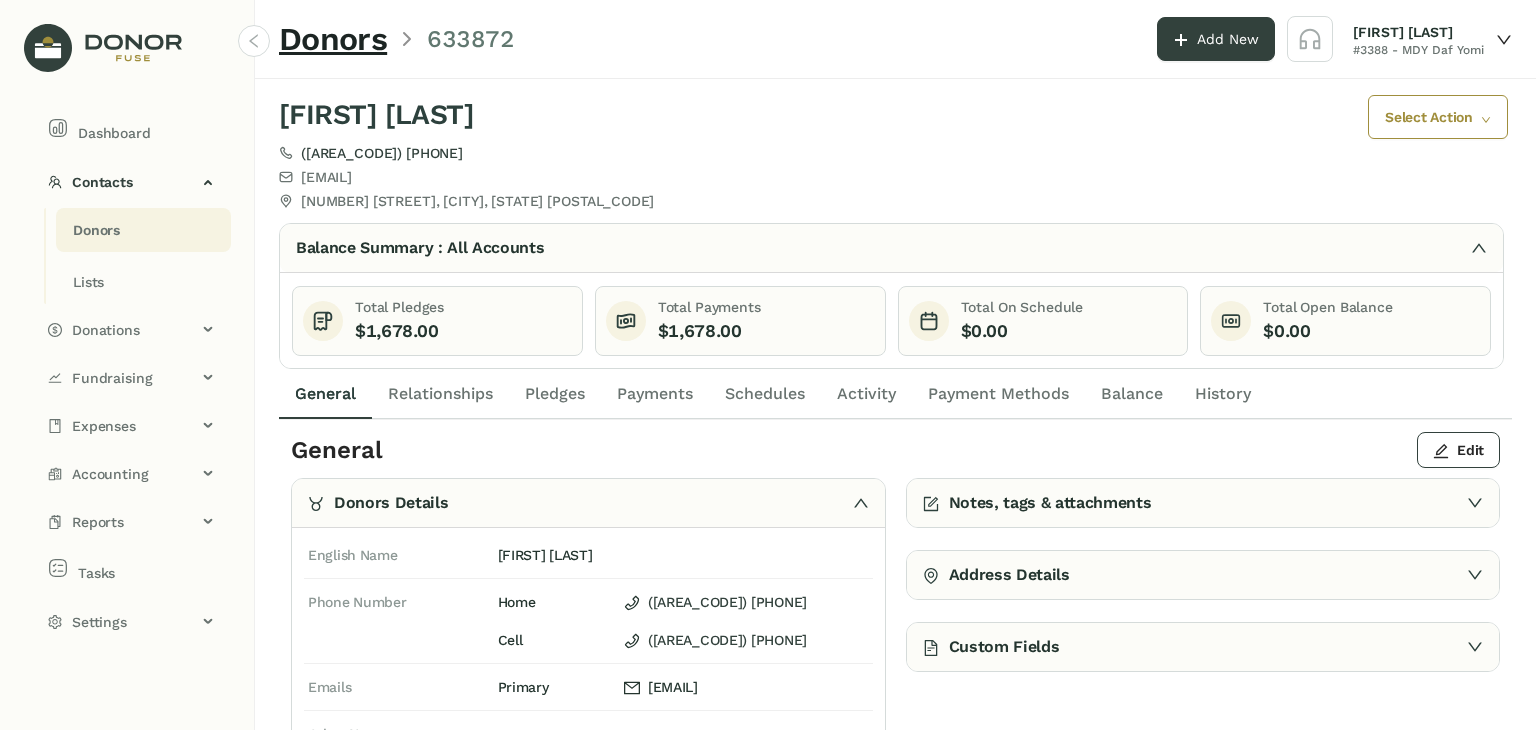 click on "Payment Methods" at bounding box center [998, 394] 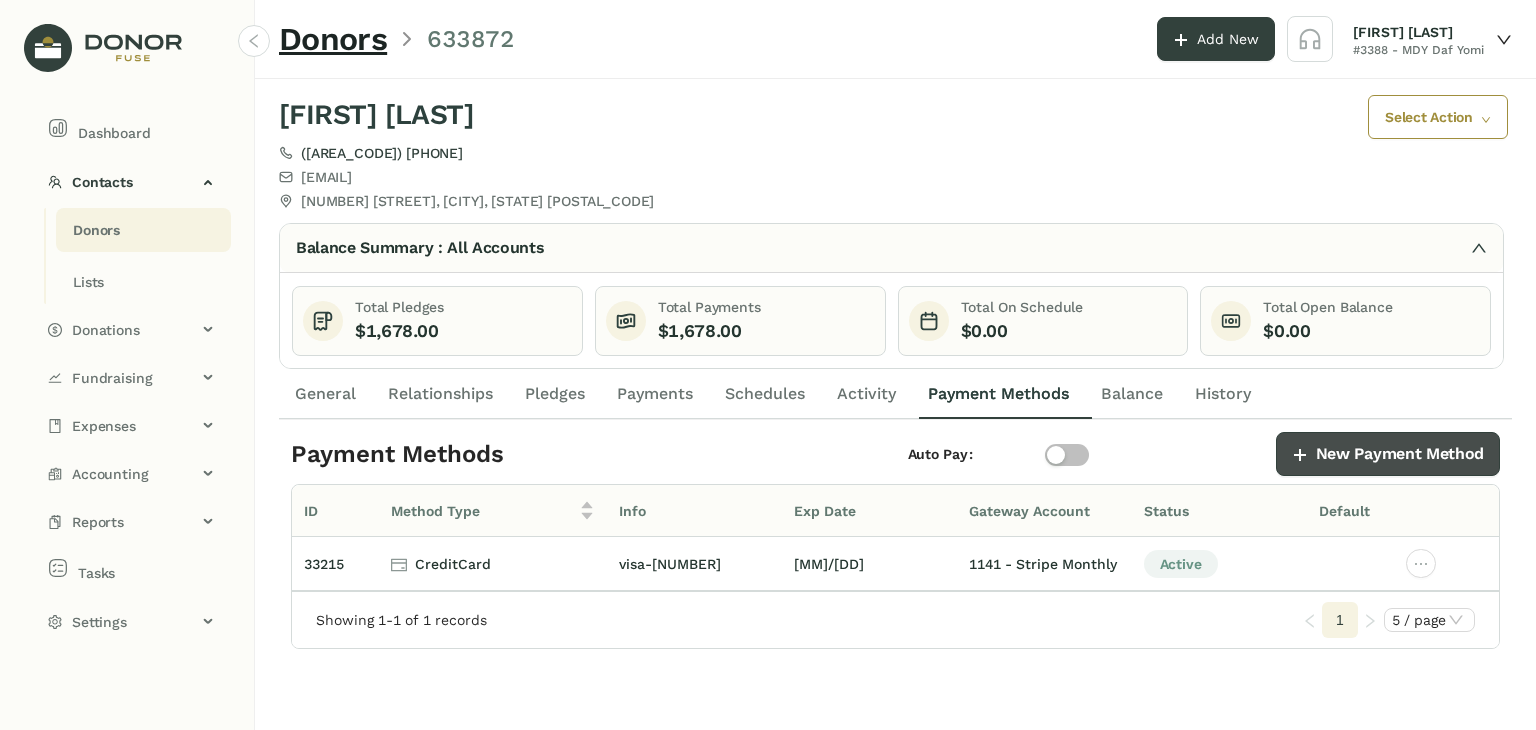 click at bounding box center (1300, 455) 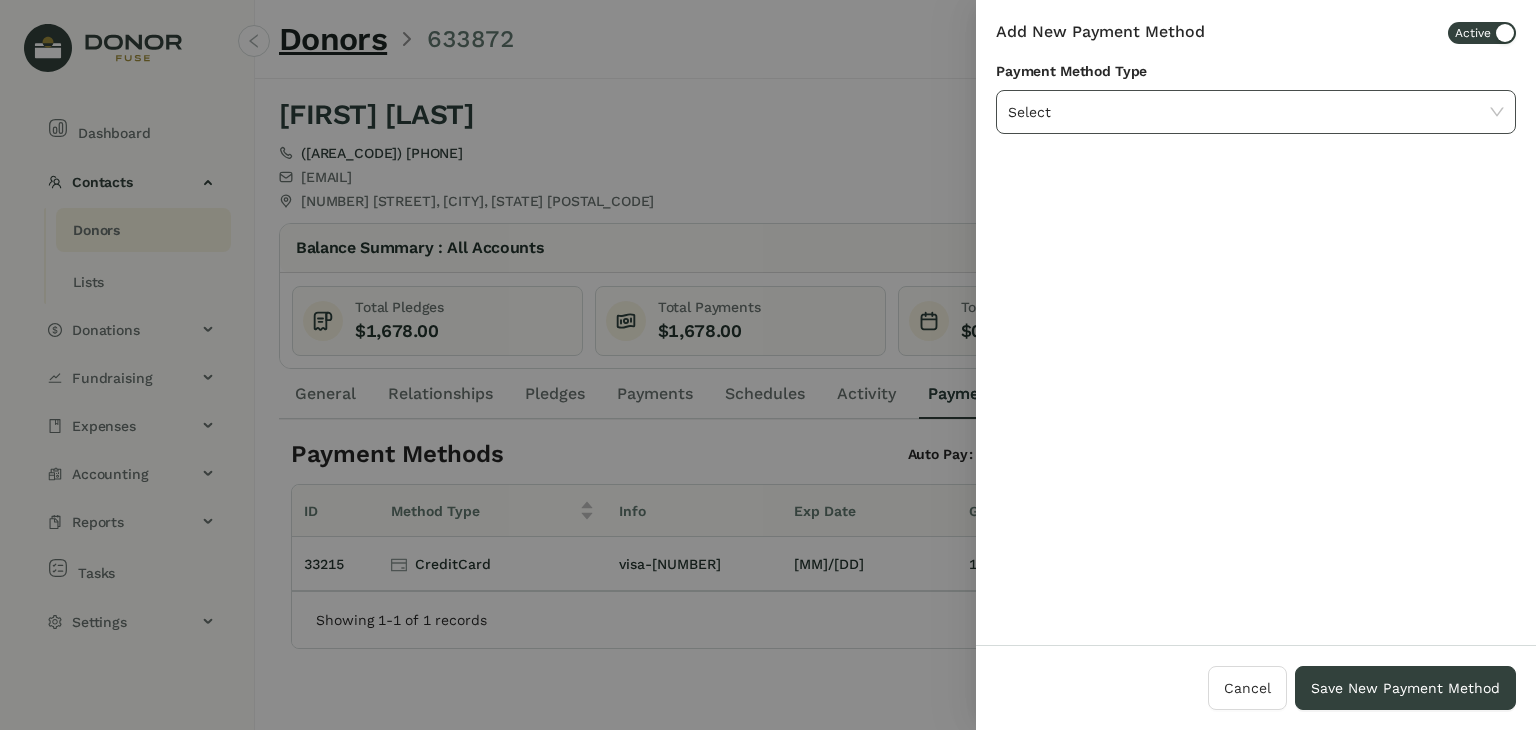click on "Select" at bounding box center [1256, 112] 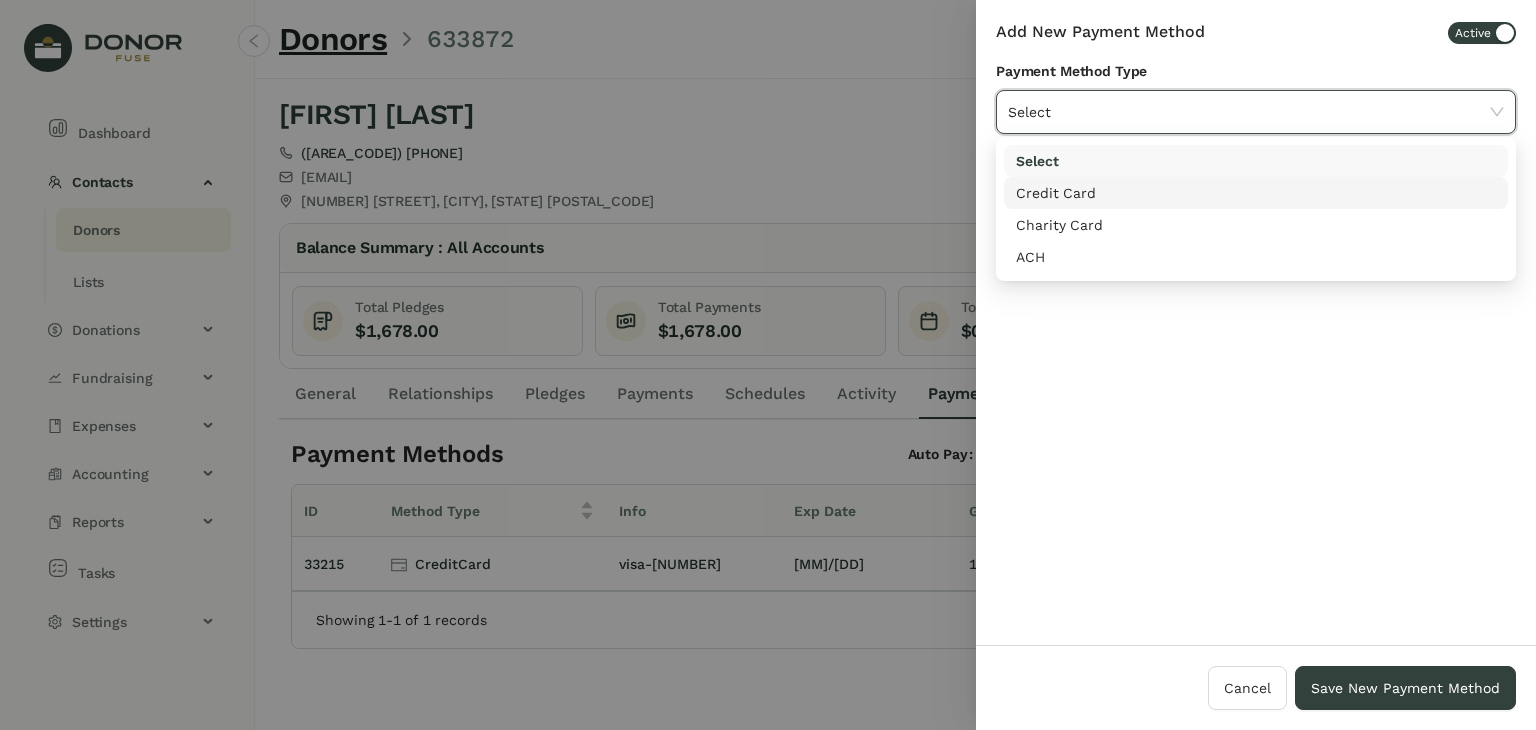 click on "Credit Card" at bounding box center (1256, 193) 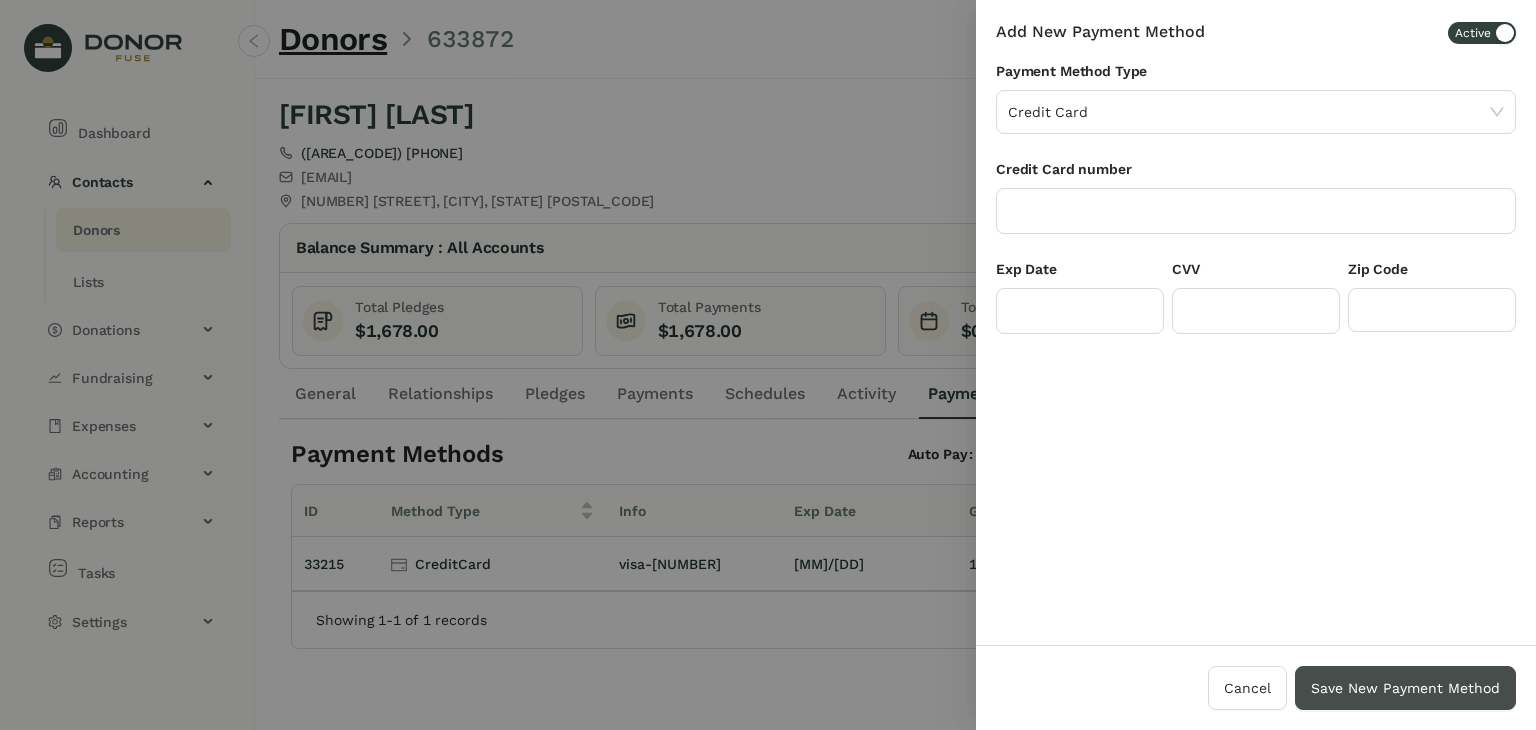 click on "Save New Payment Method" at bounding box center [1405, 688] 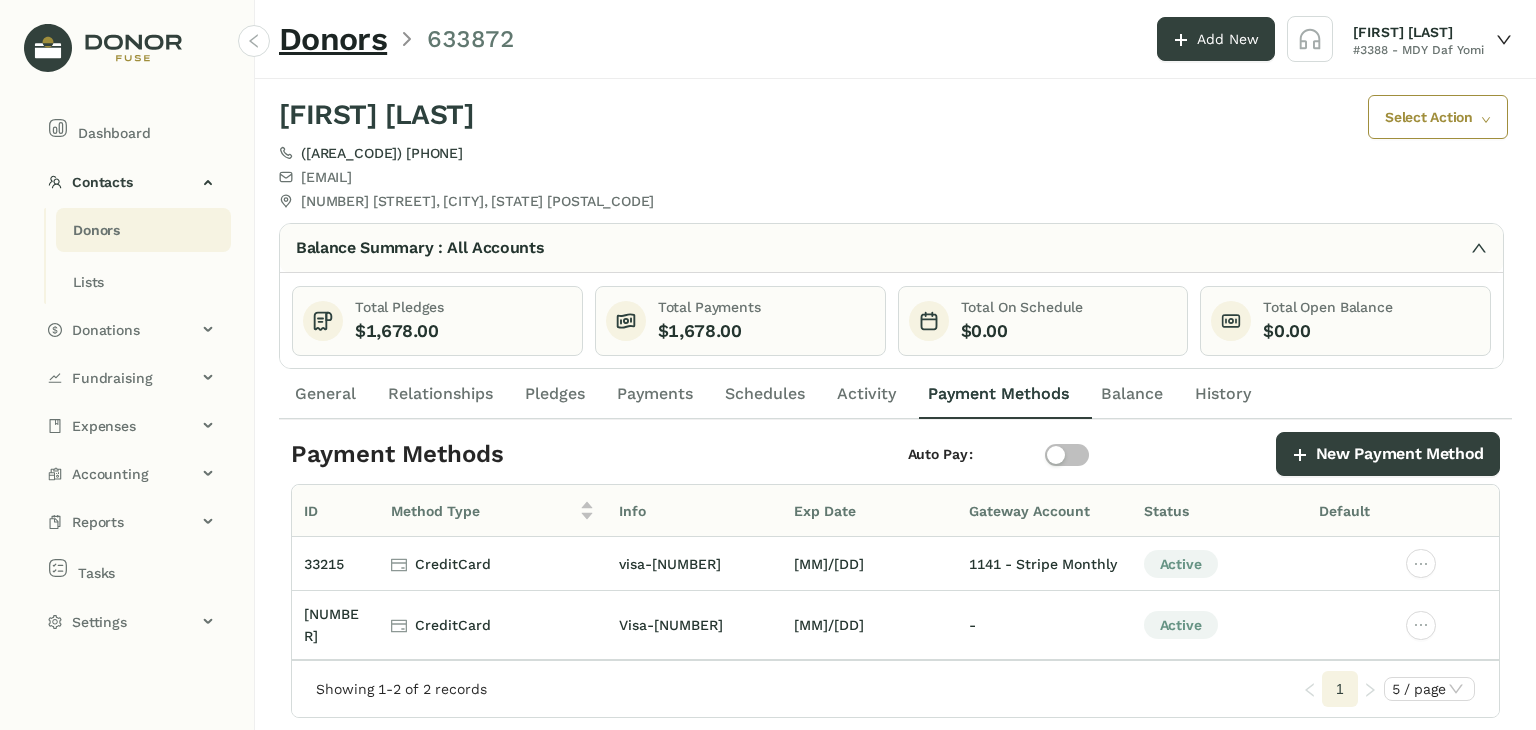 click on "Schedules" at bounding box center [325, 394] 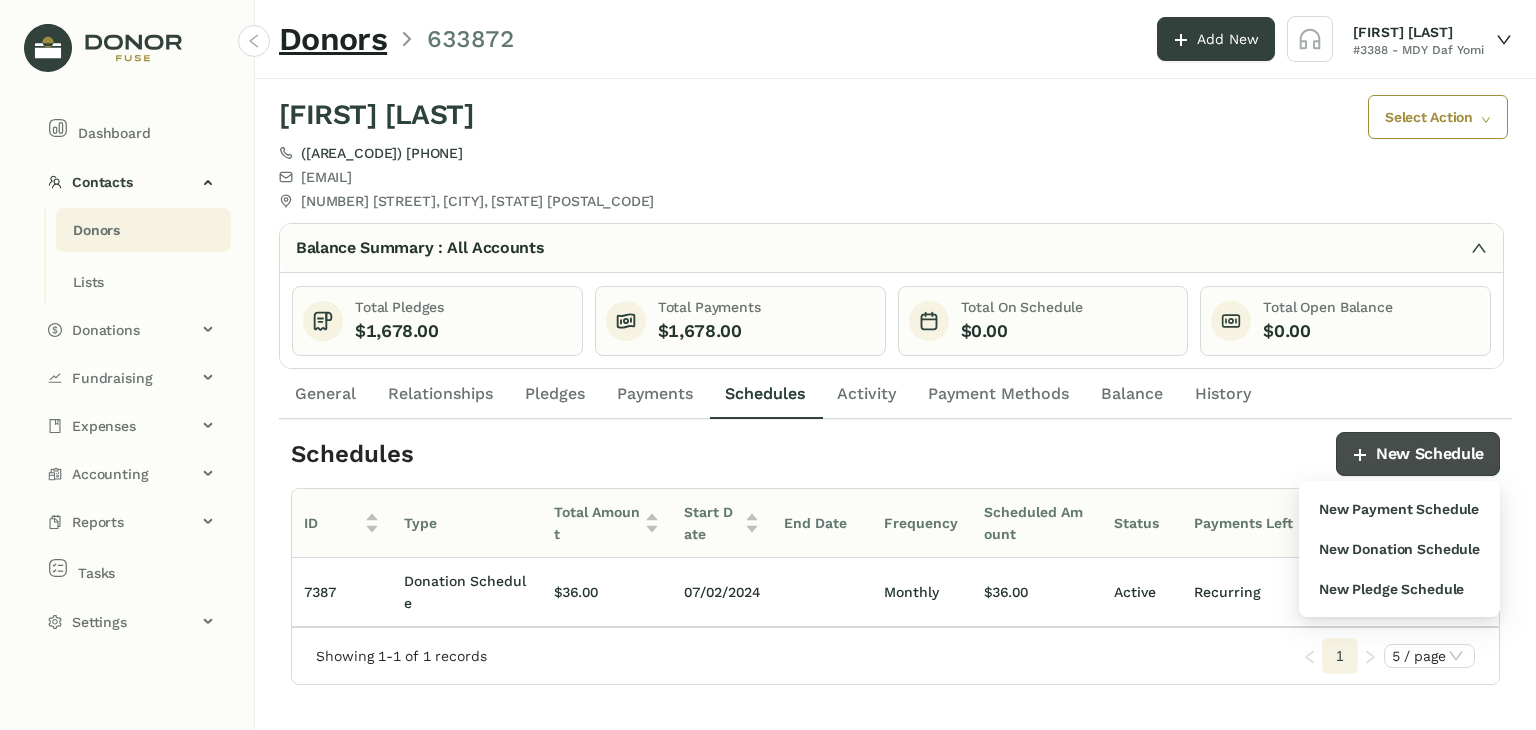 click on "New Schedule" at bounding box center (1430, 454) 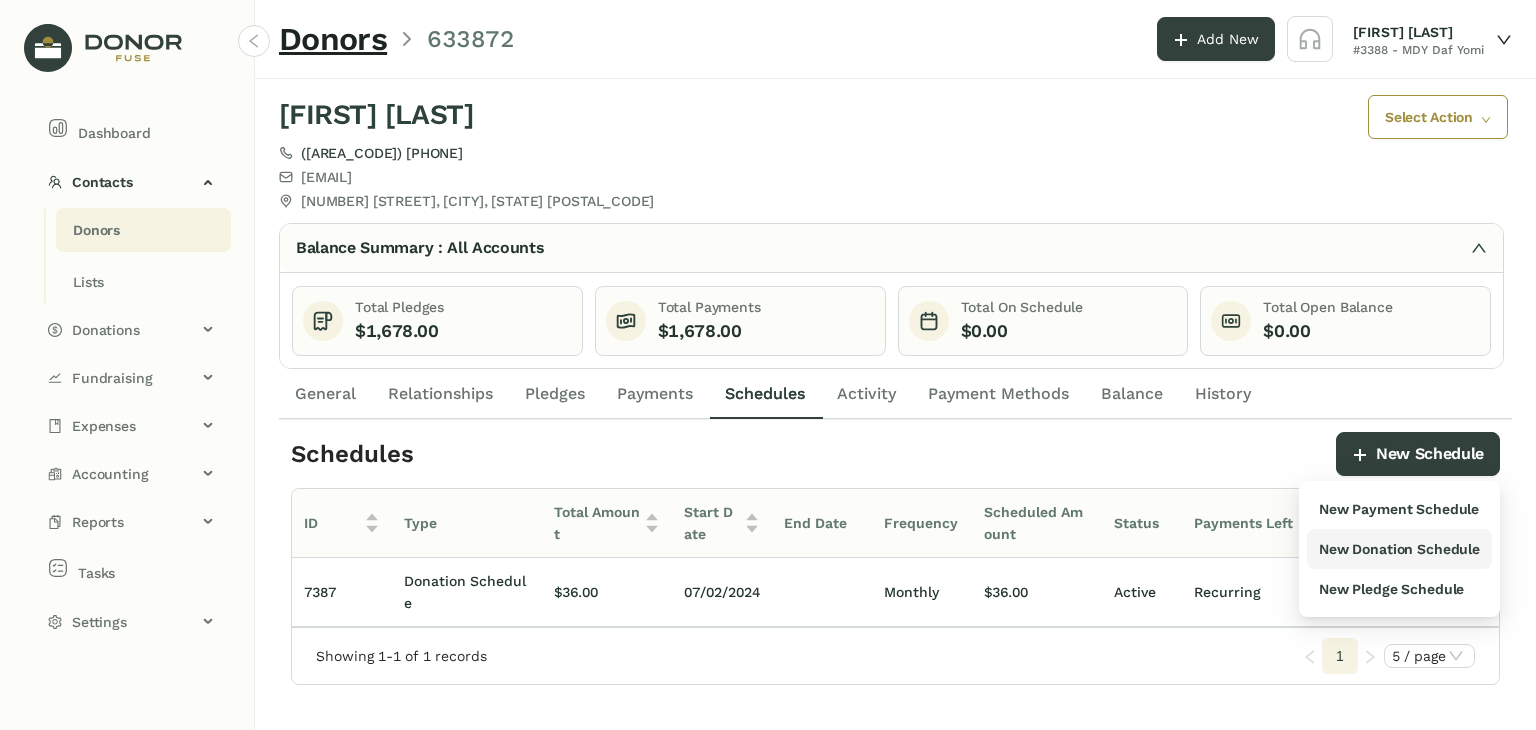 click on "New Donation Schedule" at bounding box center (1399, 509) 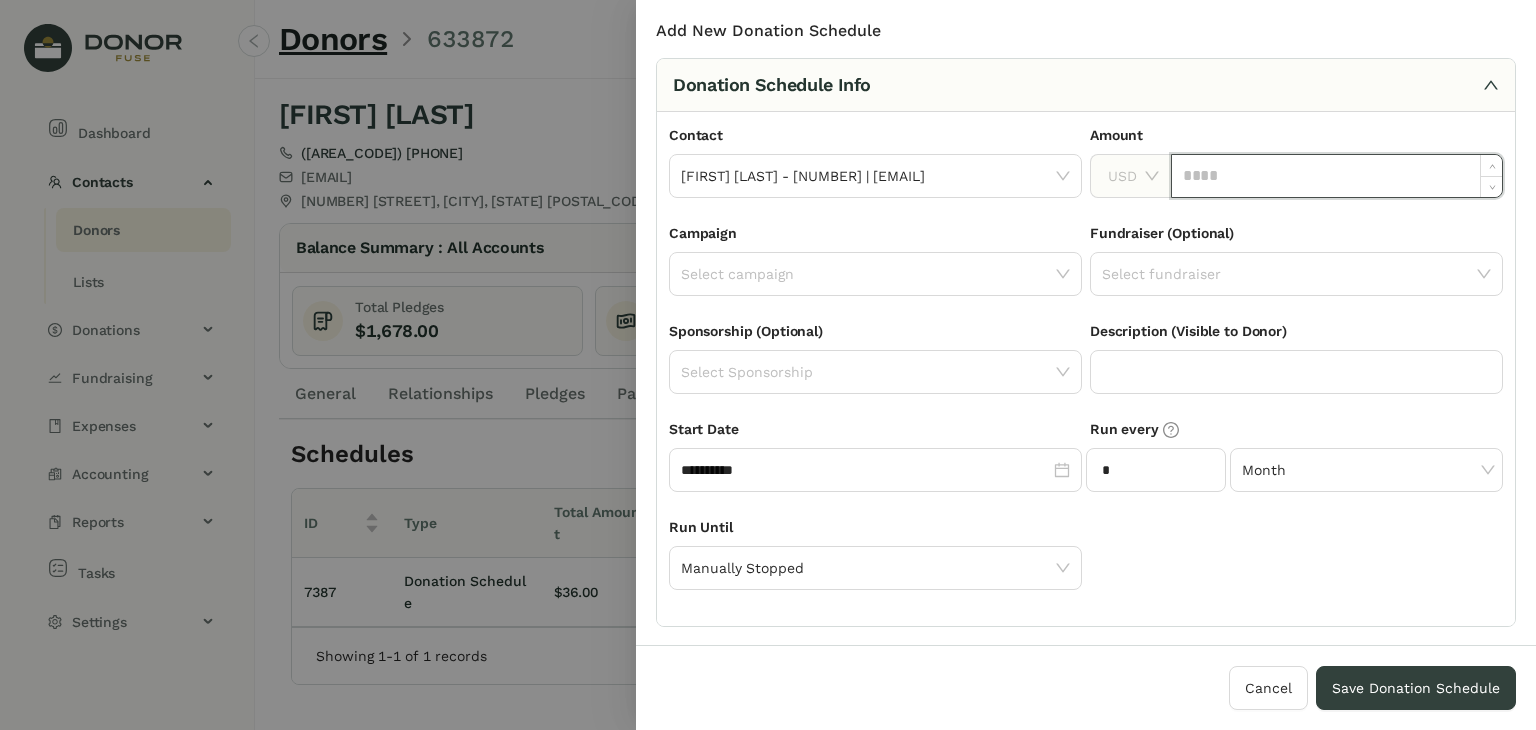 click at bounding box center (1337, 176) 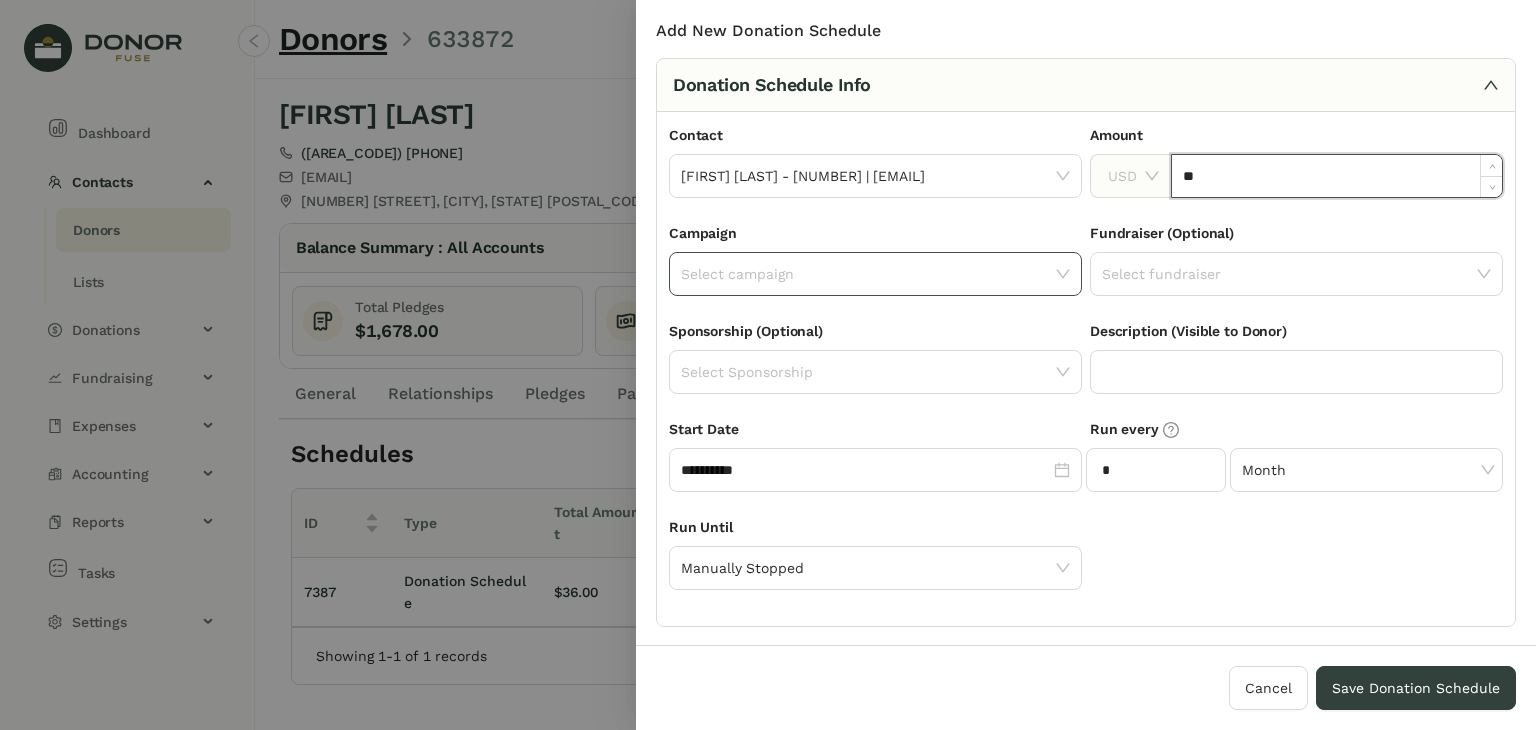 type on "**" 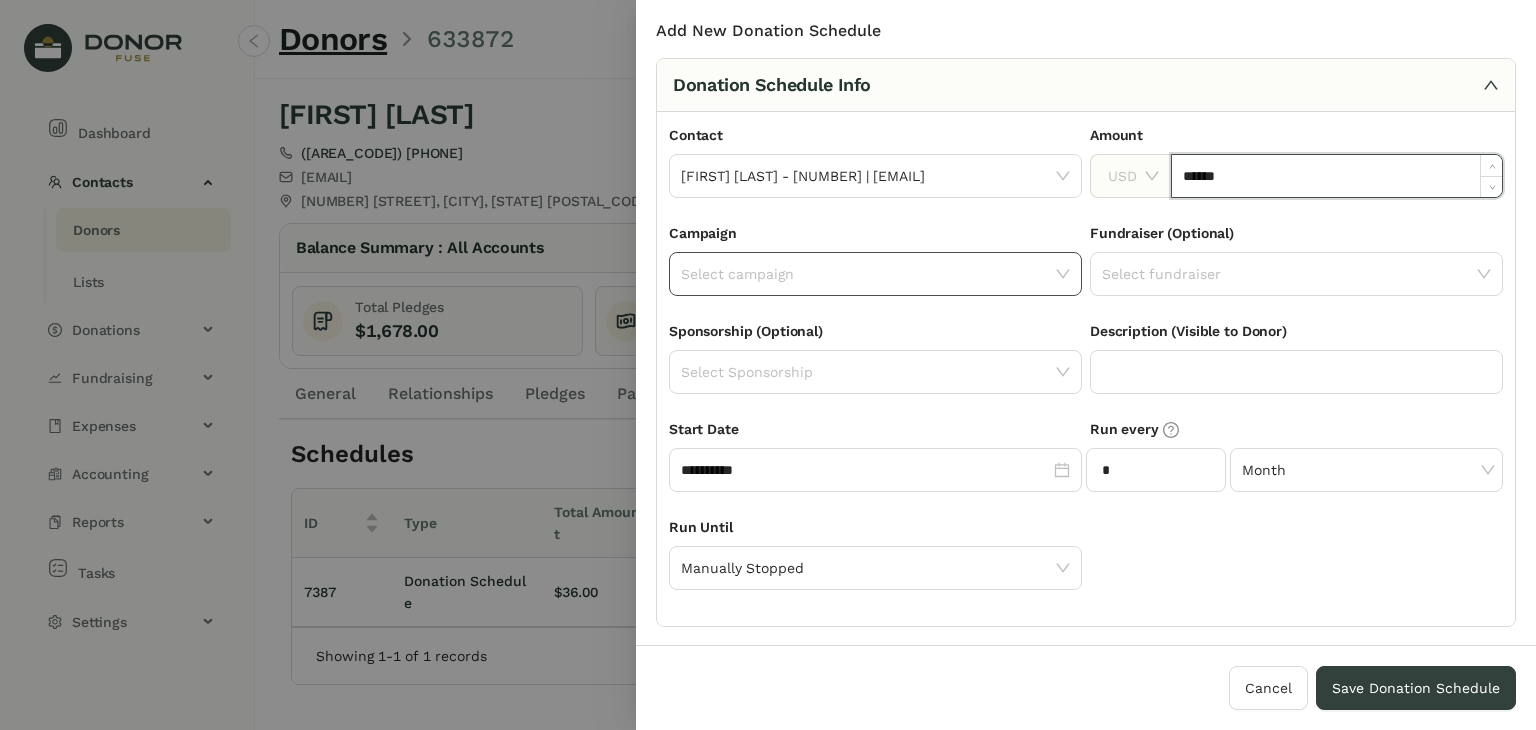 click at bounding box center (1063, 274) 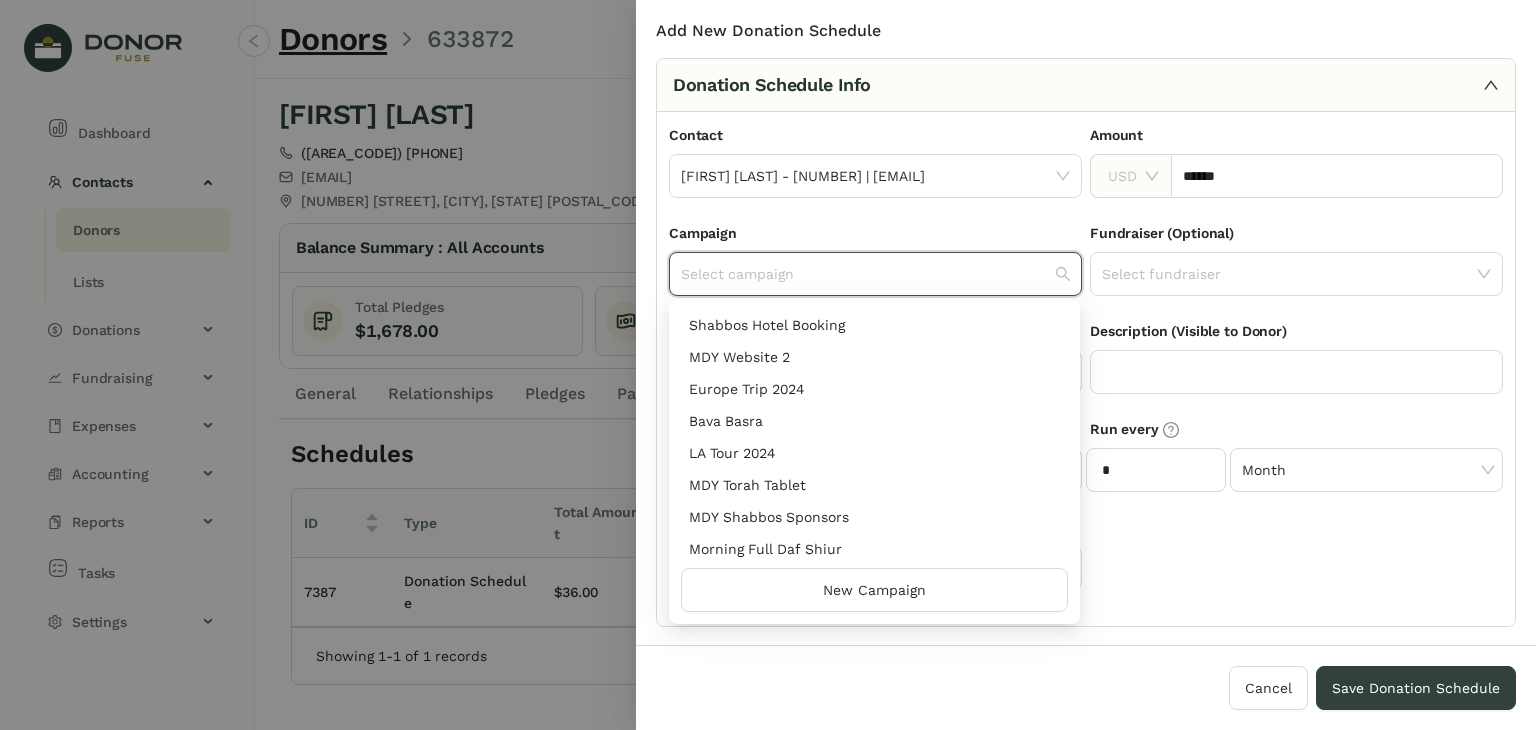 scroll, scrollTop: 1142, scrollLeft: 0, axis: vertical 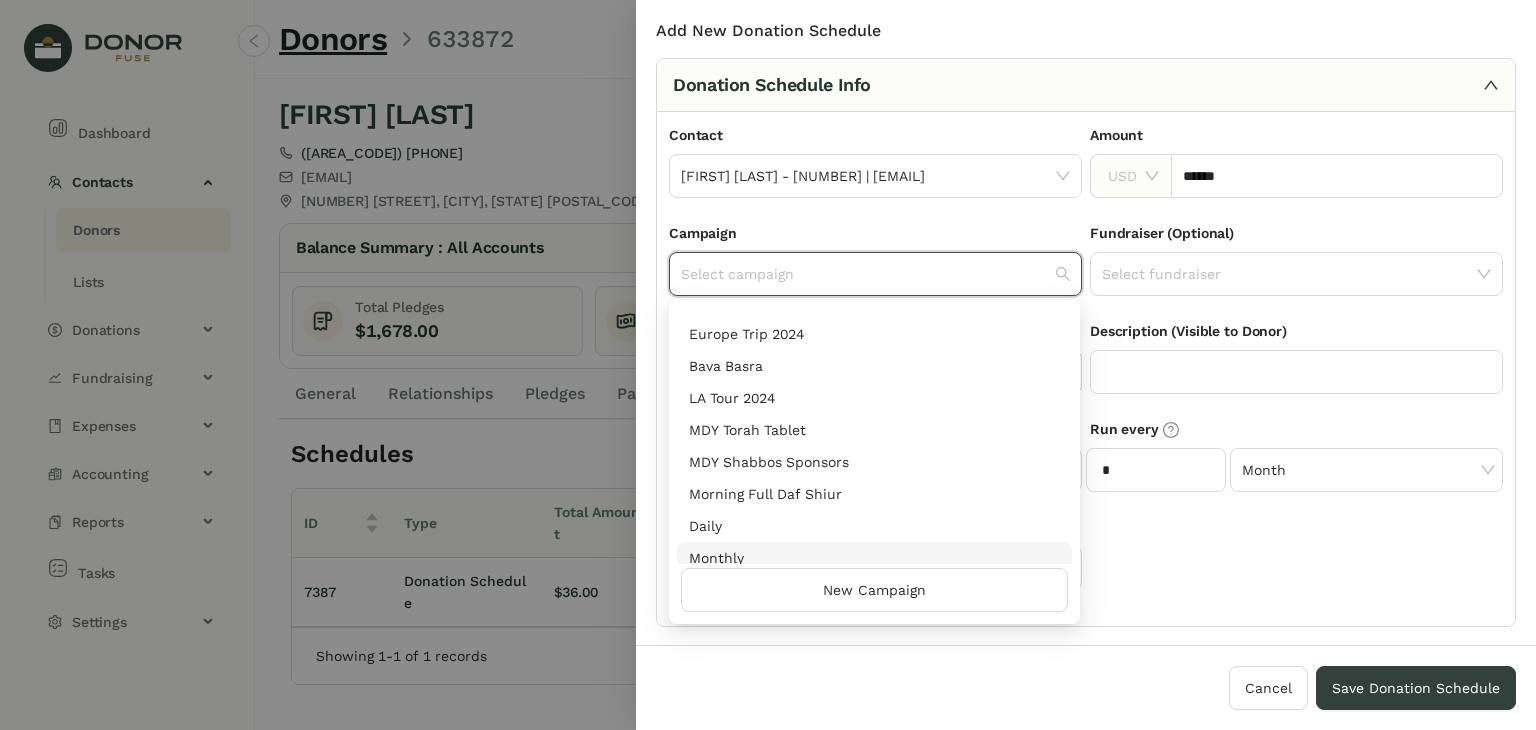 click on "Monthly" at bounding box center (874, 558) 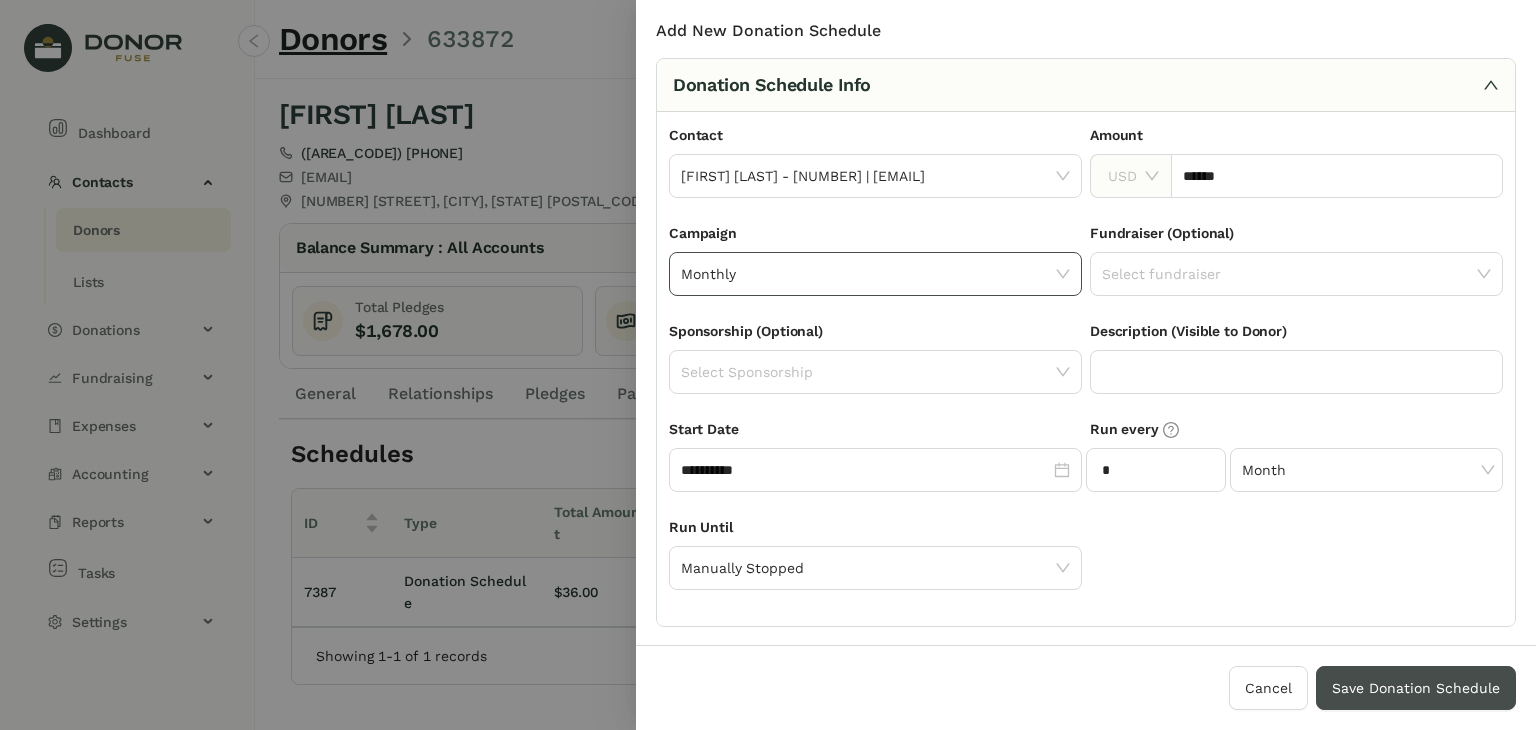 click on "Save Donation Schedule" at bounding box center (1416, 688) 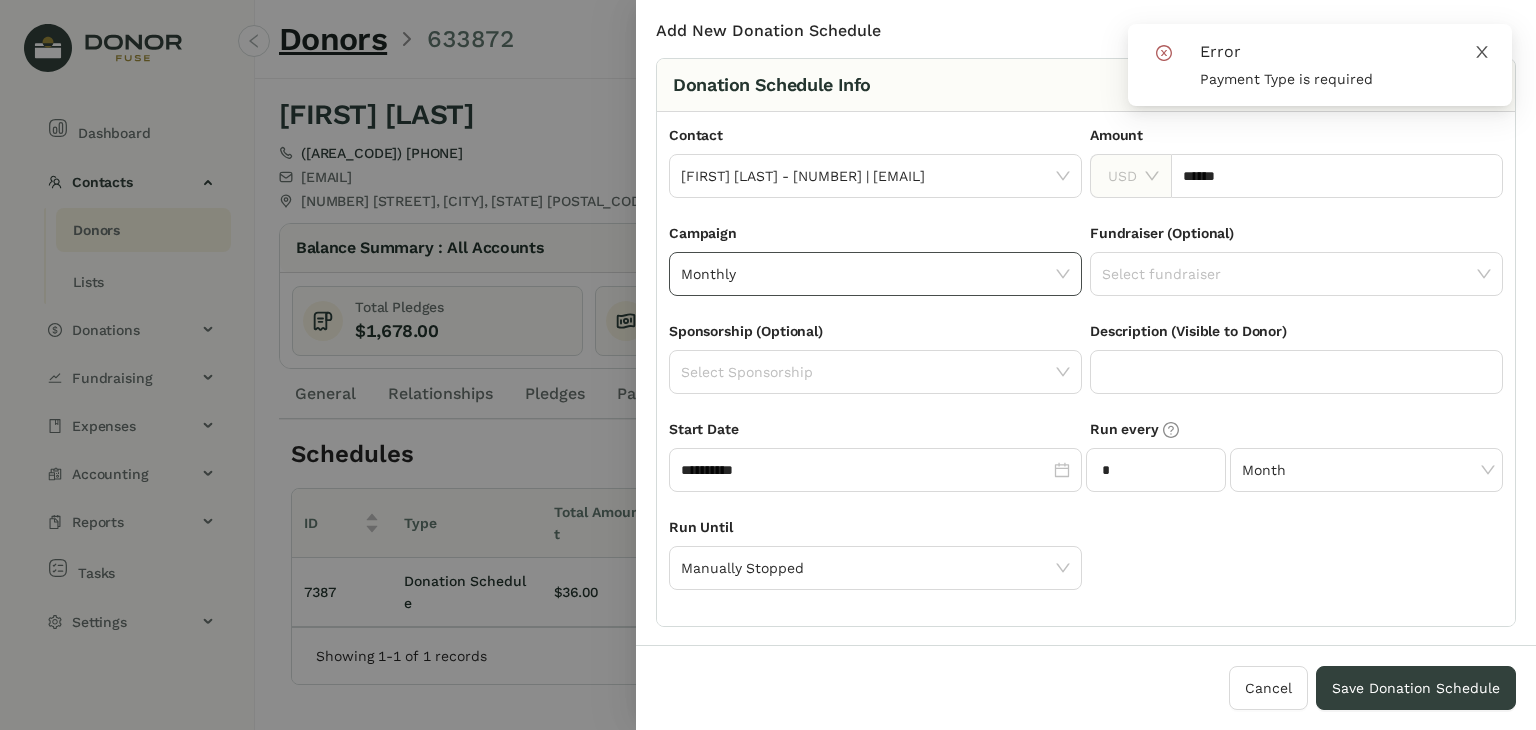 click at bounding box center (1482, 52) 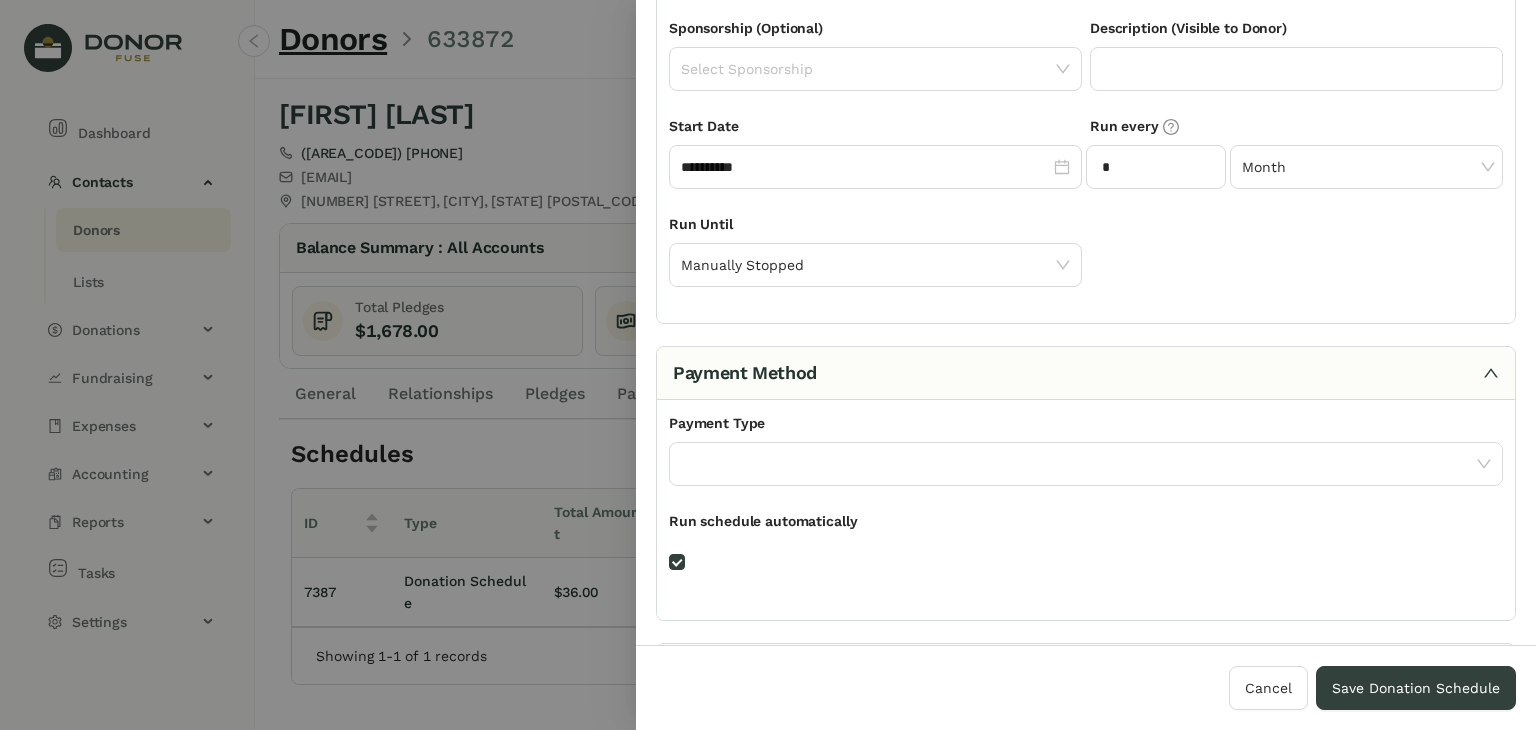 scroll, scrollTop: 373, scrollLeft: 0, axis: vertical 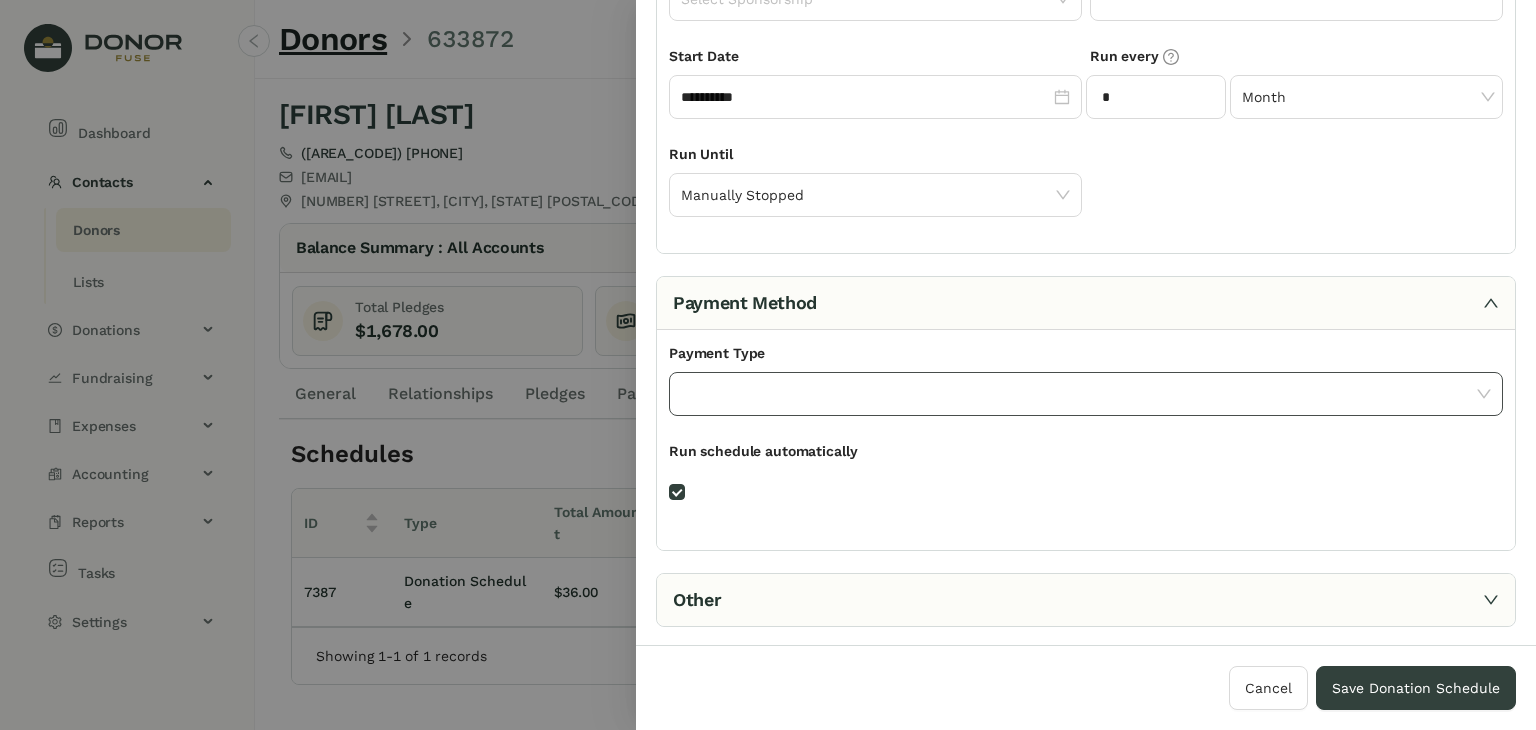 click at bounding box center (1079, 394) 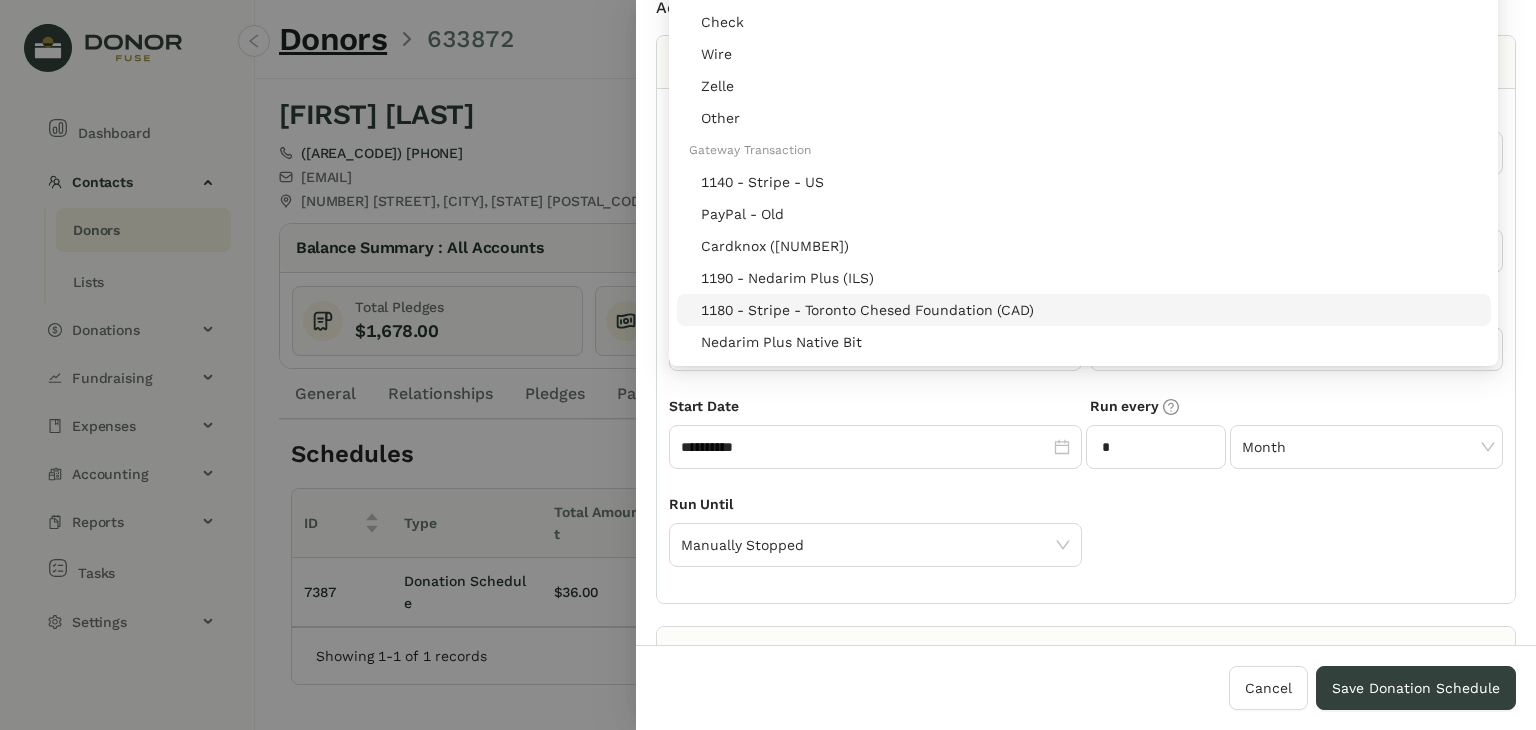 scroll, scrollTop: 0, scrollLeft: 0, axis: both 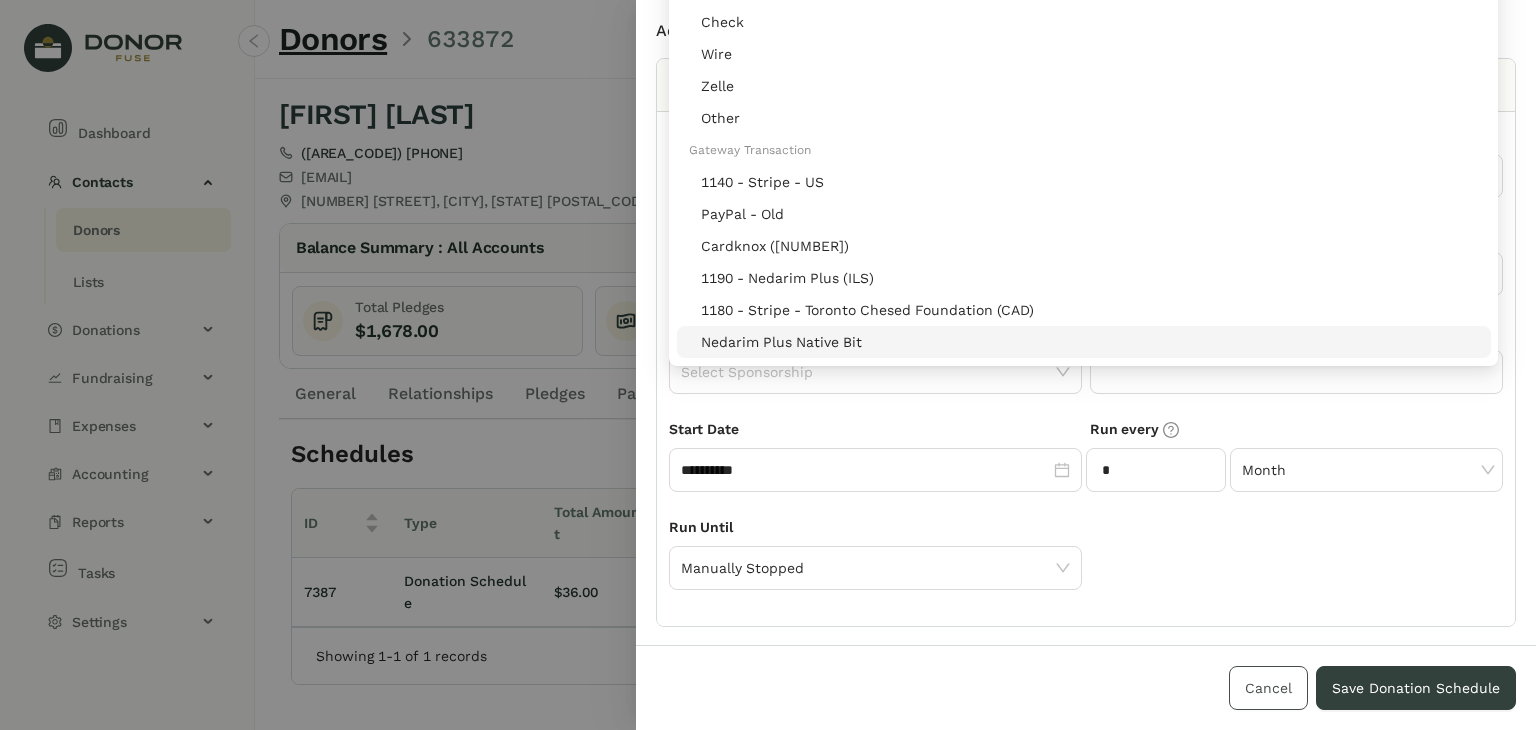 click on "Cancel" at bounding box center (1268, 688) 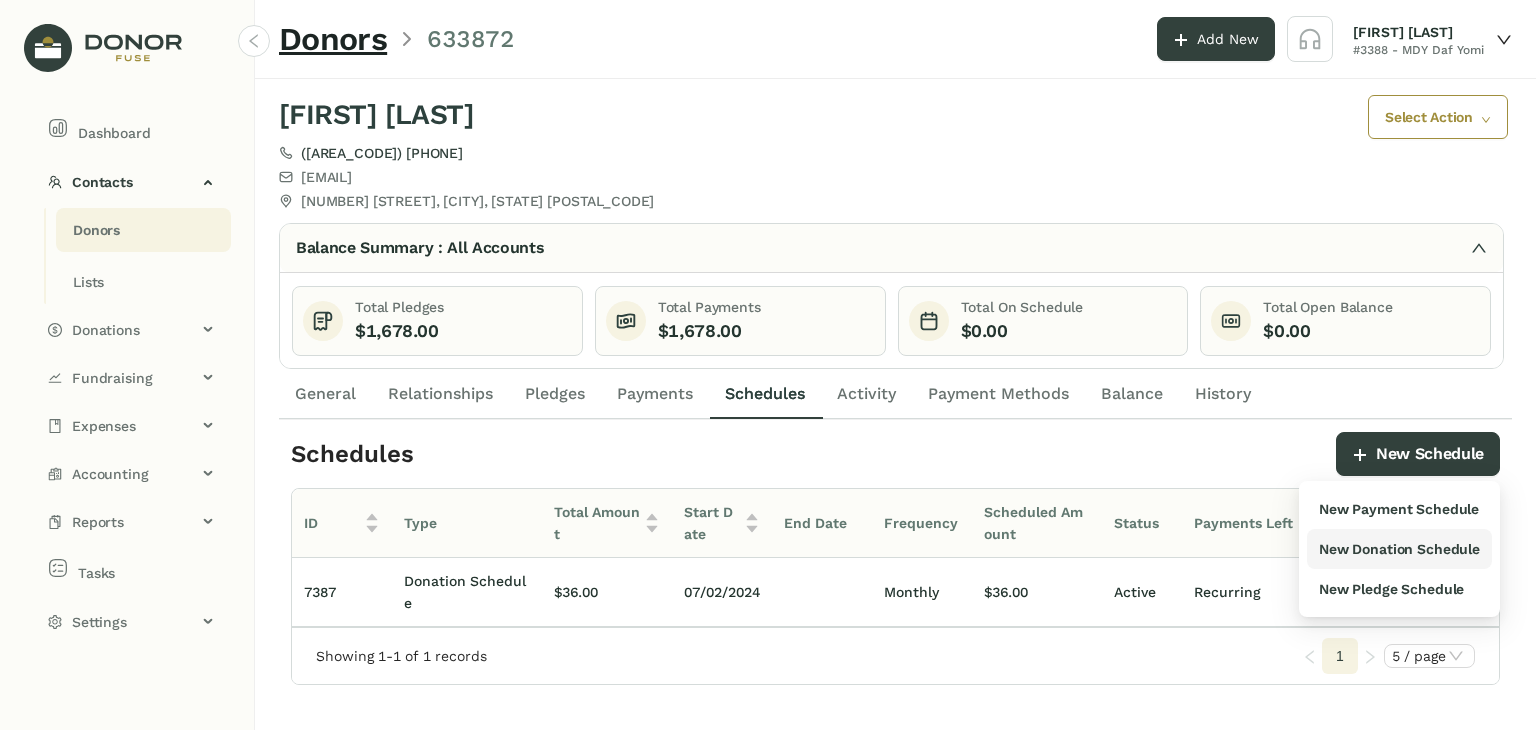 drag, startPoint x: 1362, startPoint y: 448, endPoint x: 1341, endPoint y: 552, distance: 106.09901 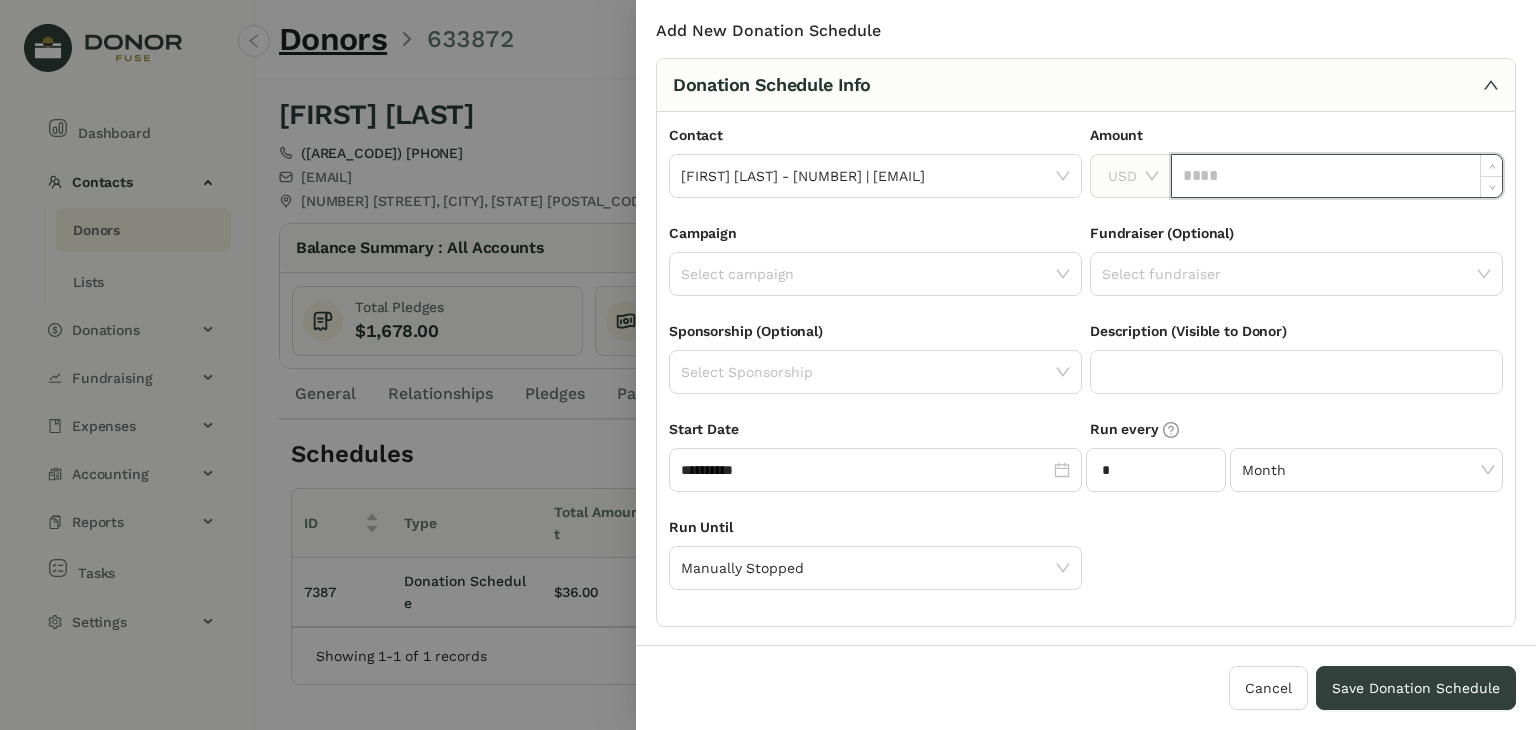 click at bounding box center [1337, 176] 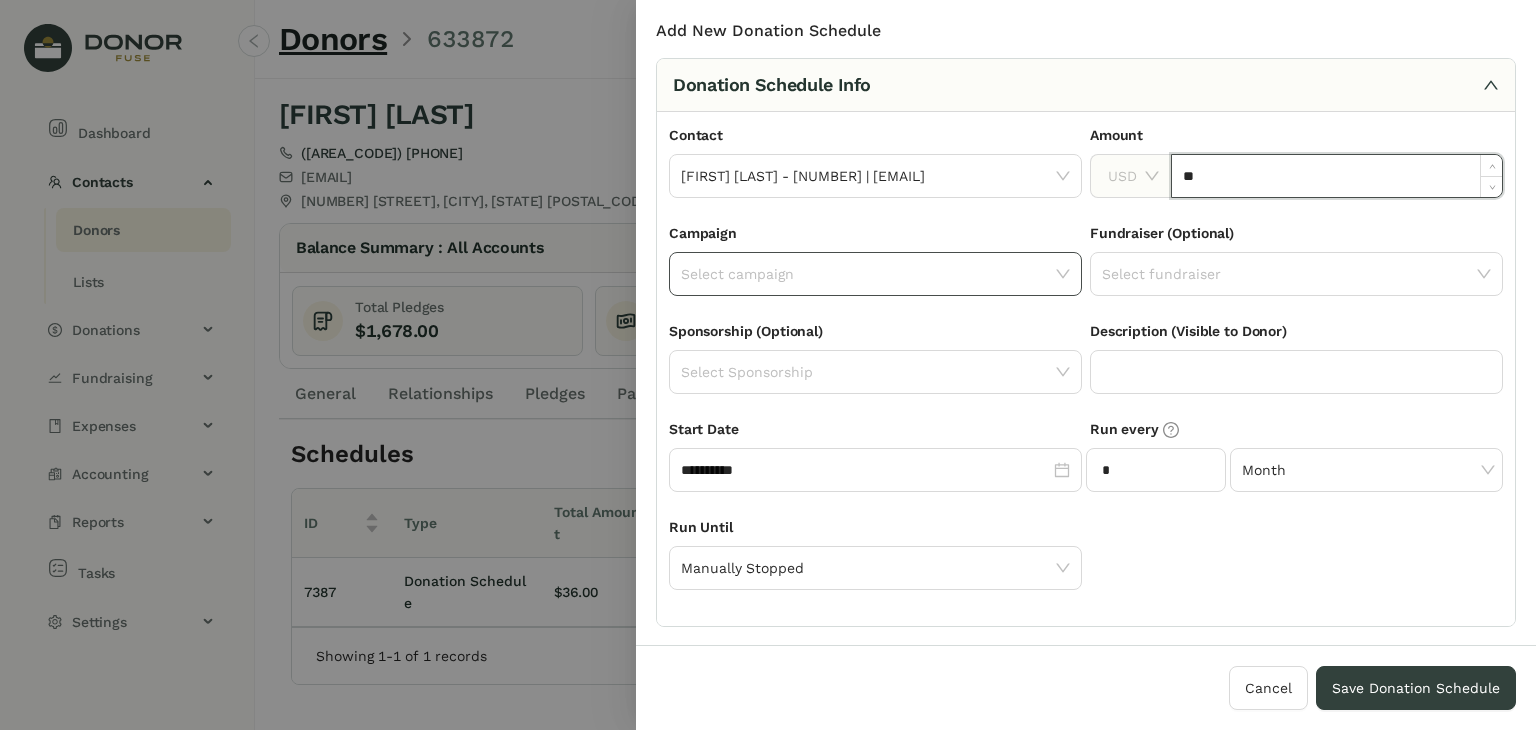 type on "**" 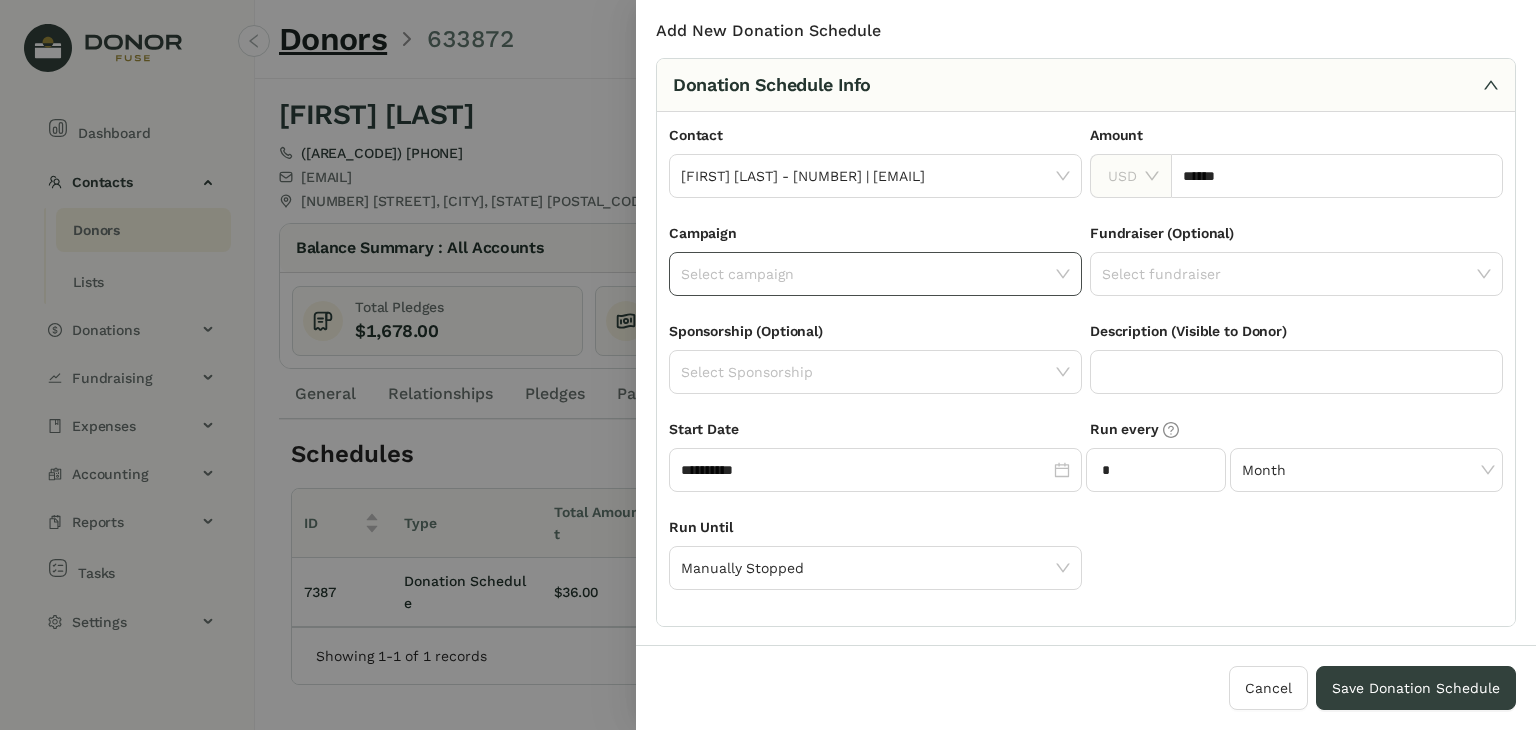 click at bounding box center (1063, 273) 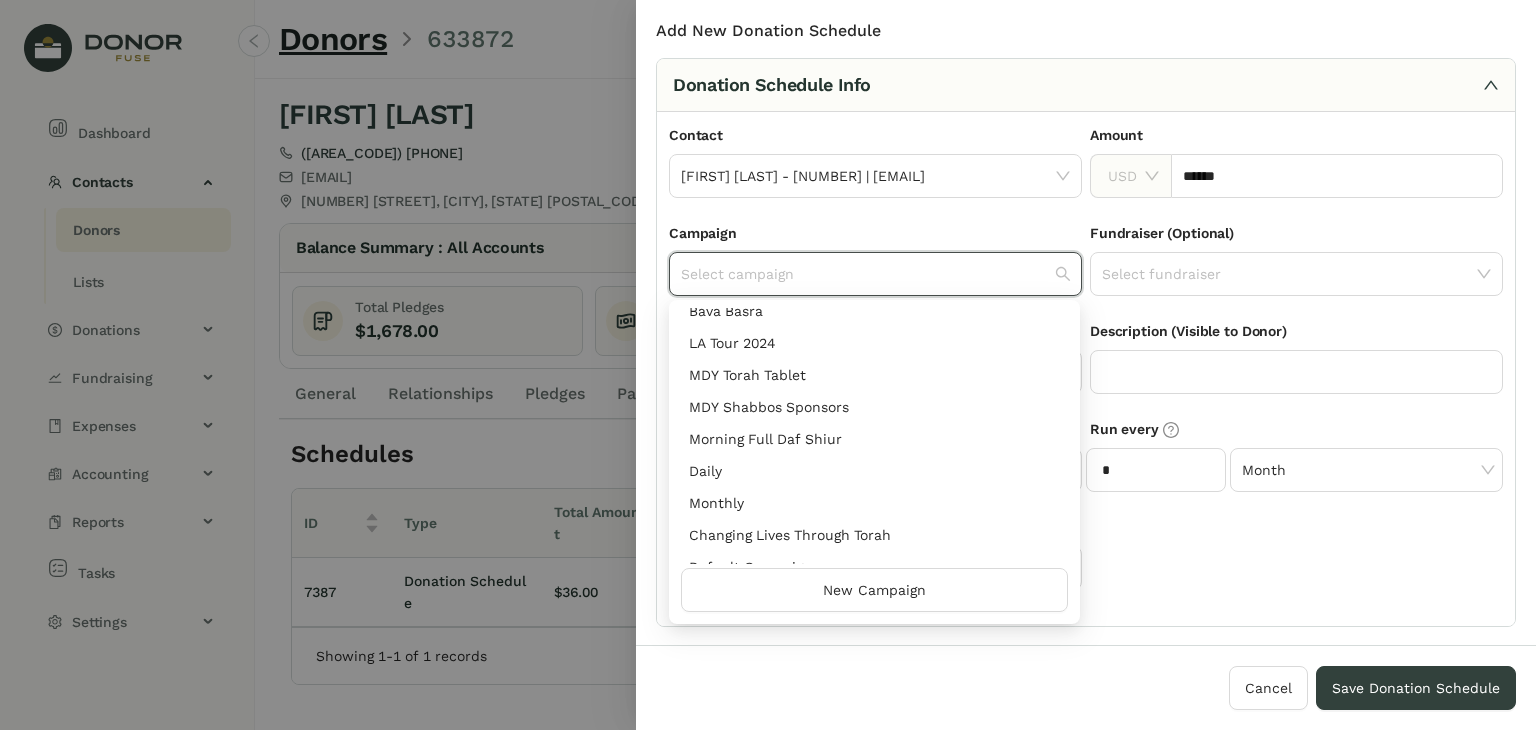 scroll, scrollTop: 1193, scrollLeft: 0, axis: vertical 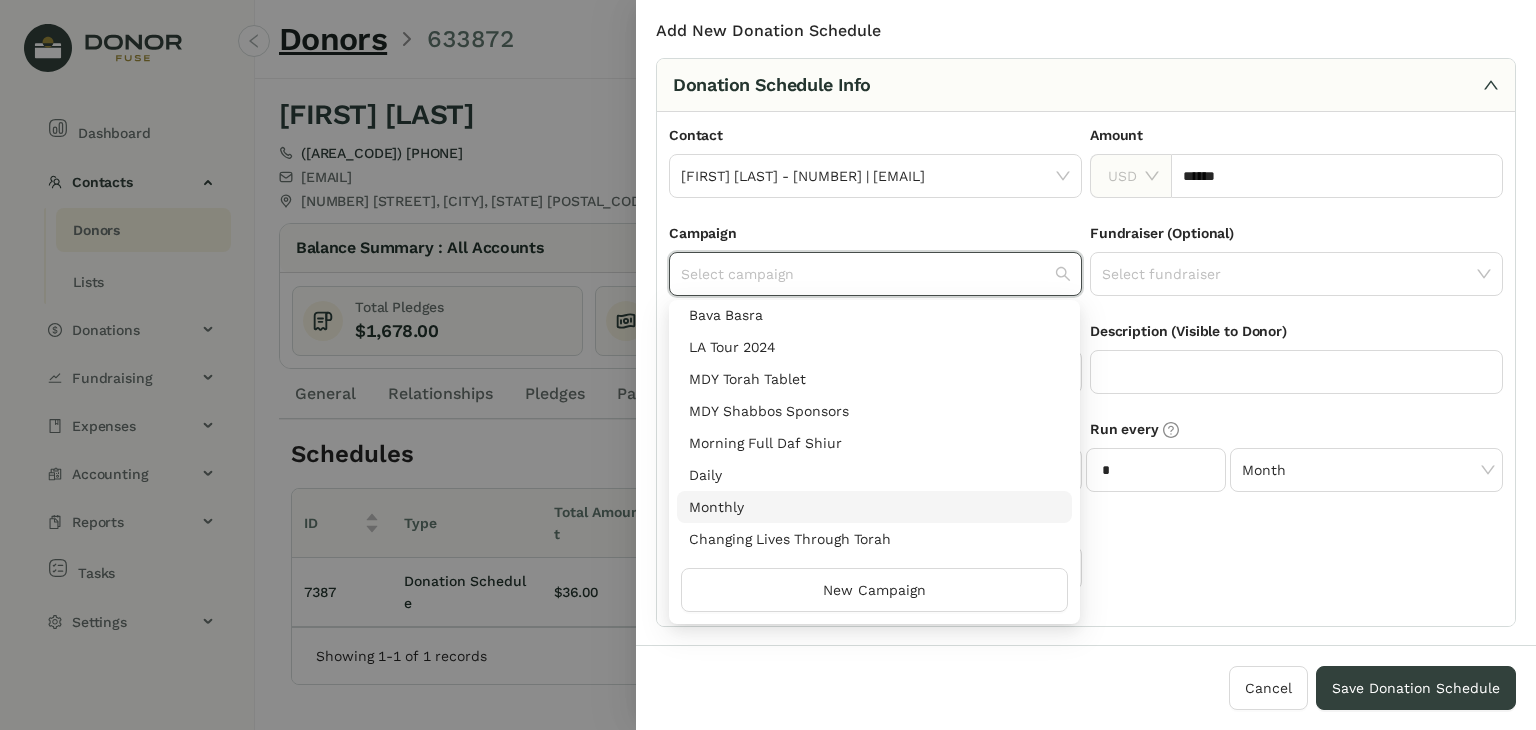click on "Monthly" at bounding box center [874, 507] 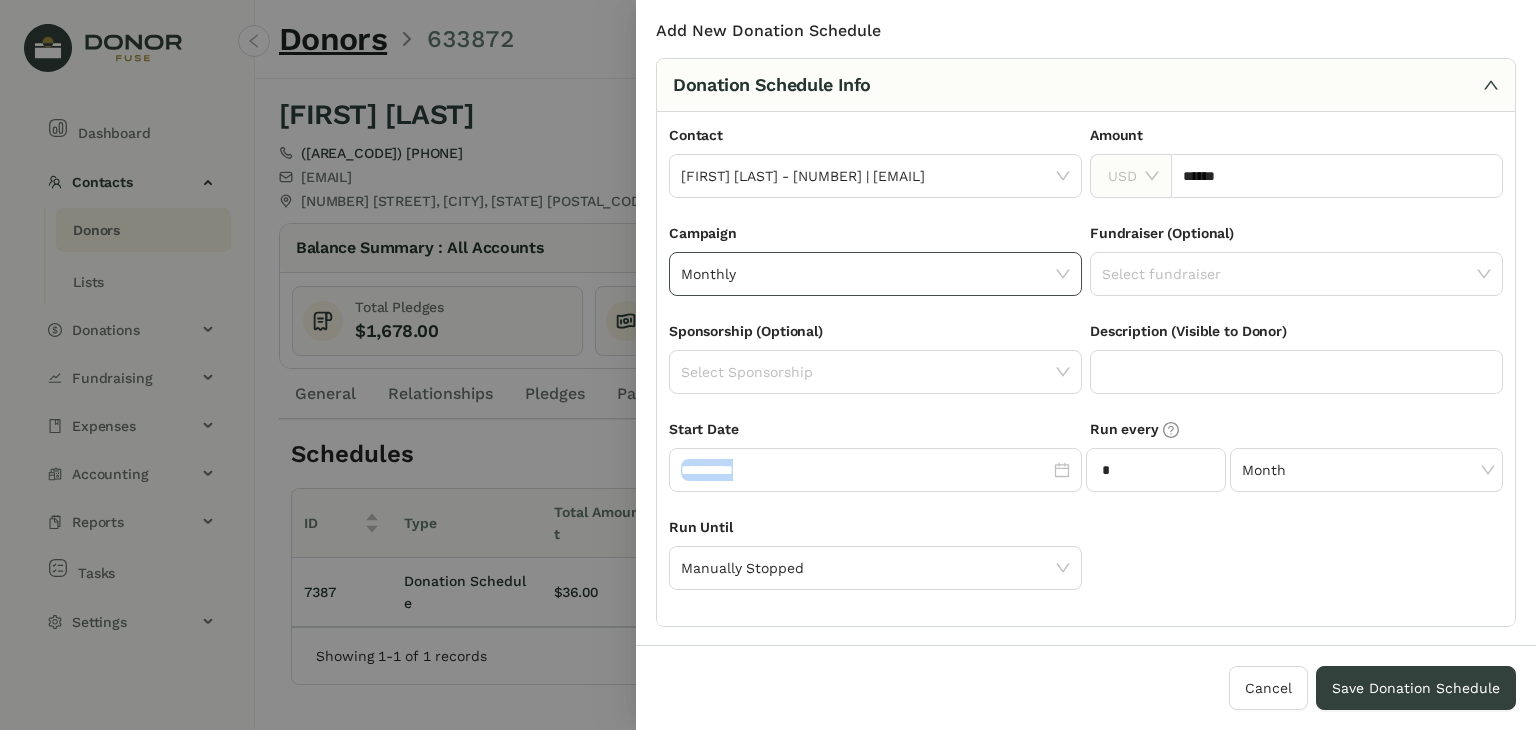 click on "**********" at bounding box center [875, 467] 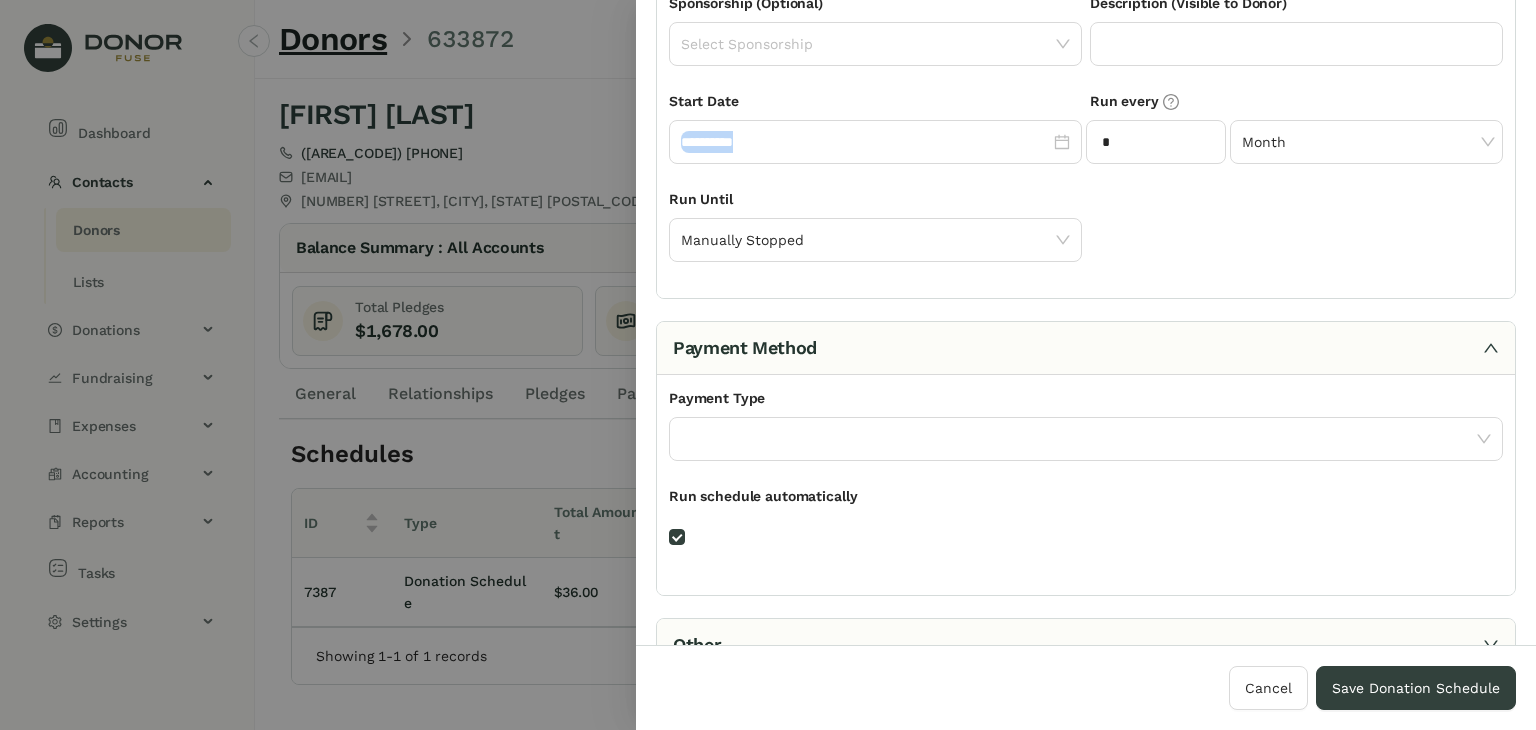 scroll, scrollTop: 336, scrollLeft: 0, axis: vertical 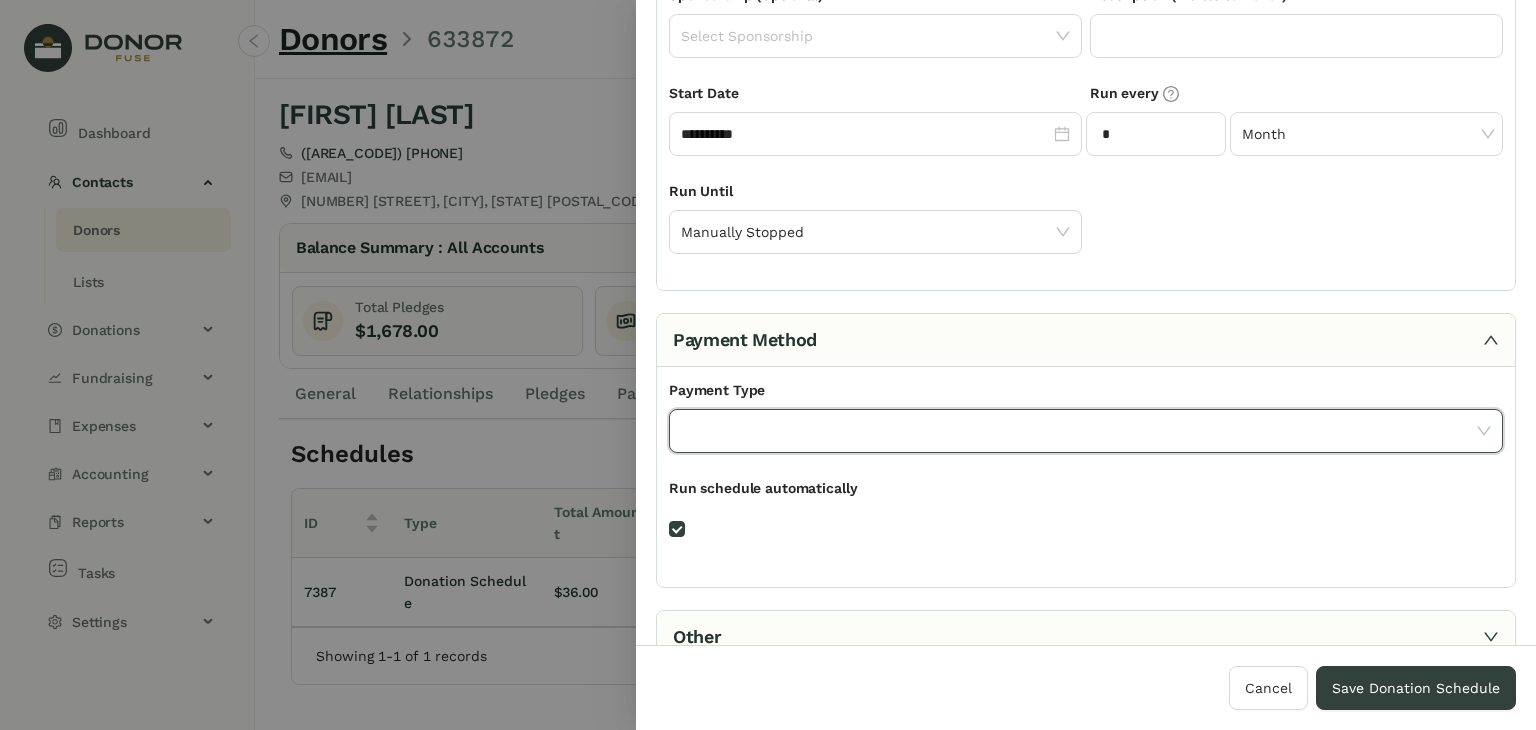 click at bounding box center (1079, 431) 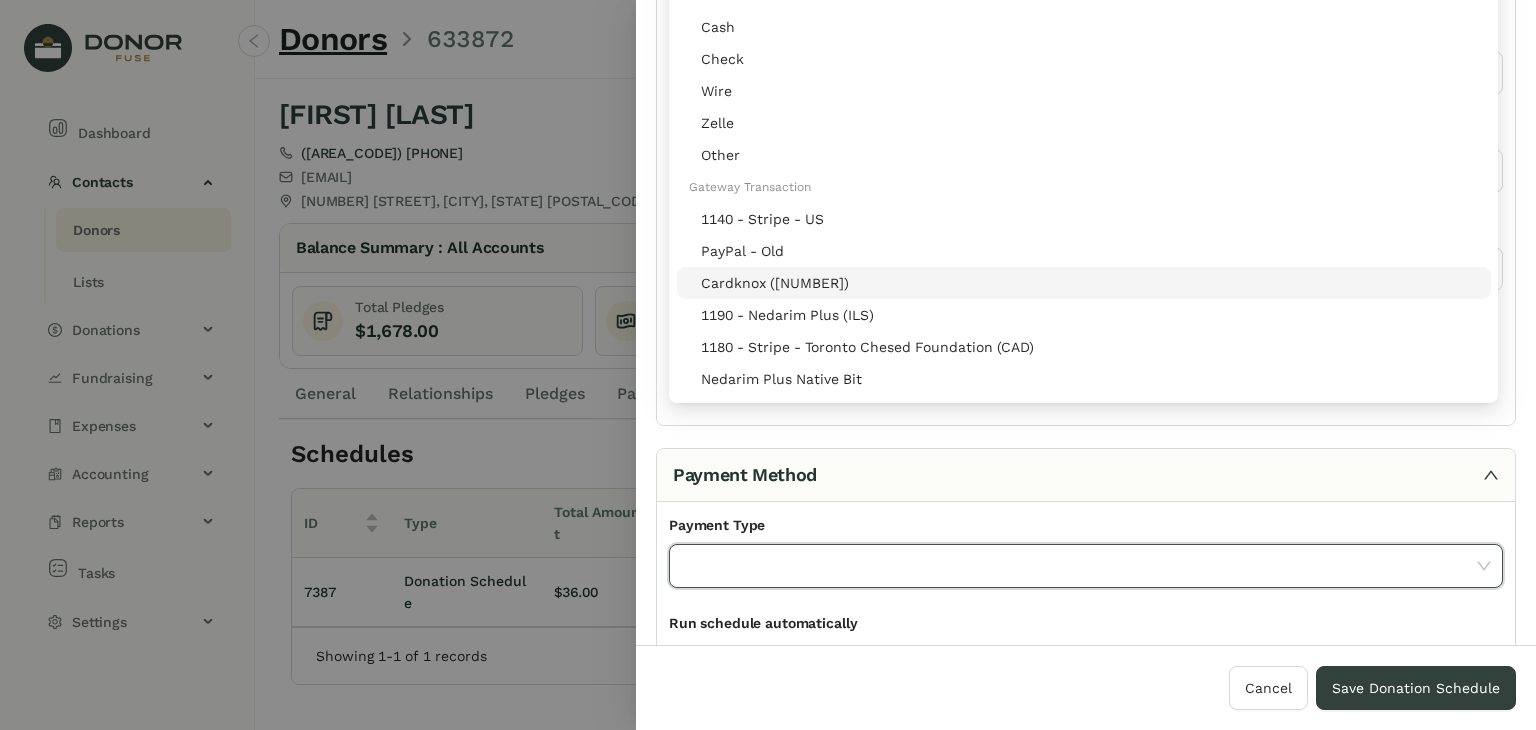 scroll, scrollTop: 0, scrollLeft: 0, axis: both 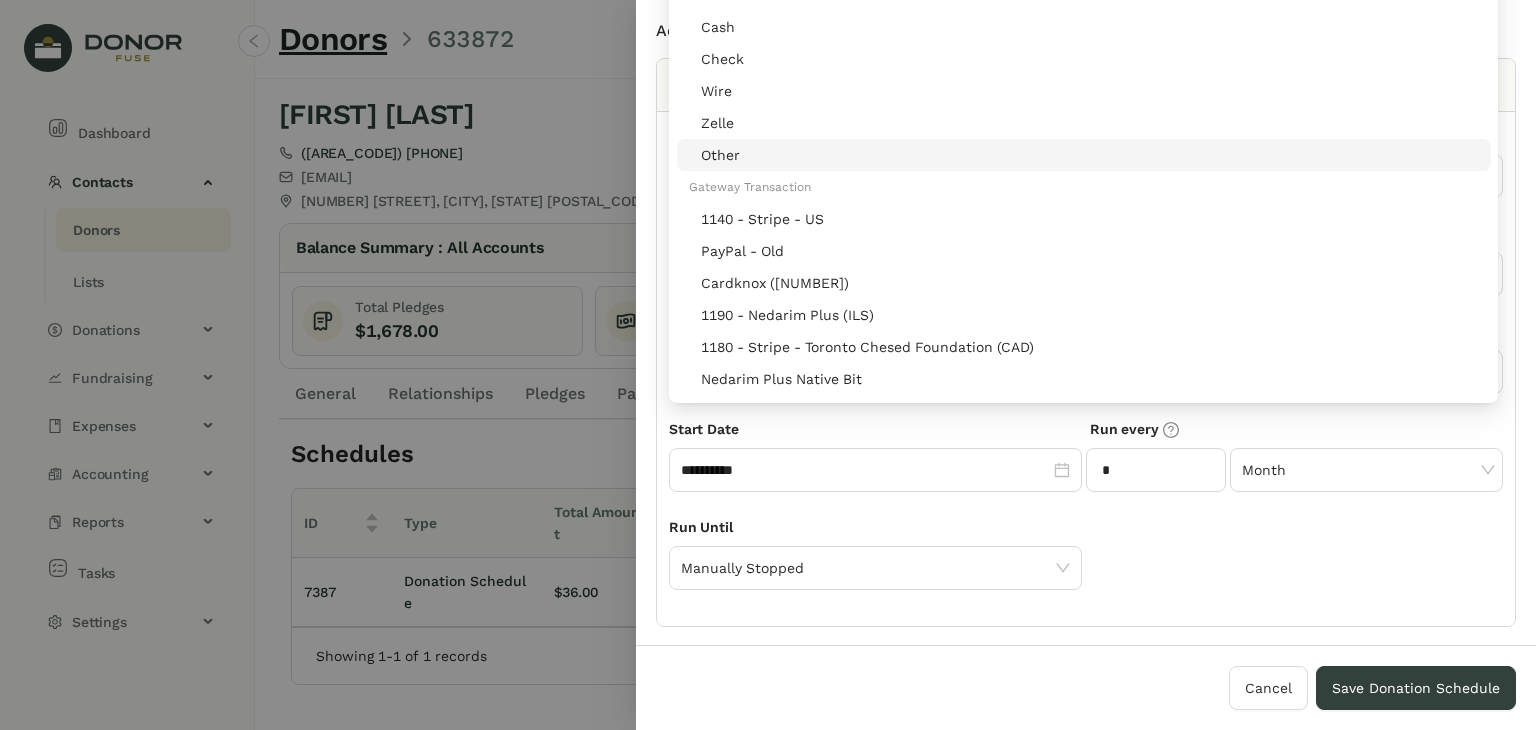 drag, startPoint x: 1535, startPoint y: 38, endPoint x: 713, endPoint y: 153, distance: 830.00543 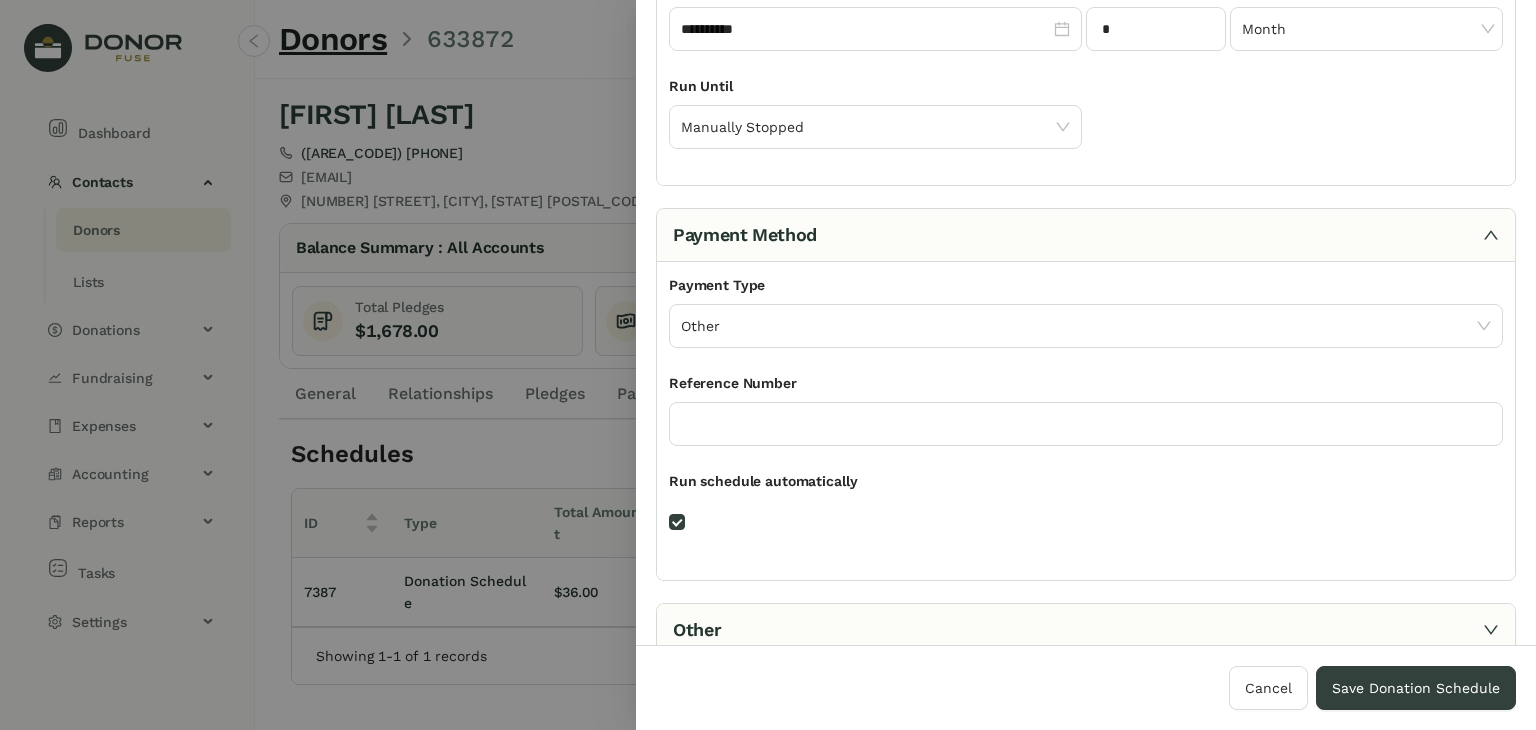 scroll, scrollTop: 472, scrollLeft: 0, axis: vertical 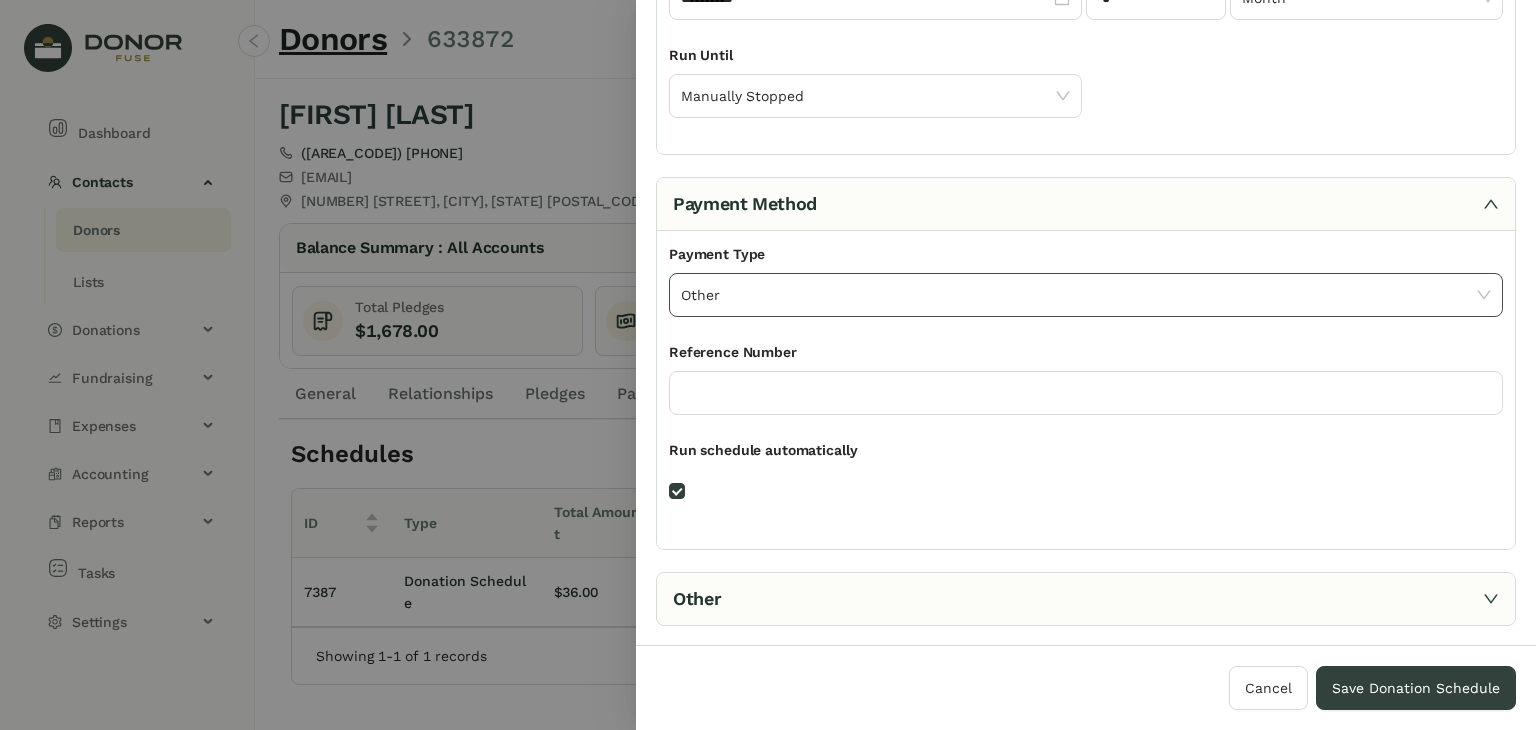 click at bounding box center (1484, 295) 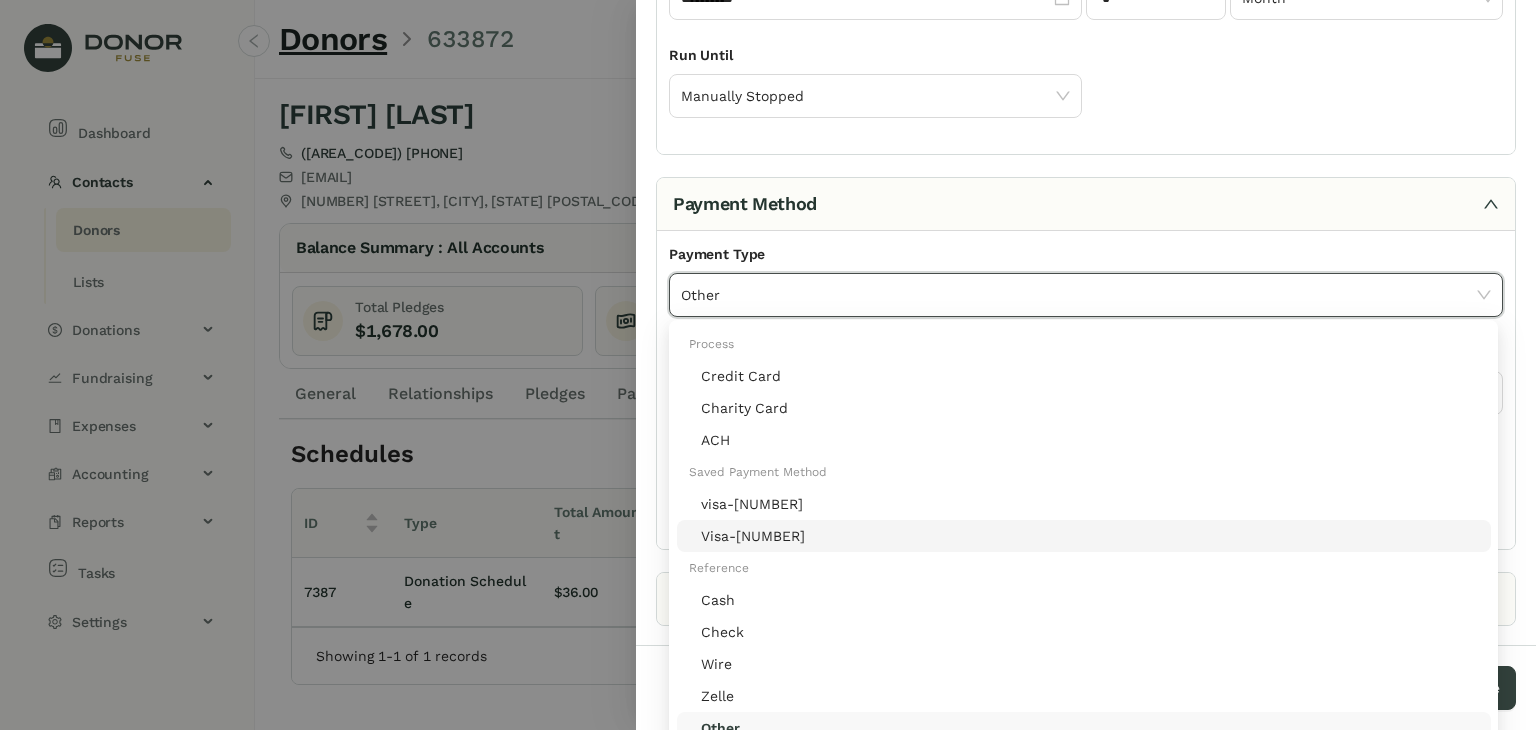 click on "Visa-[NUMBER]" at bounding box center (1090, 536) 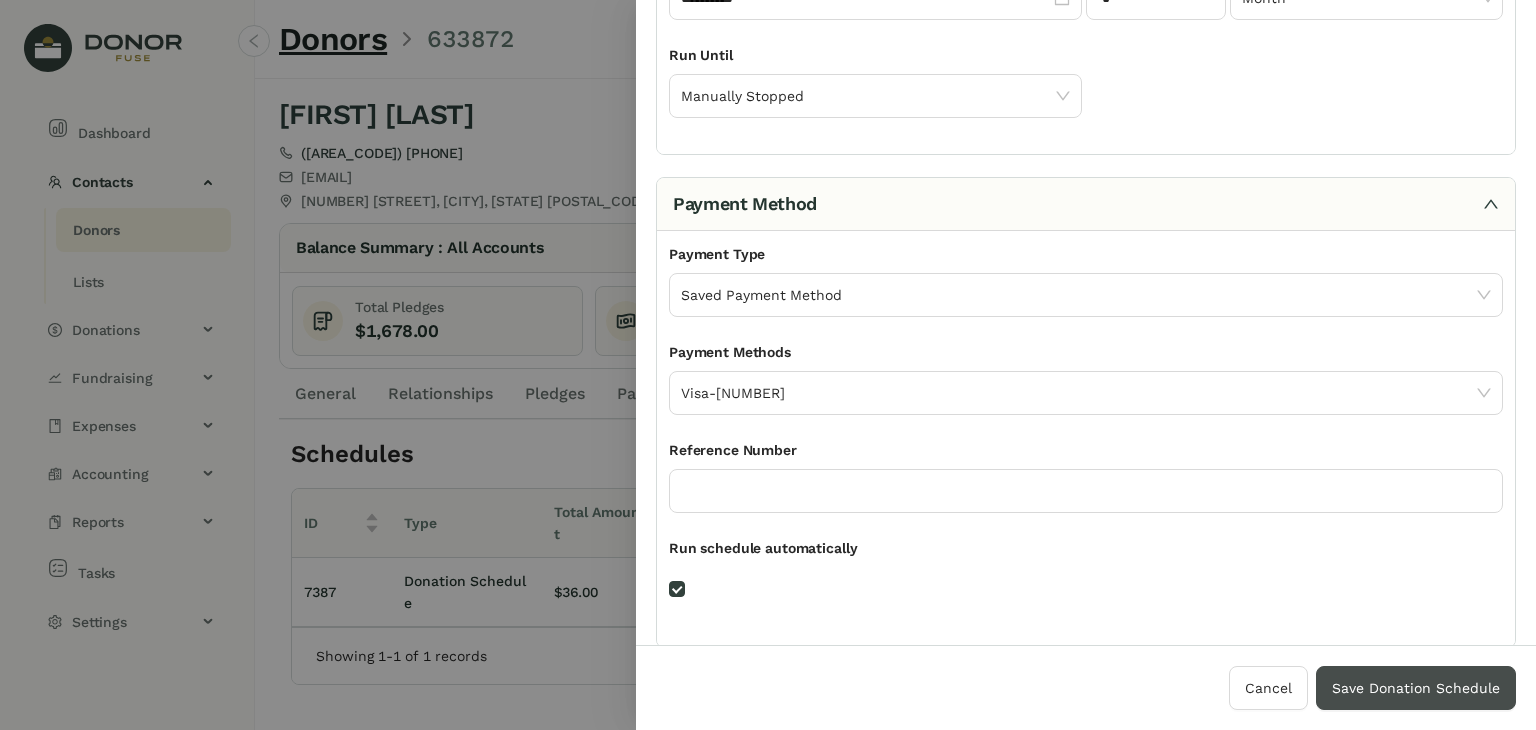drag, startPoint x: 1364, startPoint y: 682, endPoint x: 1387, endPoint y: 694, distance: 25.942244 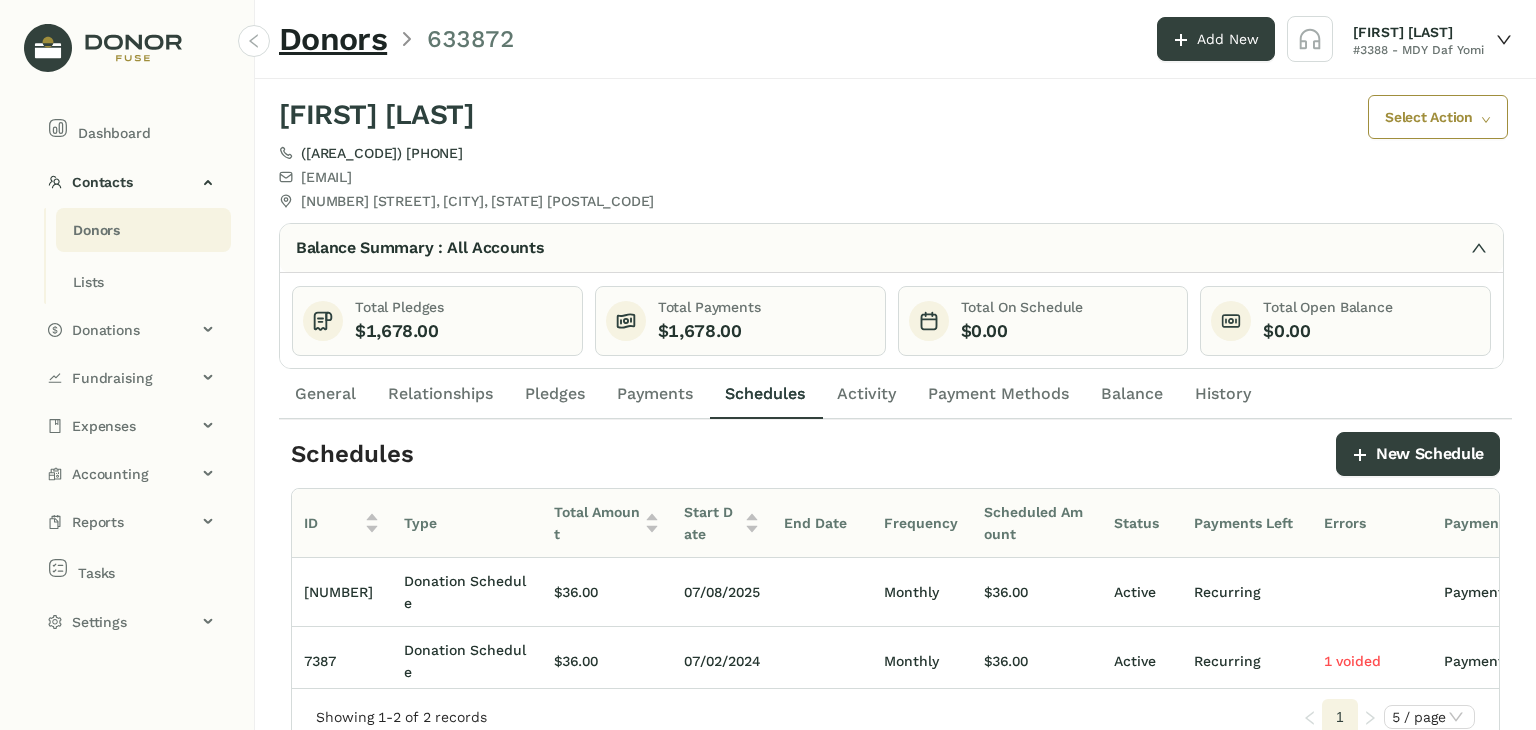scroll, scrollTop: 0, scrollLeft: 71, axis: horizontal 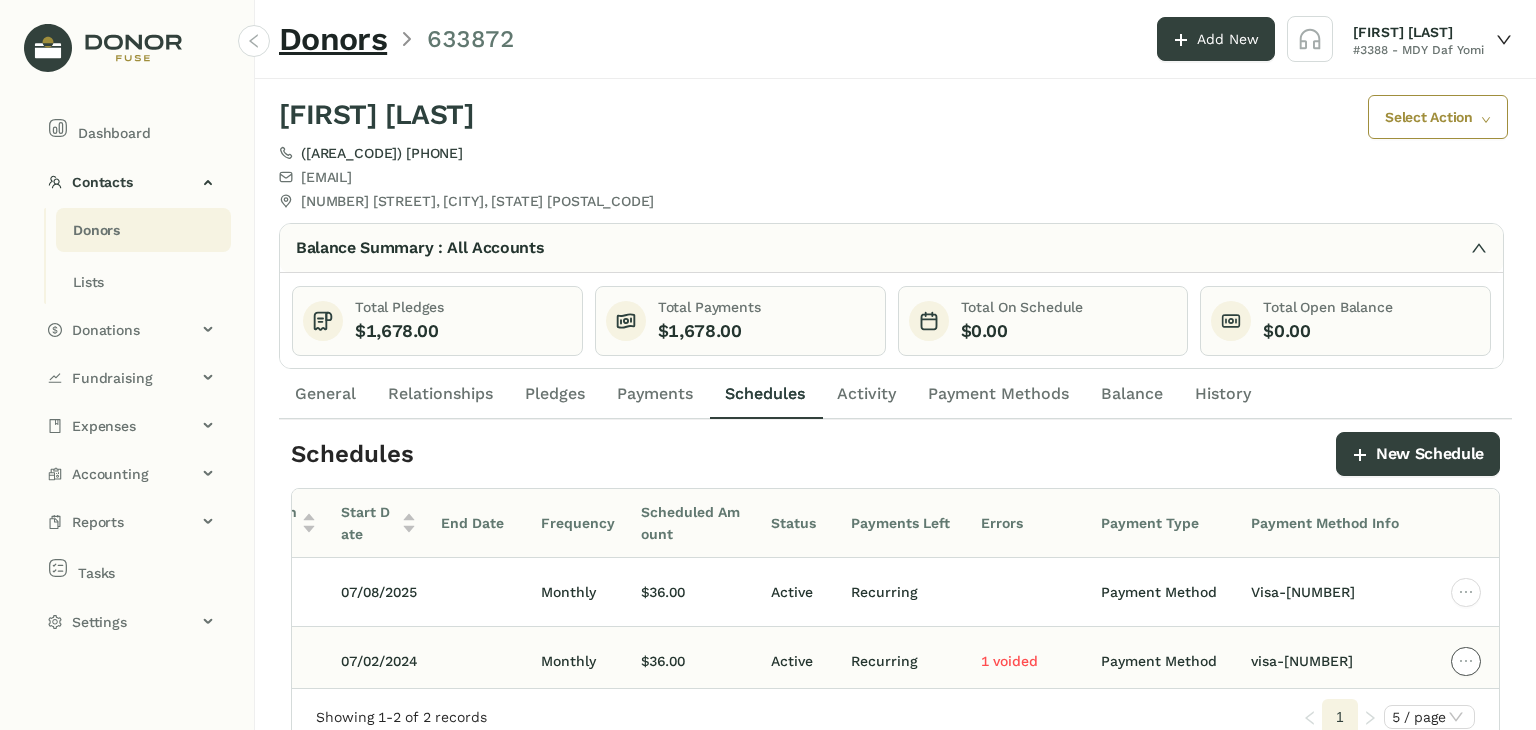 click at bounding box center [1466, 592] 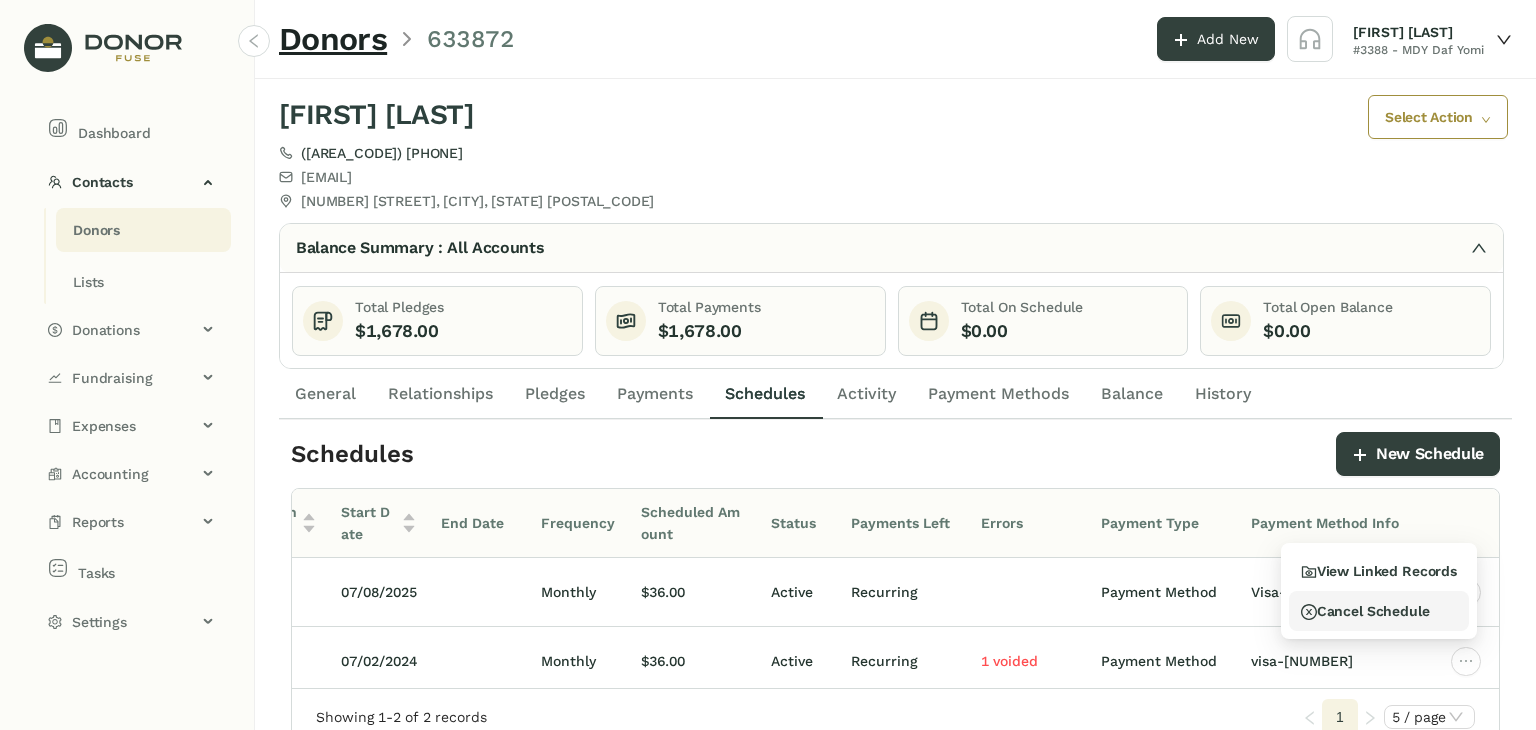 click on "Cancel Schedule" at bounding box center (1379, 571) 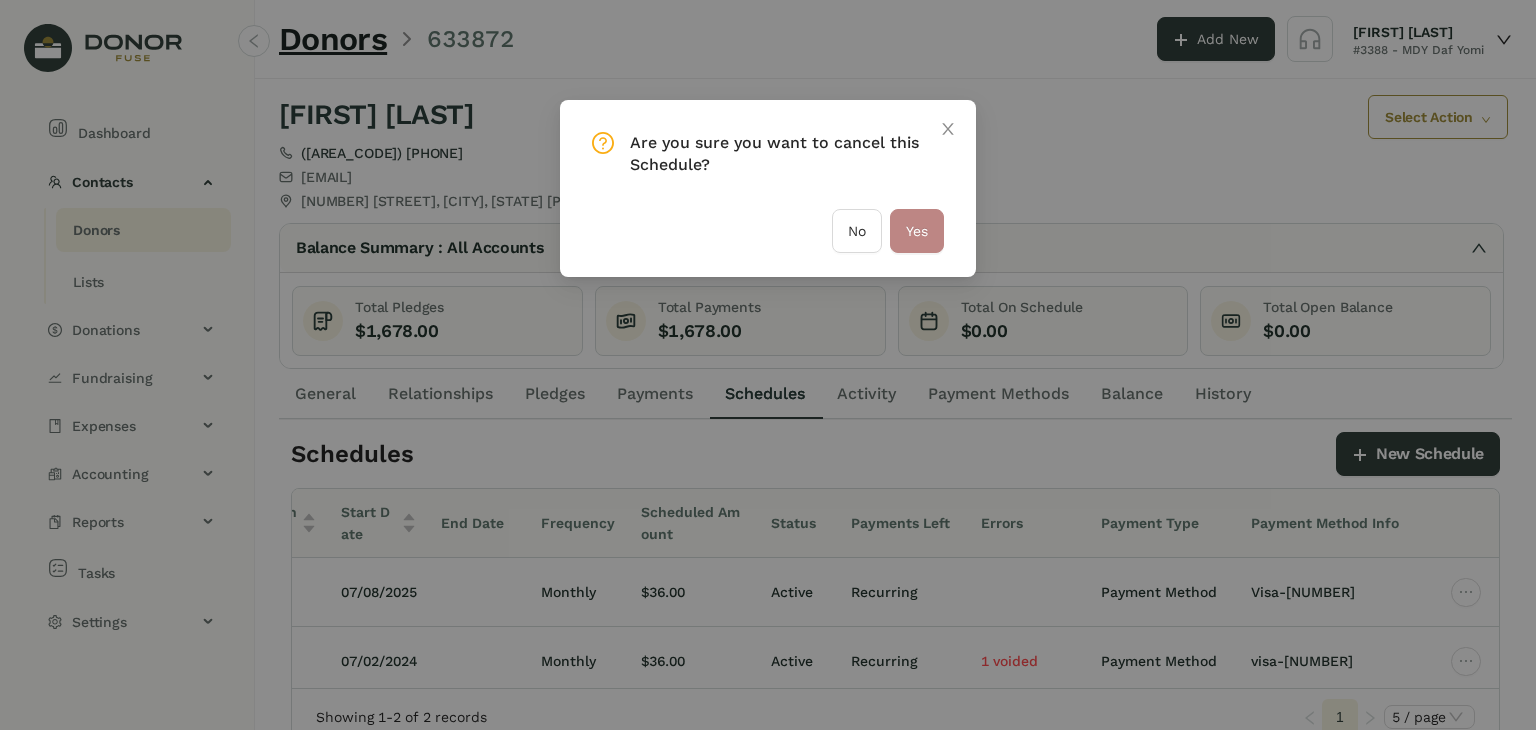 click on "Yes" at bounding box center (917, 231) 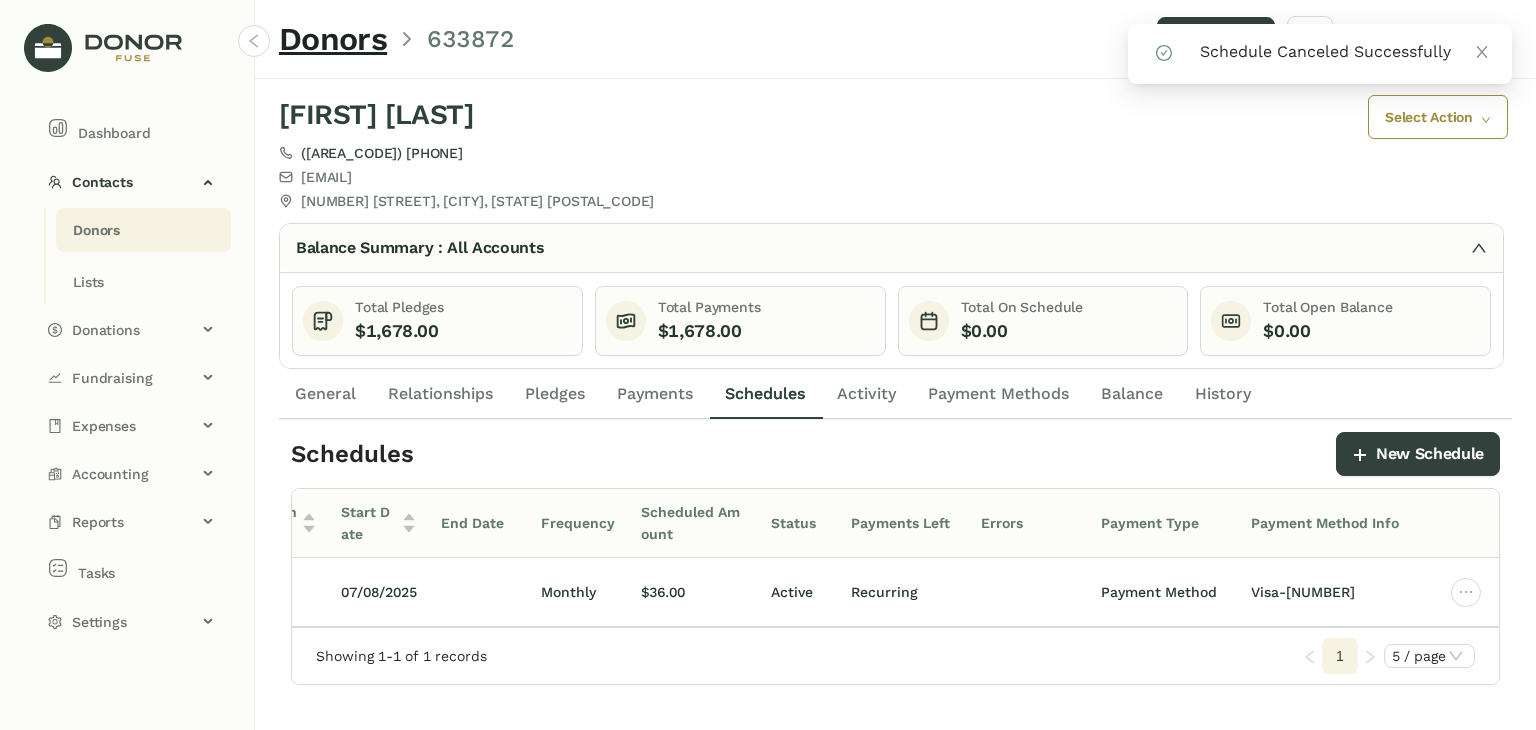 click on "Payment Methods" at bounding box center (998, 394) 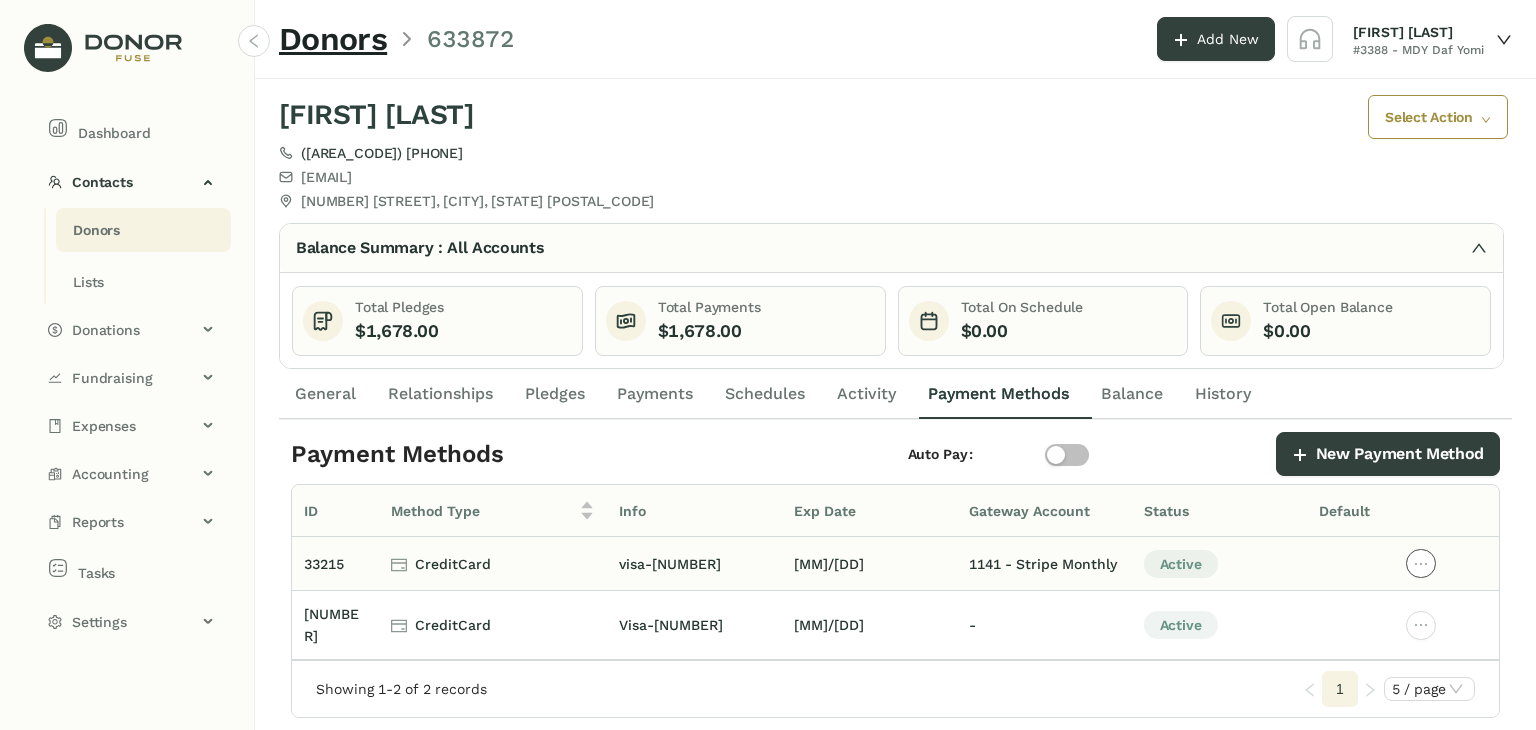 click at bounding box center (1421, 564) 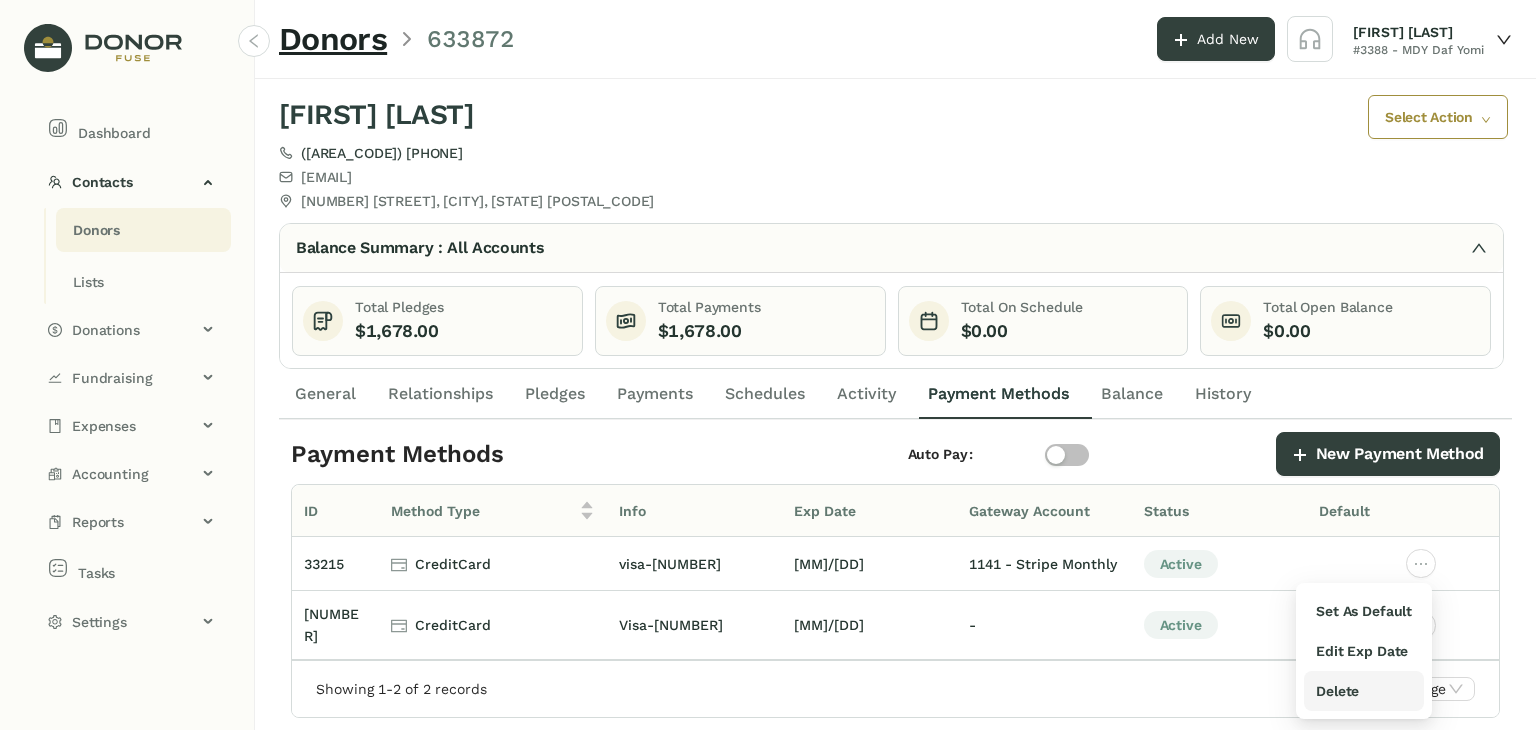 click on "Delete" at bounding box center [1364, 611] 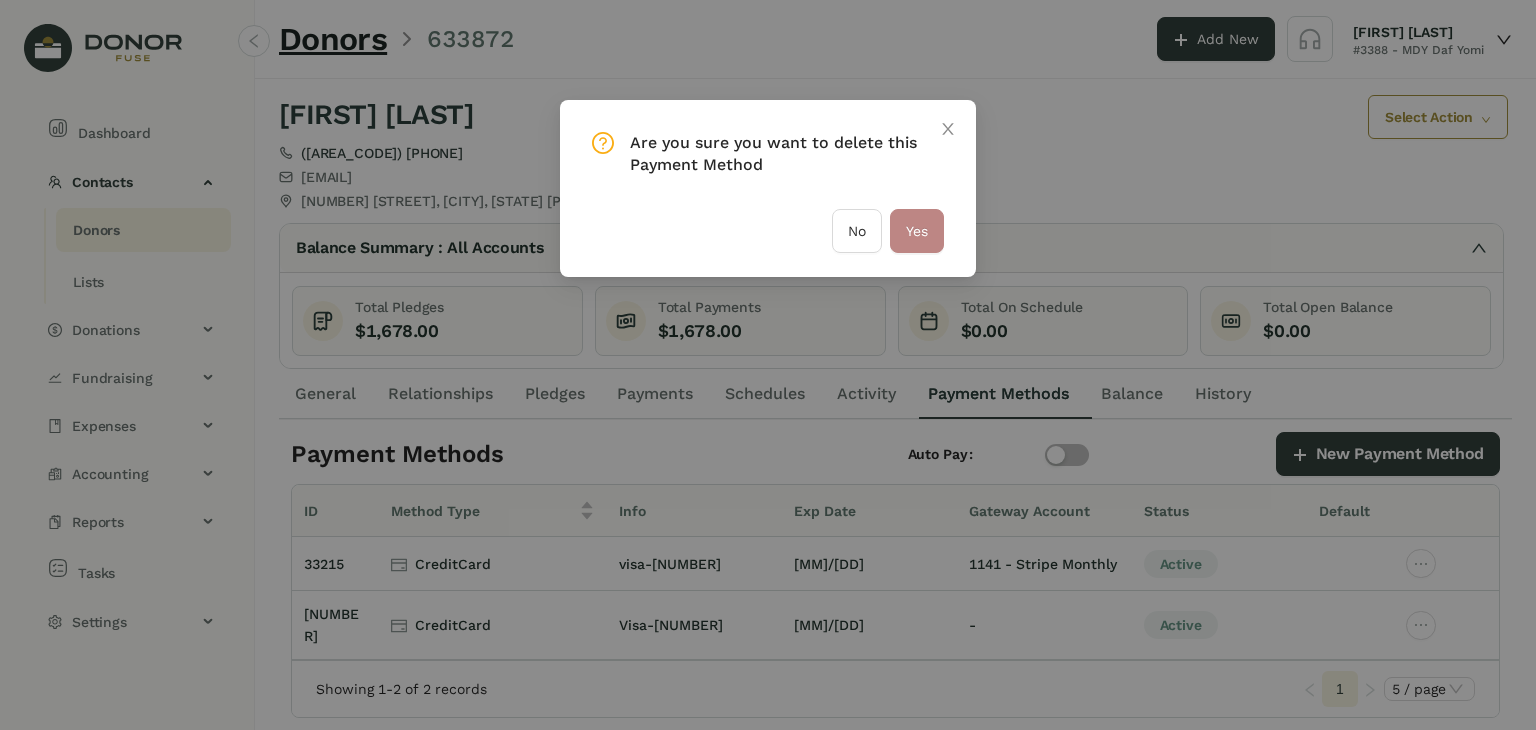 click on "Yes" at bounding box center (917, 231) 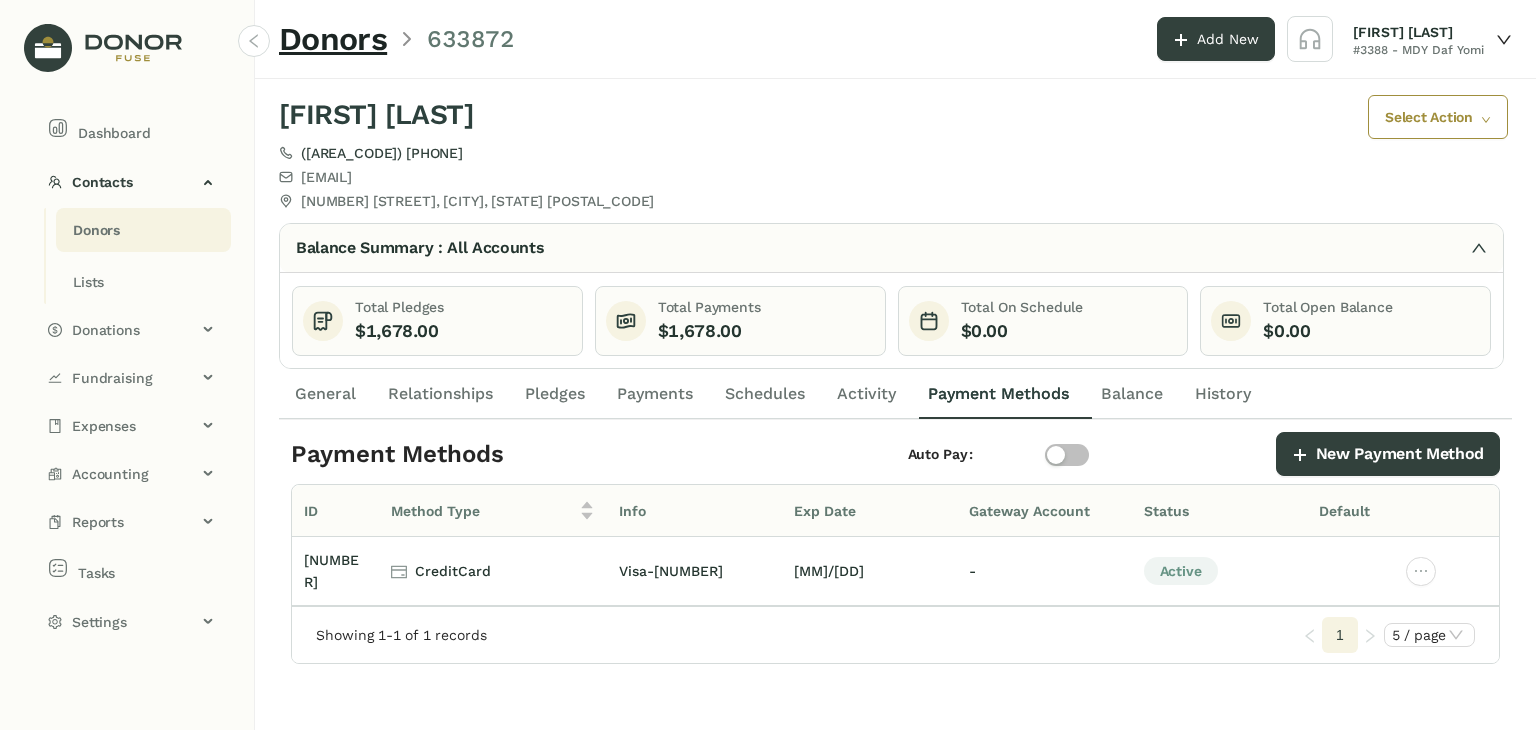 click on "Payments" at bounding box center (325, 394) 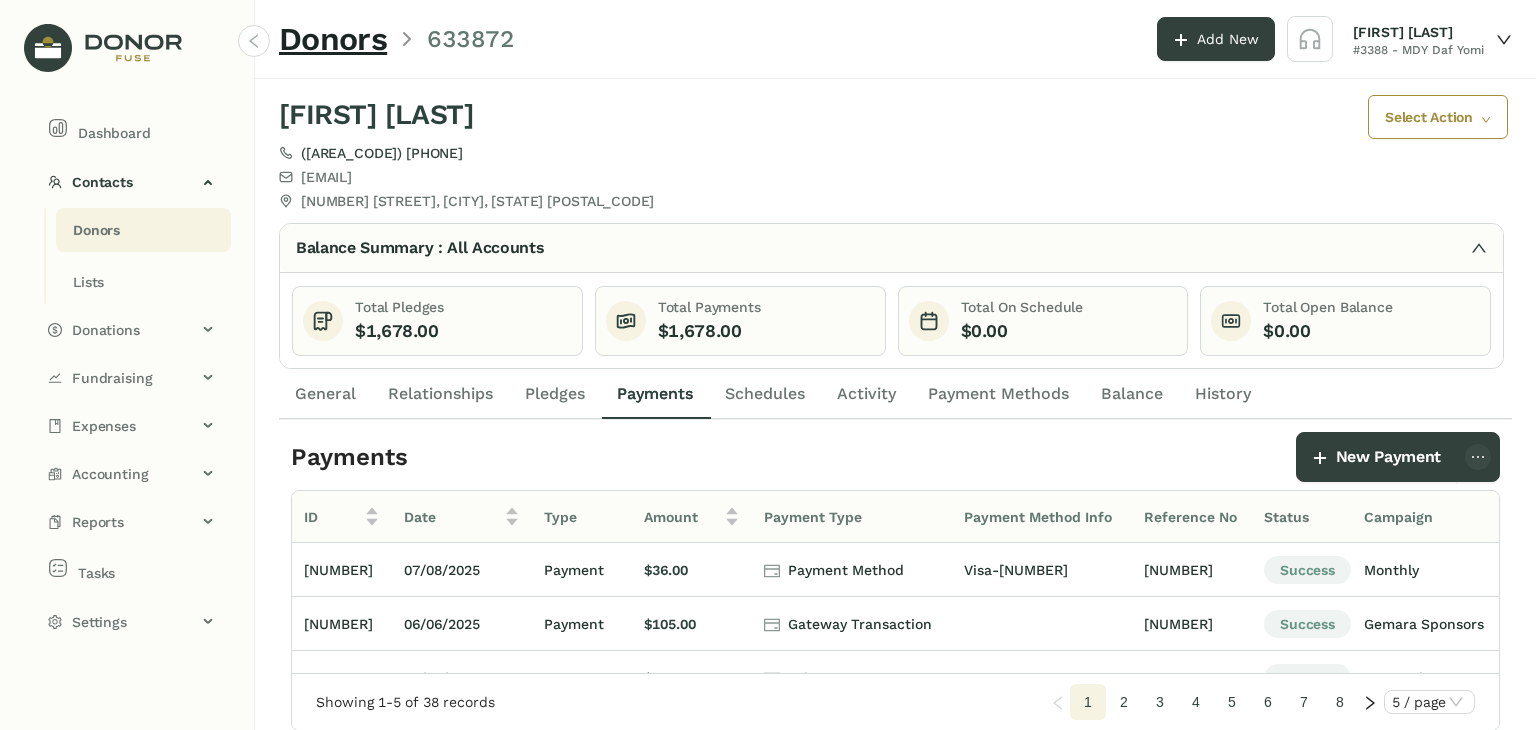 click on "Activity" at bounding box center [325, 394] 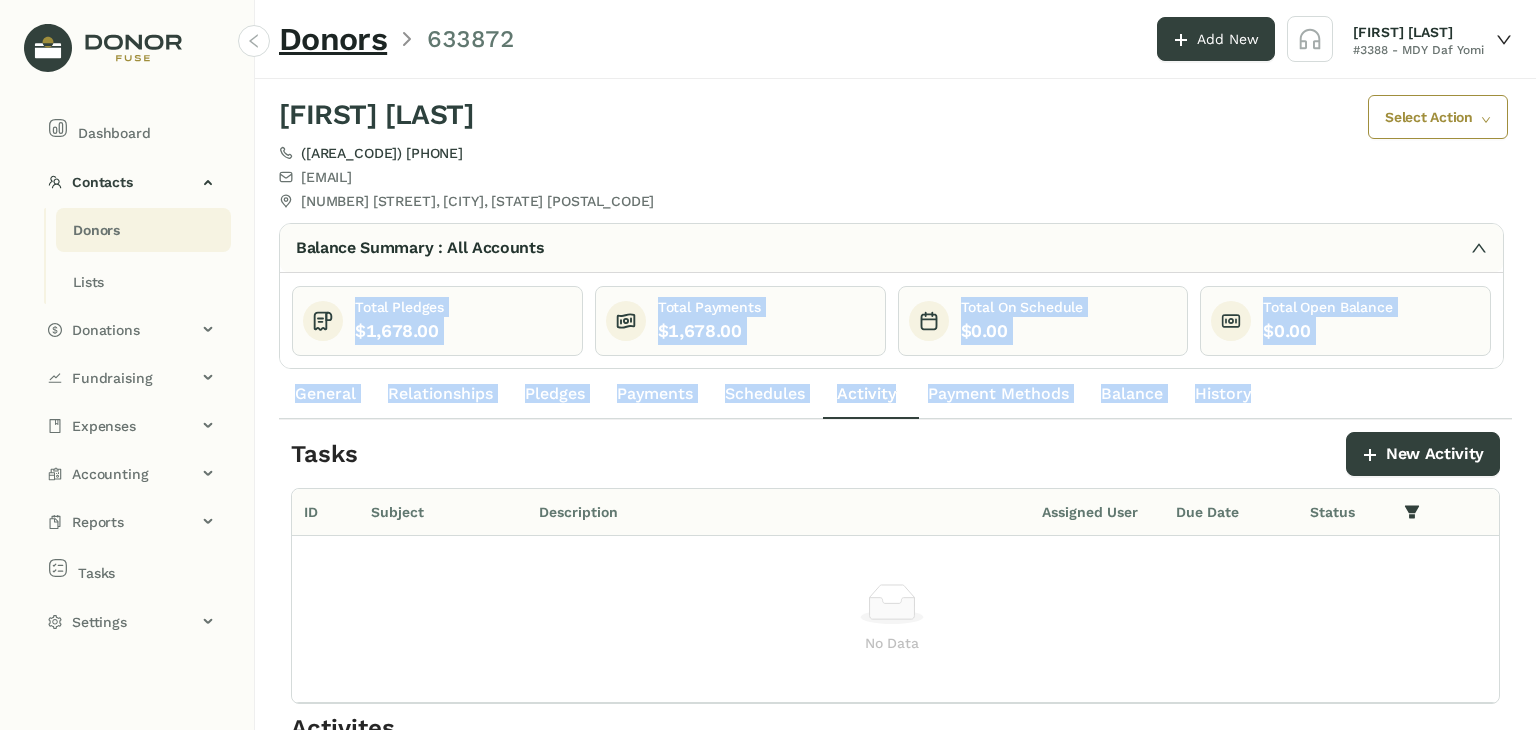 drag, startPoint x: 1535, startPoint y: 284, endPoint x: 1535, endPoint y: 394, distance: 110 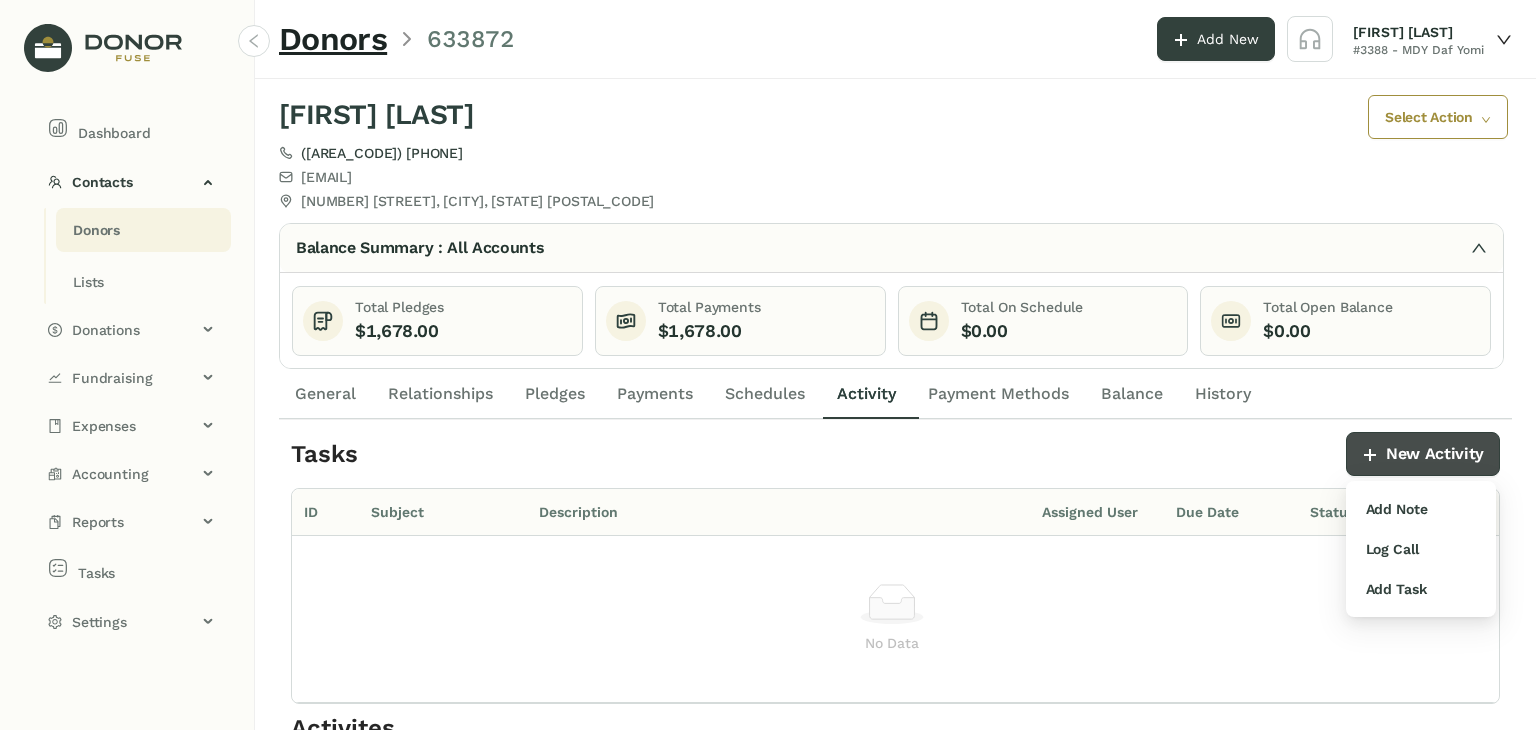 click on "New Activity" at bounding box center (1435, 454) 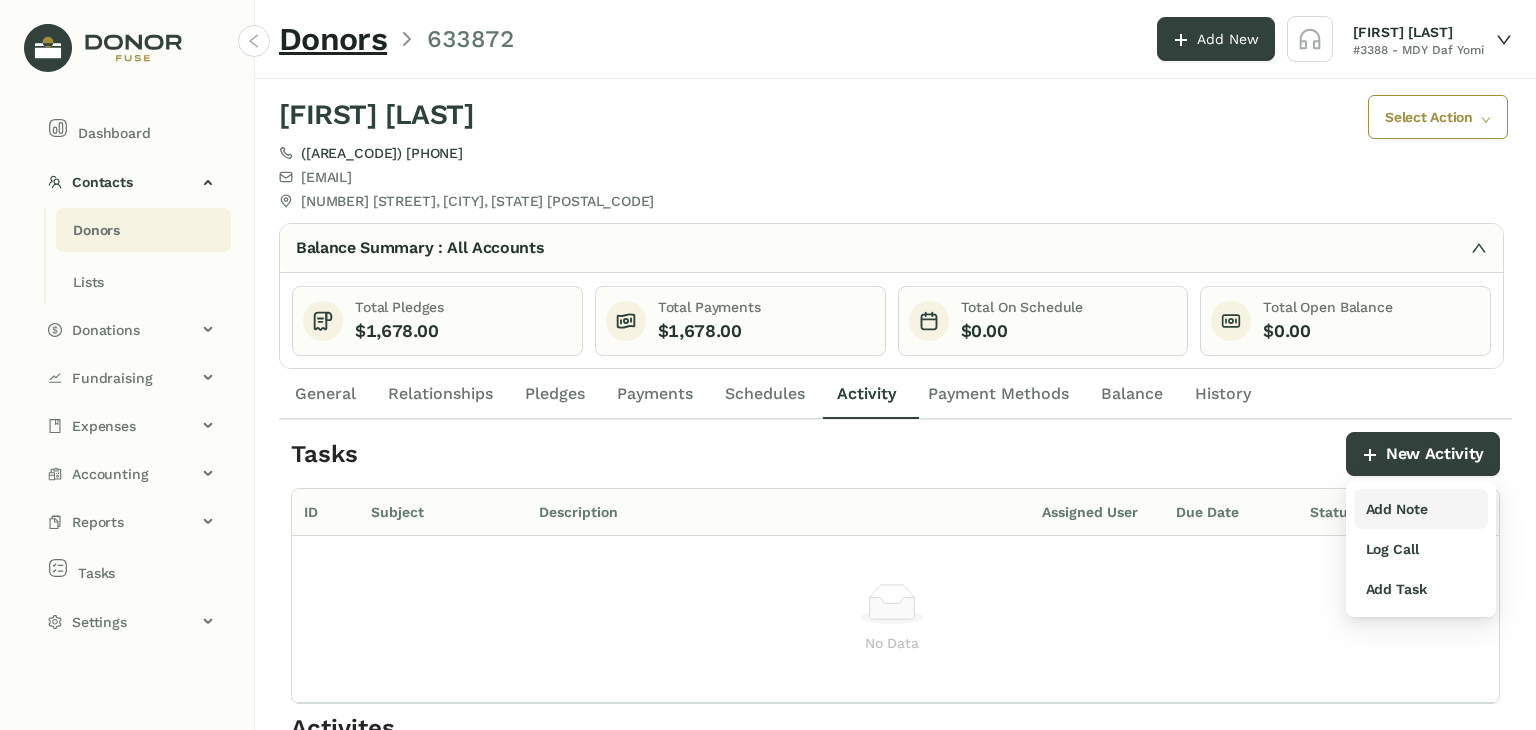 click on "Add Note" at bounding box center [1397, 509] 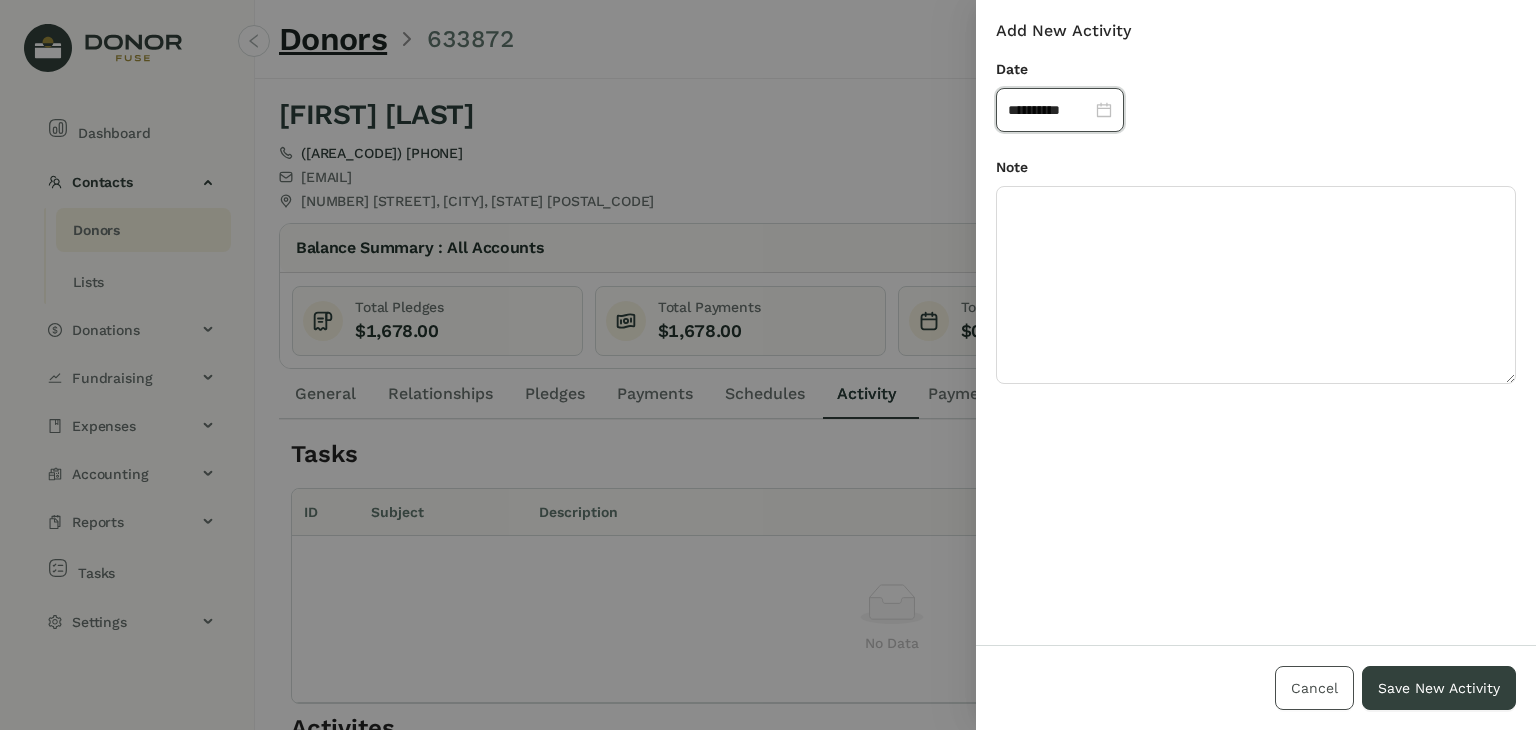 click on "Cancel" at bounding box center [1314, 688] 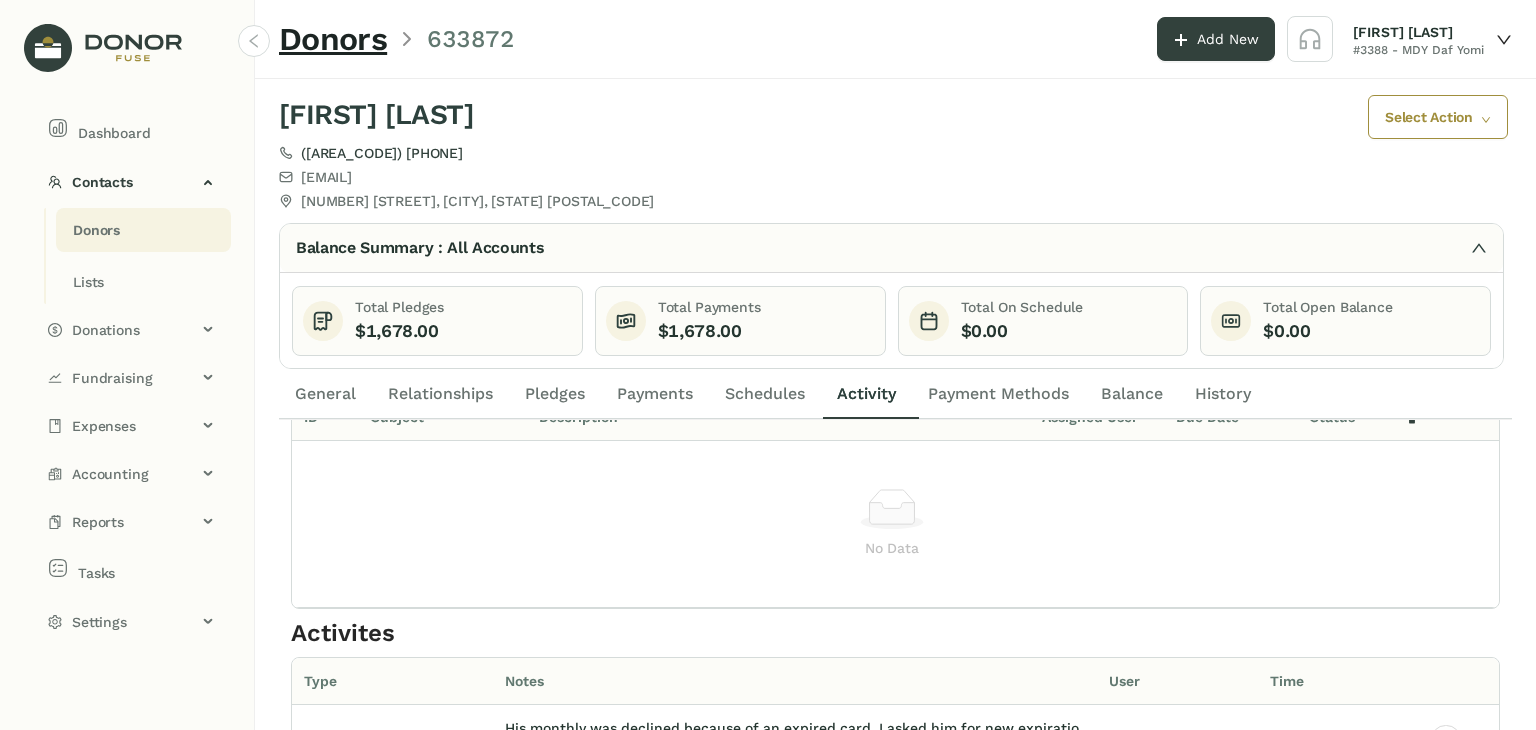 scroll, scrollTop: 125, scrollLeft: 0, axis: vertical 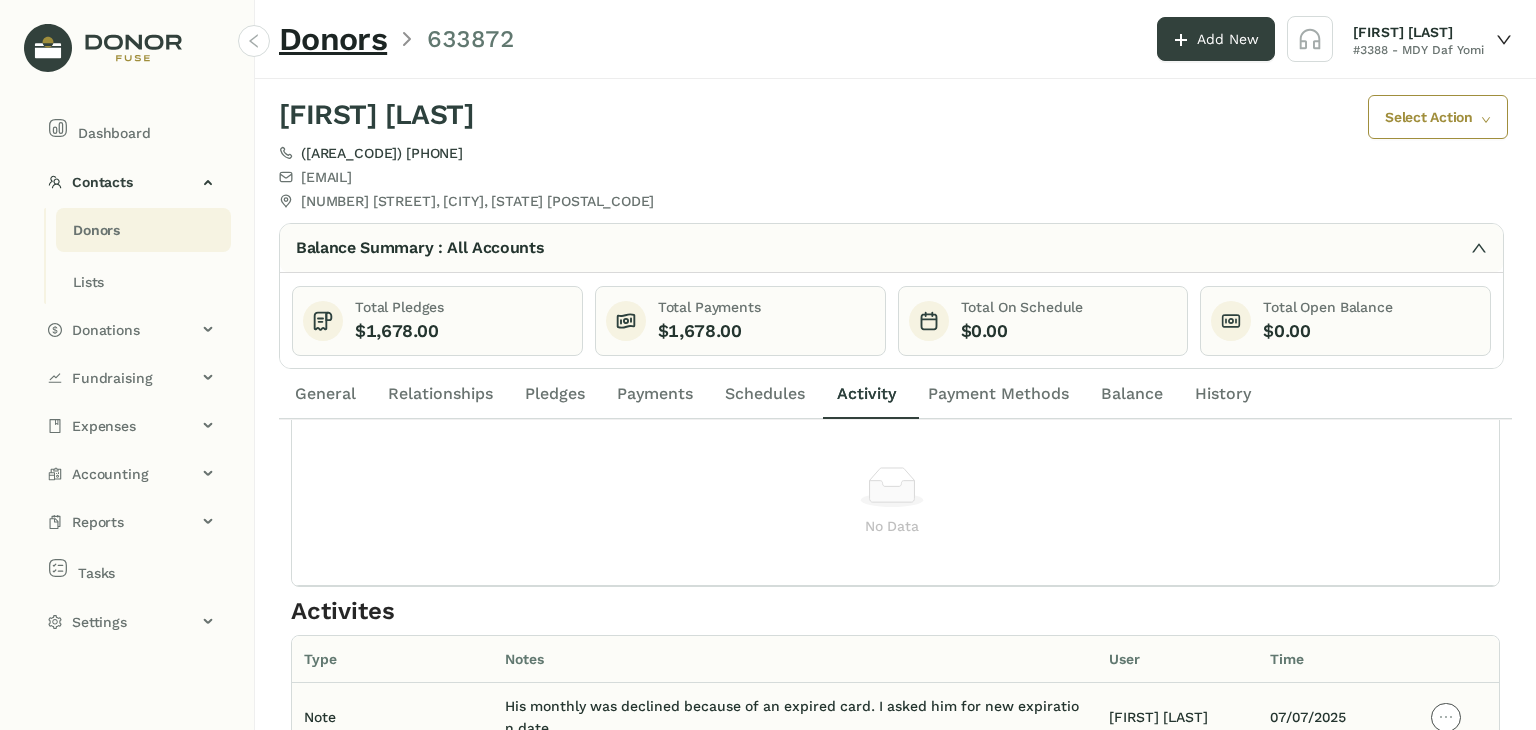click at bounding box center (1446, 717) 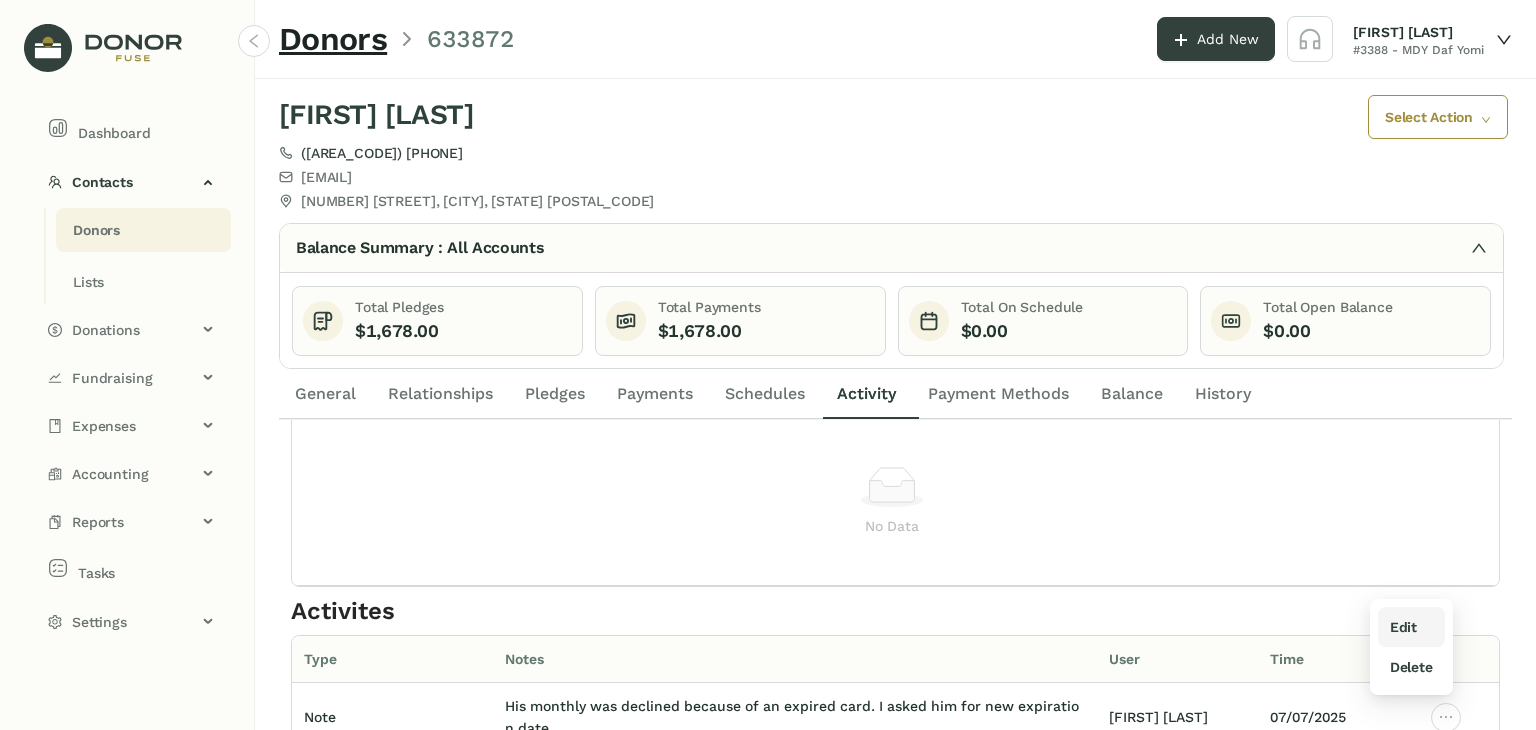click on "Edit" at bounding box center (1411, 627) 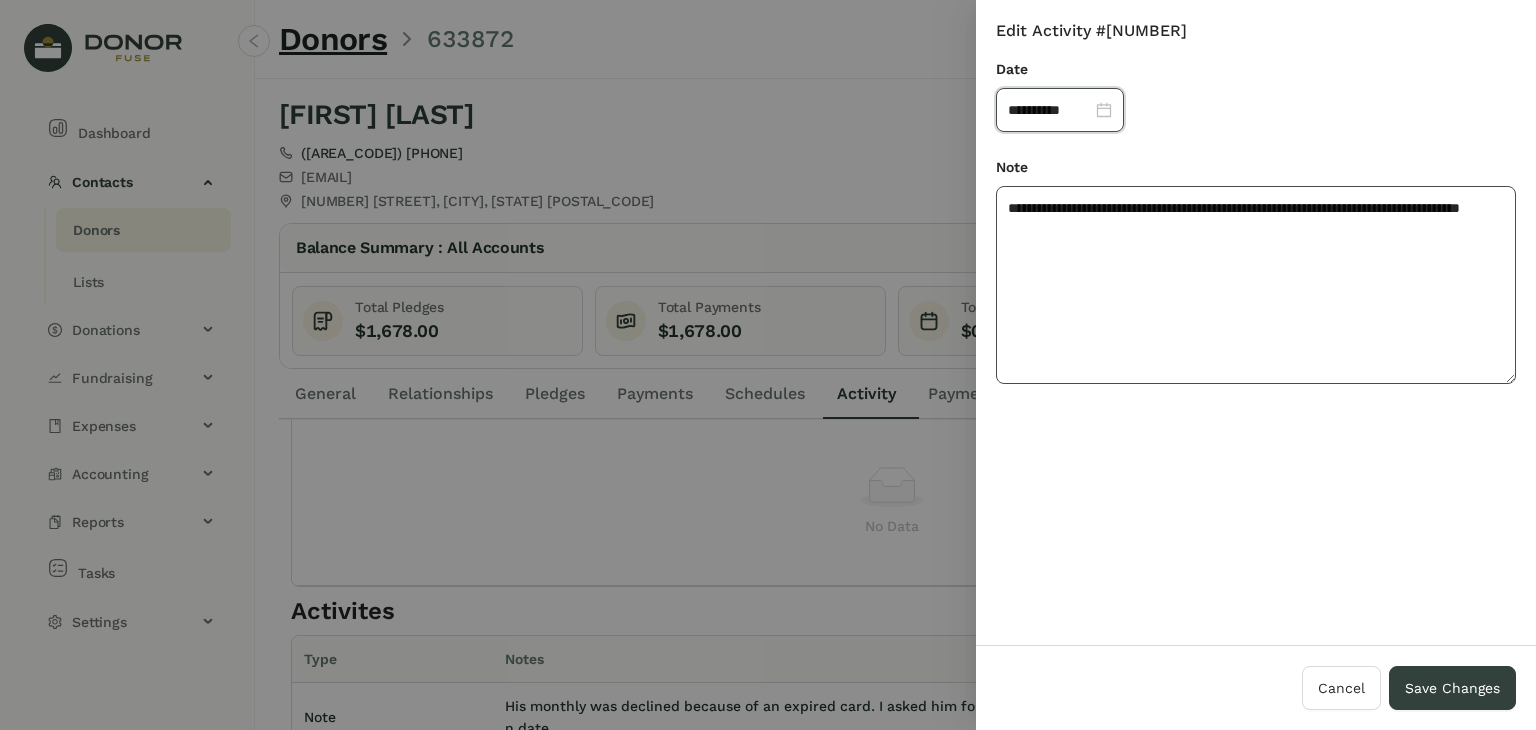 click on "**********" at bounding box center (1256, 285) 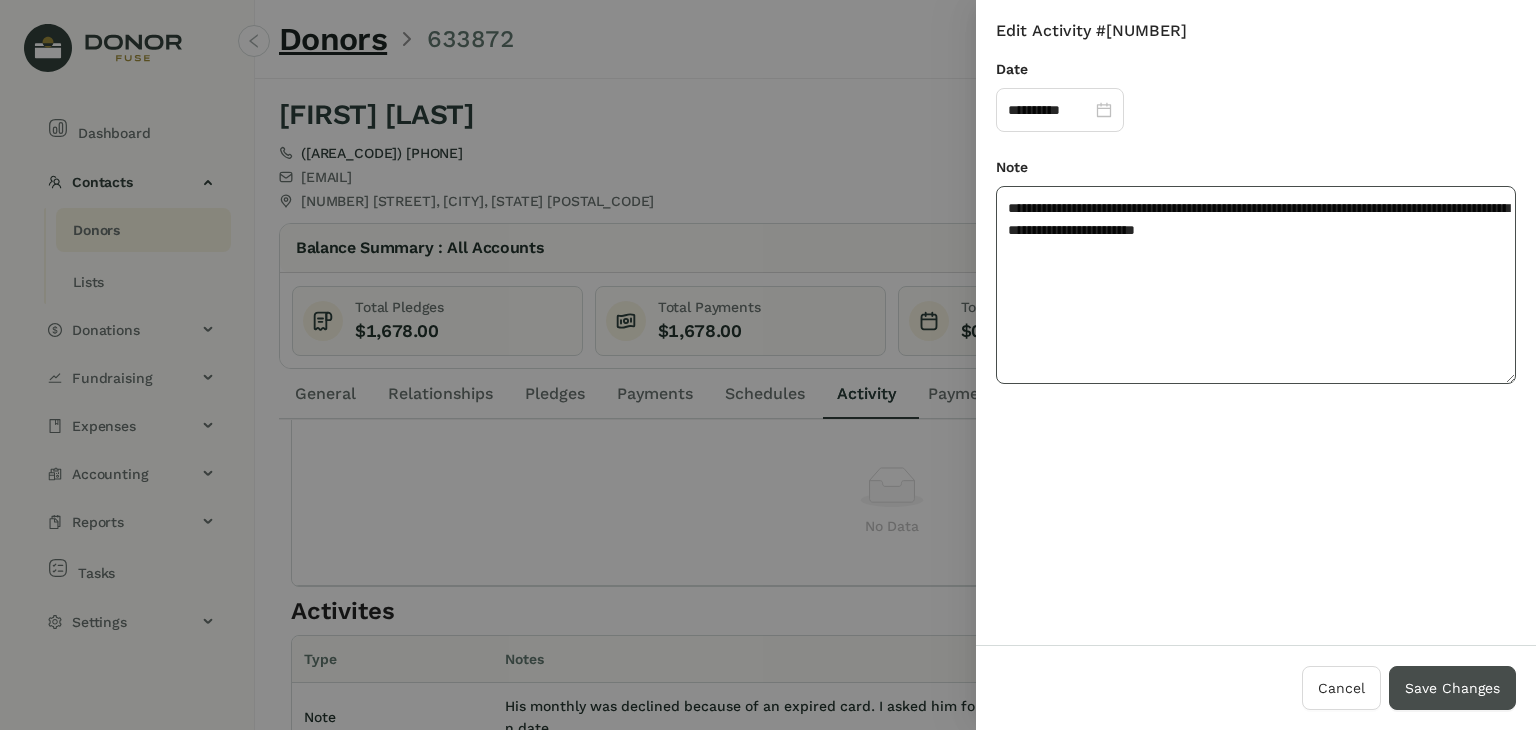 type on "**********" 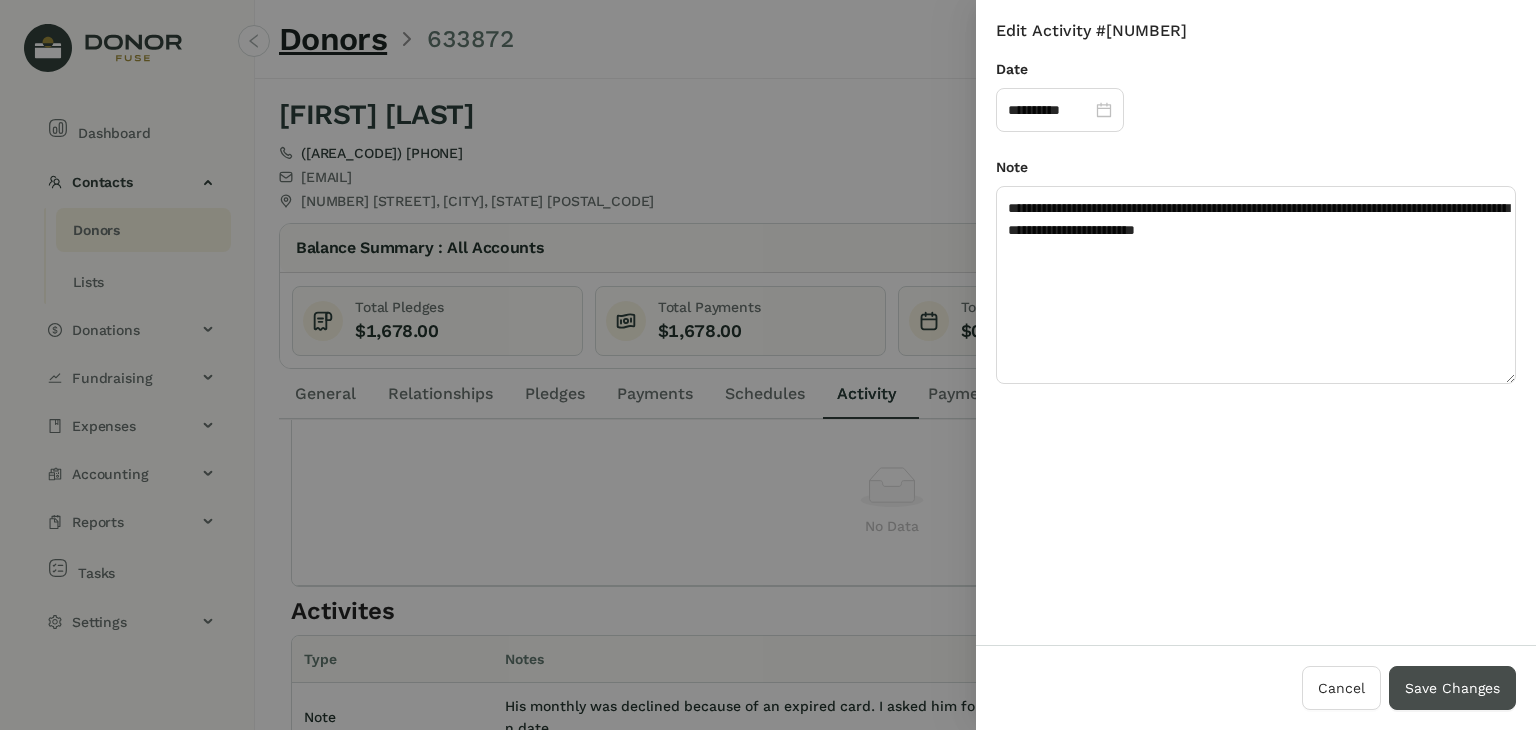 click on "Save Changes" at bounding box center [1452, 688] 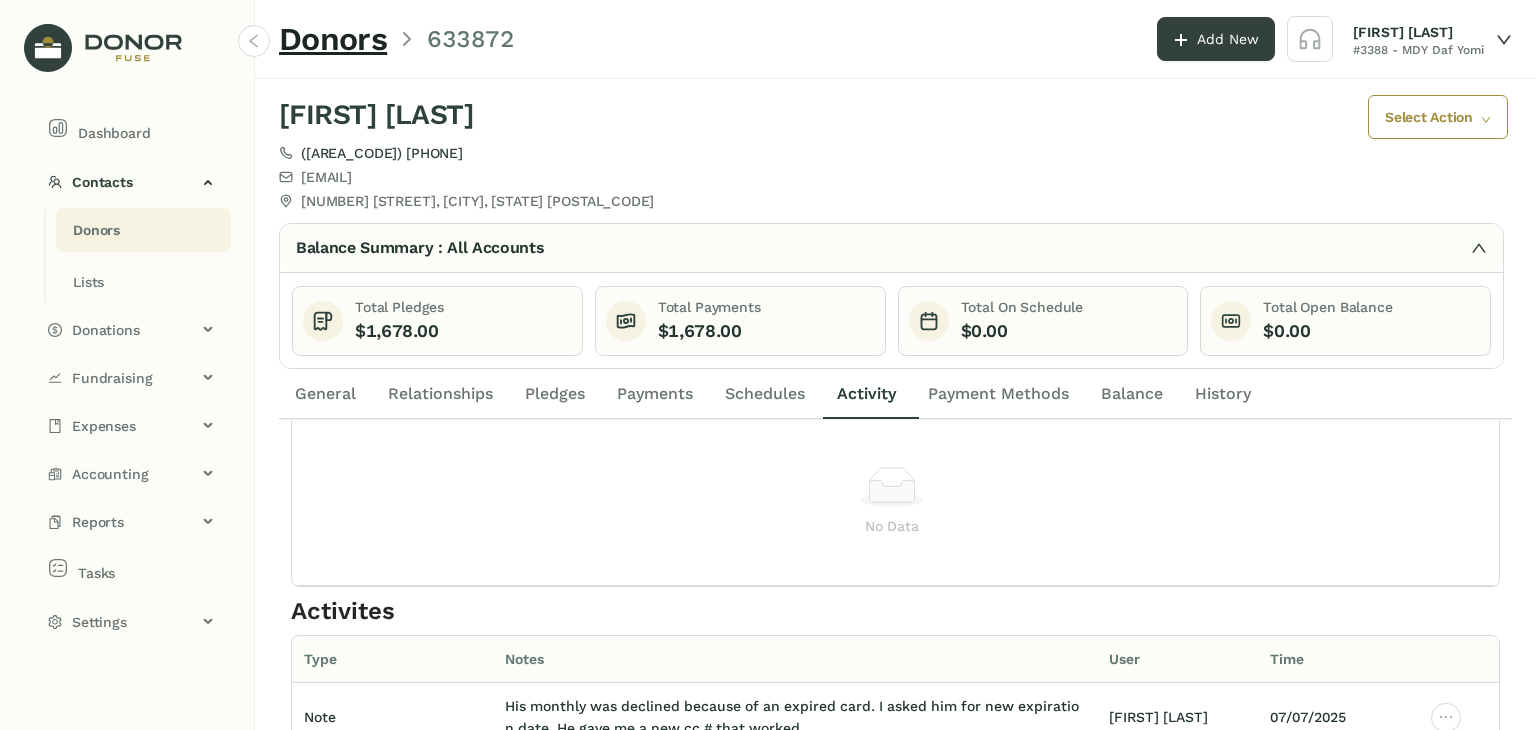 click on "Schedules" at bounding box center [765, 394] 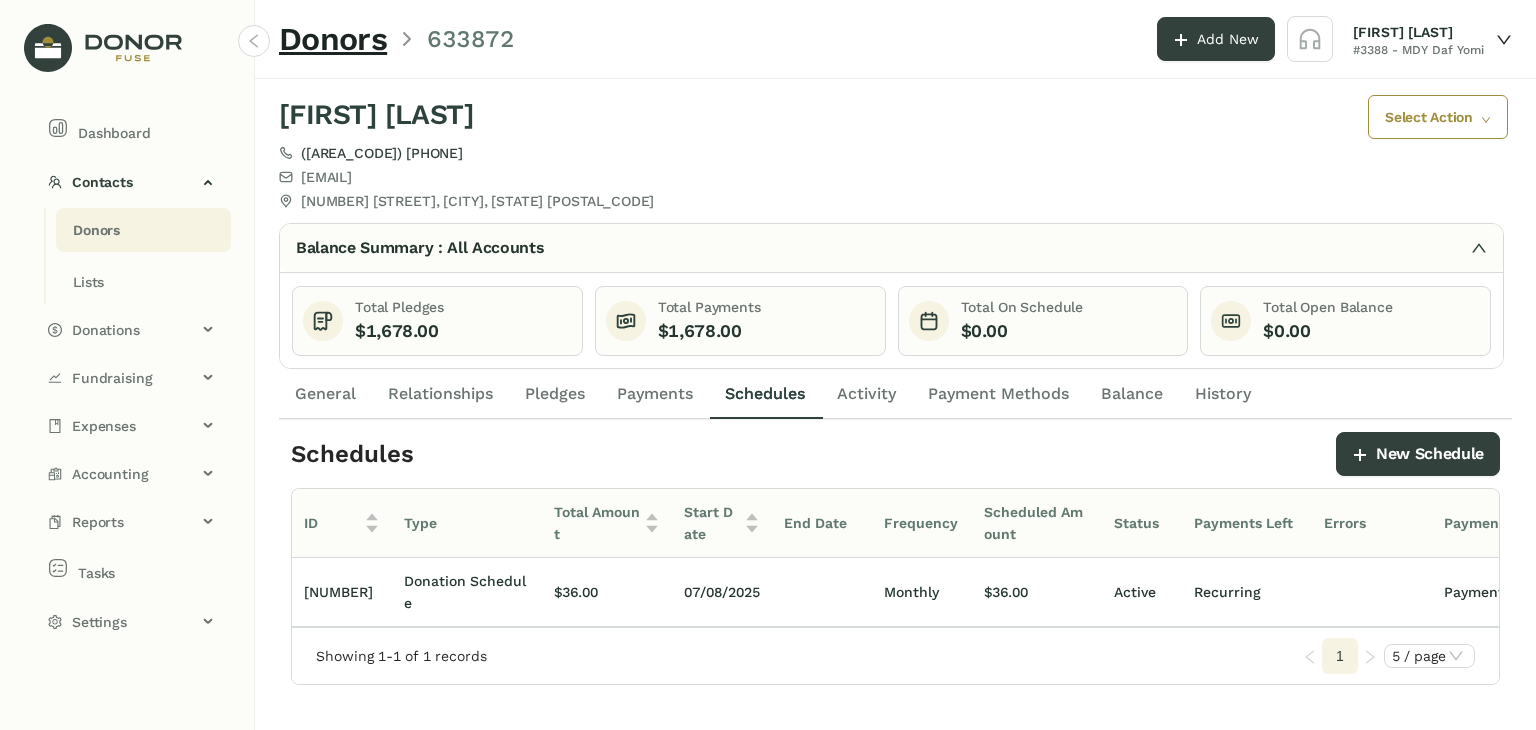 click on "Payment Methods" at bounding box center (325, 394) 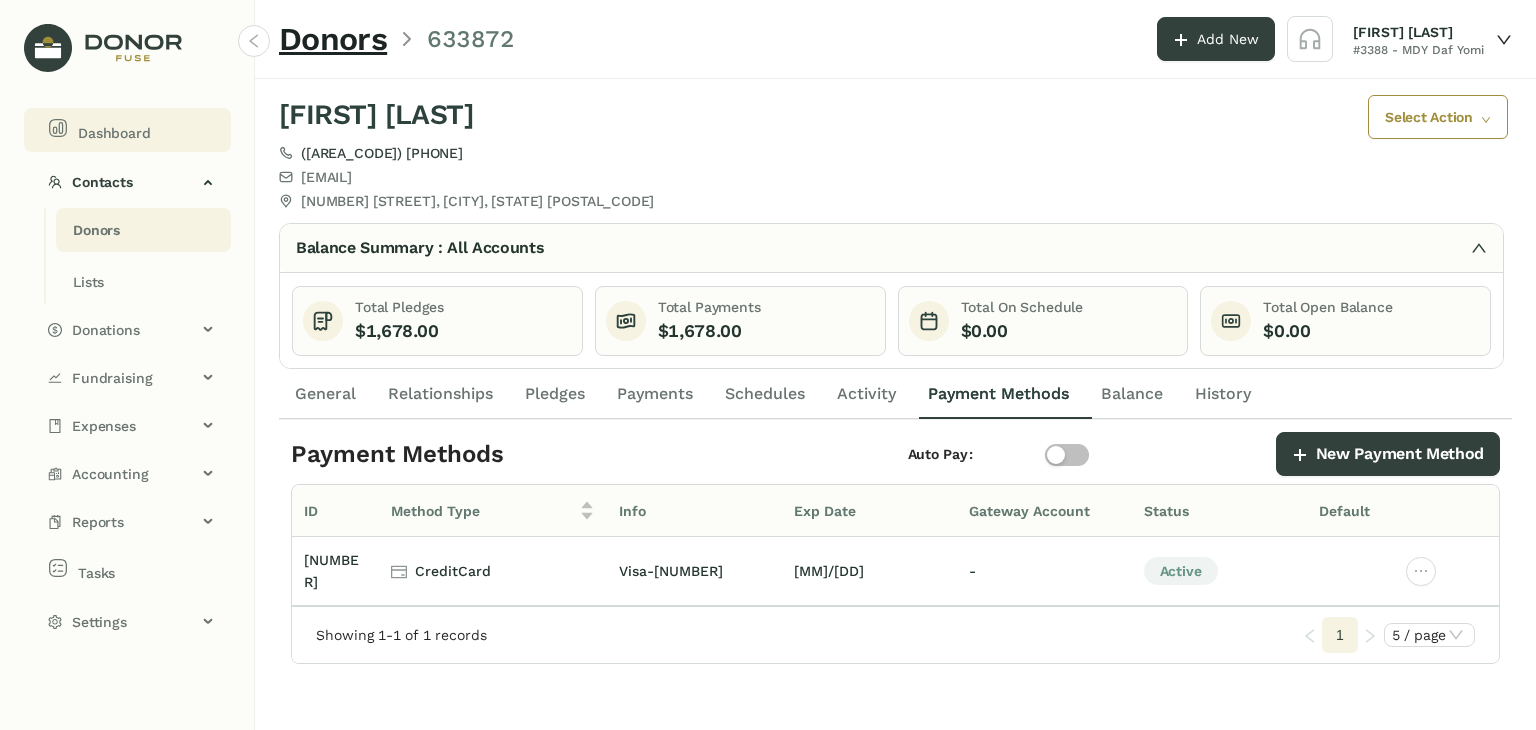 click on "Dashboard" at bounding box center (131, 130) 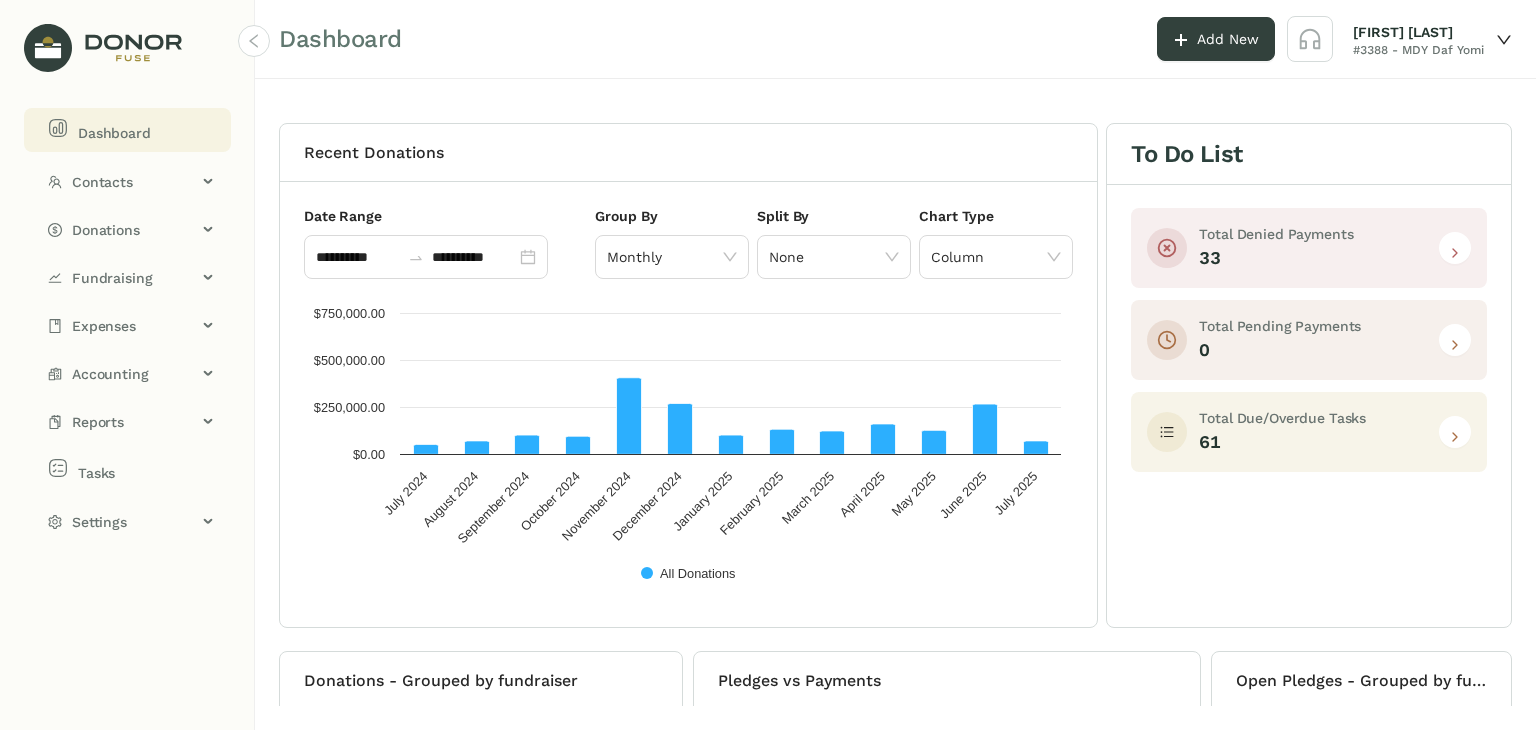 click at bounding box center (1455, 253) 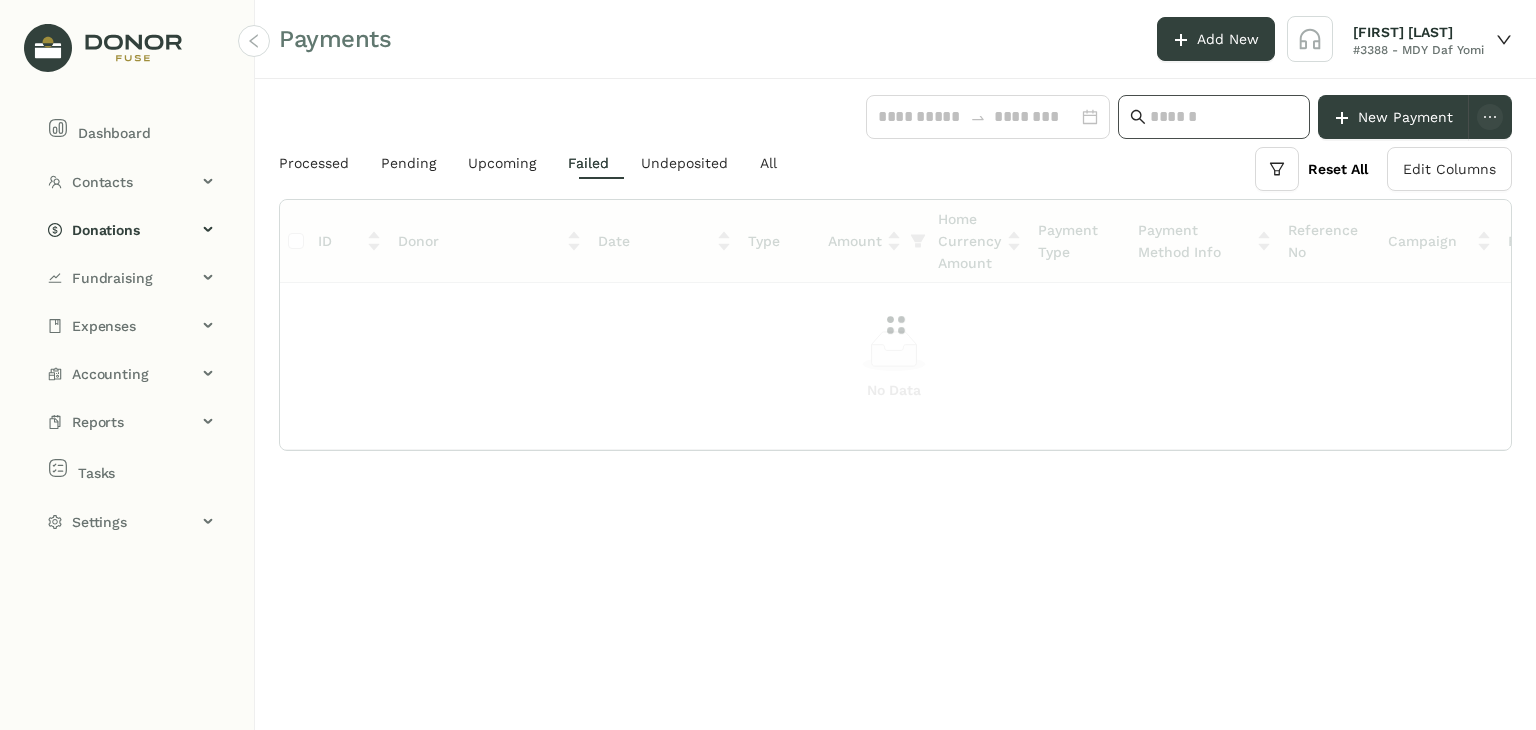click at bounding box center (1224, 117) 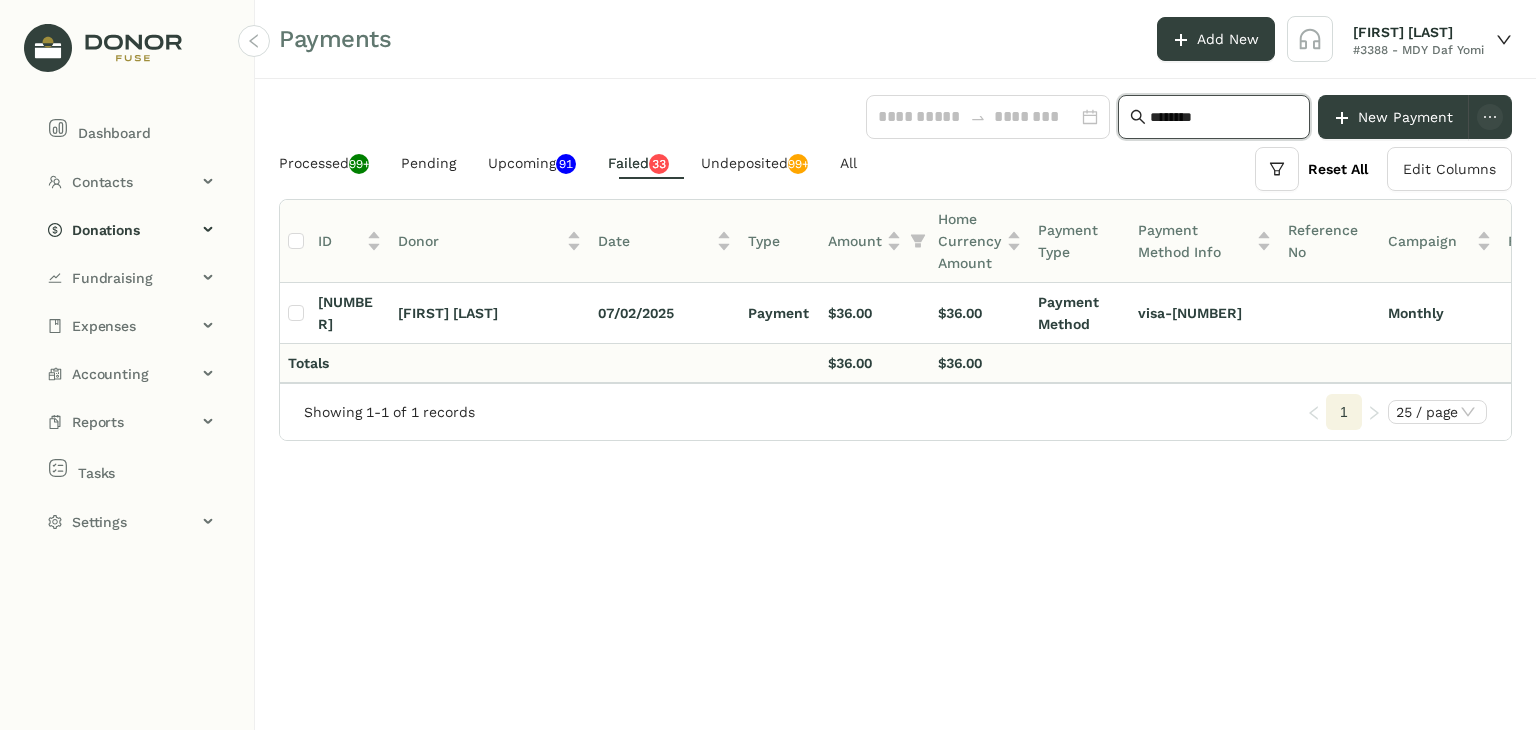 scroll, scrollTop: 0, scrollLeft: 300, axis: horizontal 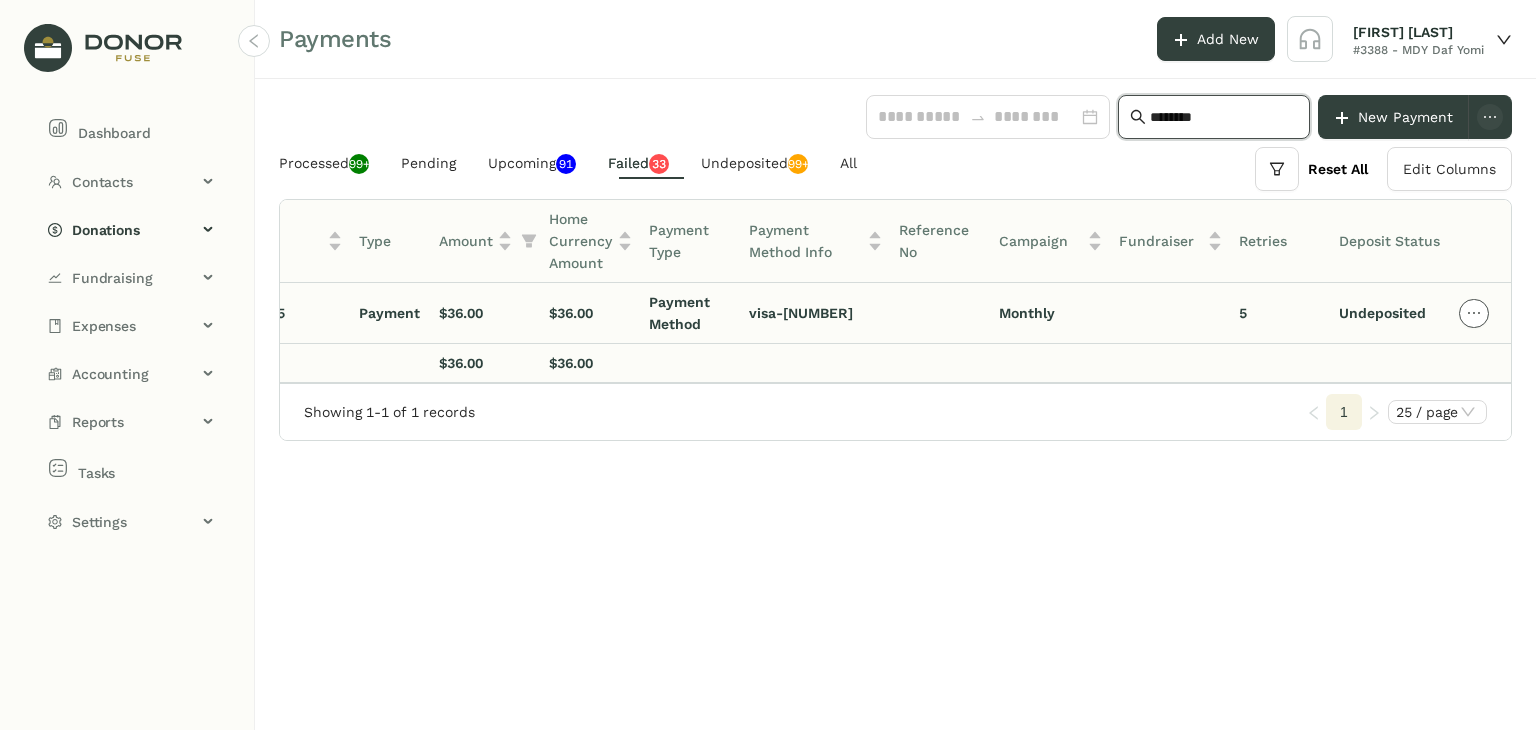 type on "********" 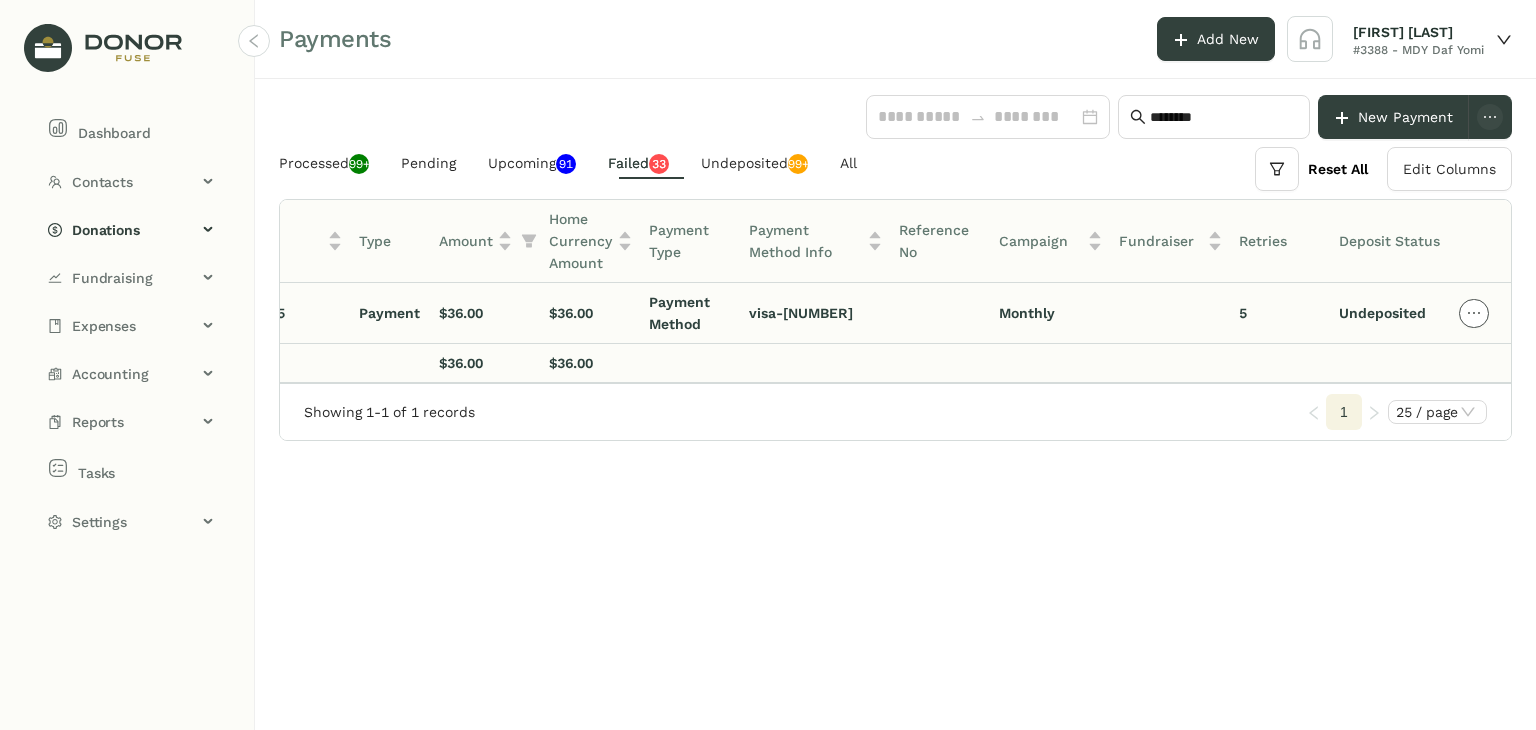 click at bounding box center (1474, 313) 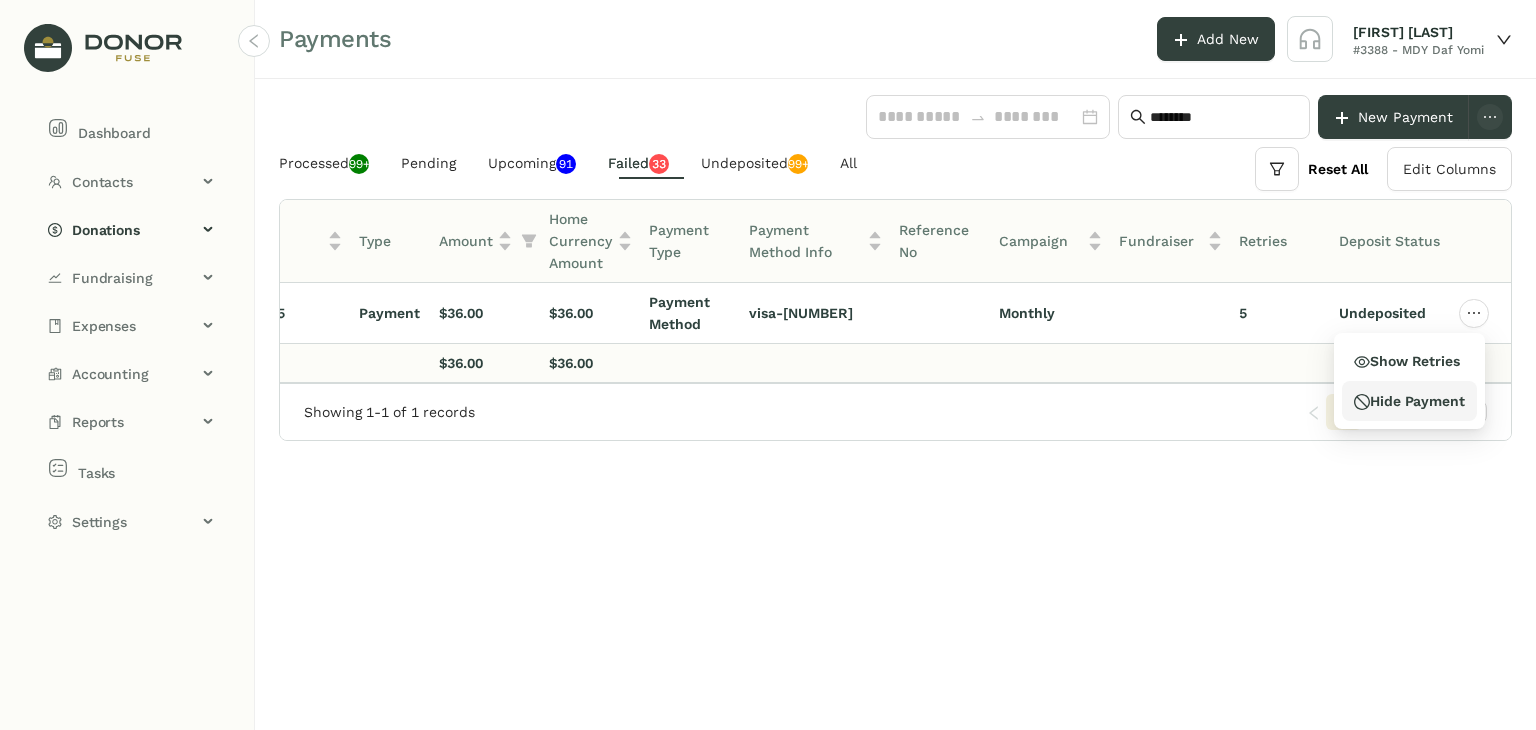 click on "Hide Payment" at bounding box center [1406, 361] 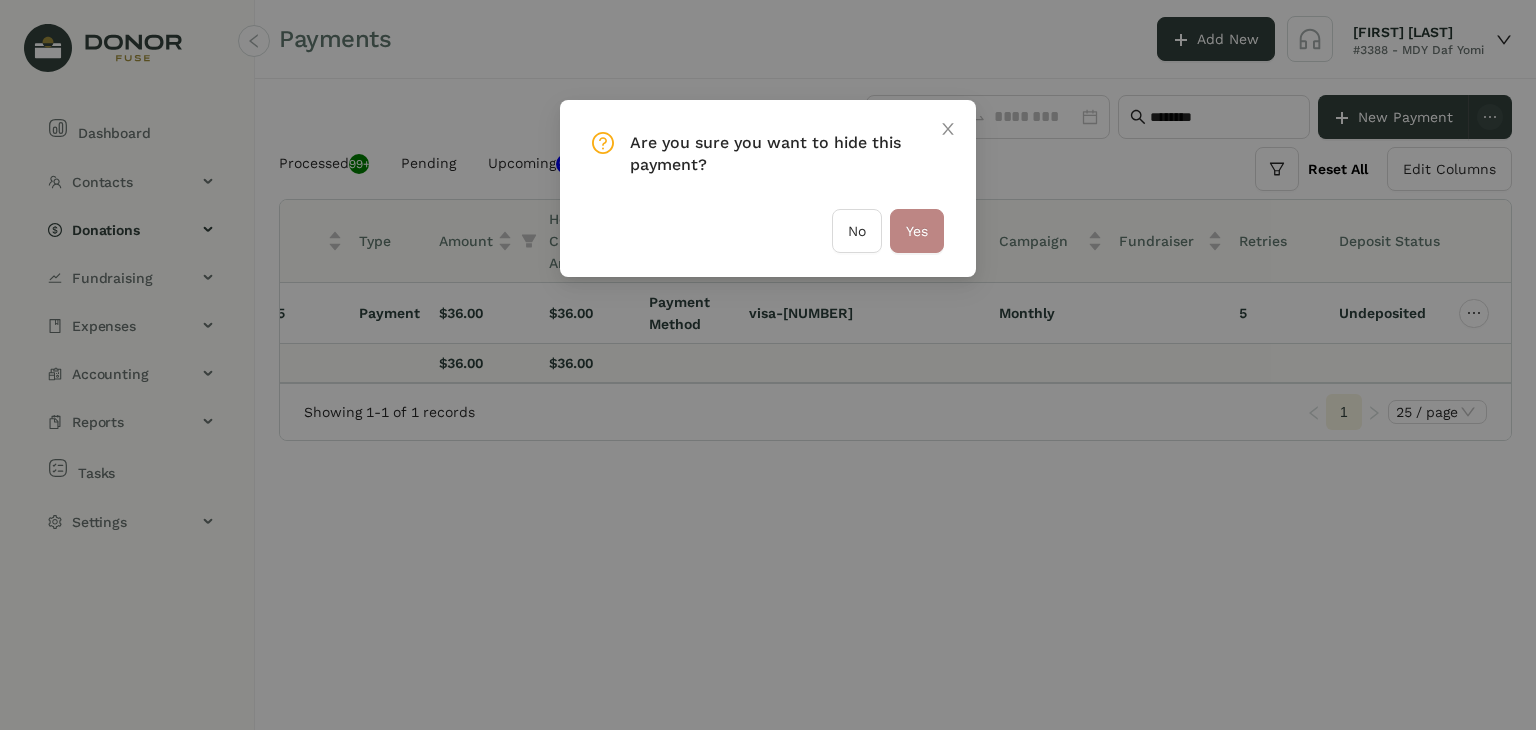 click on "Yes" at bounding box center [917, 231] 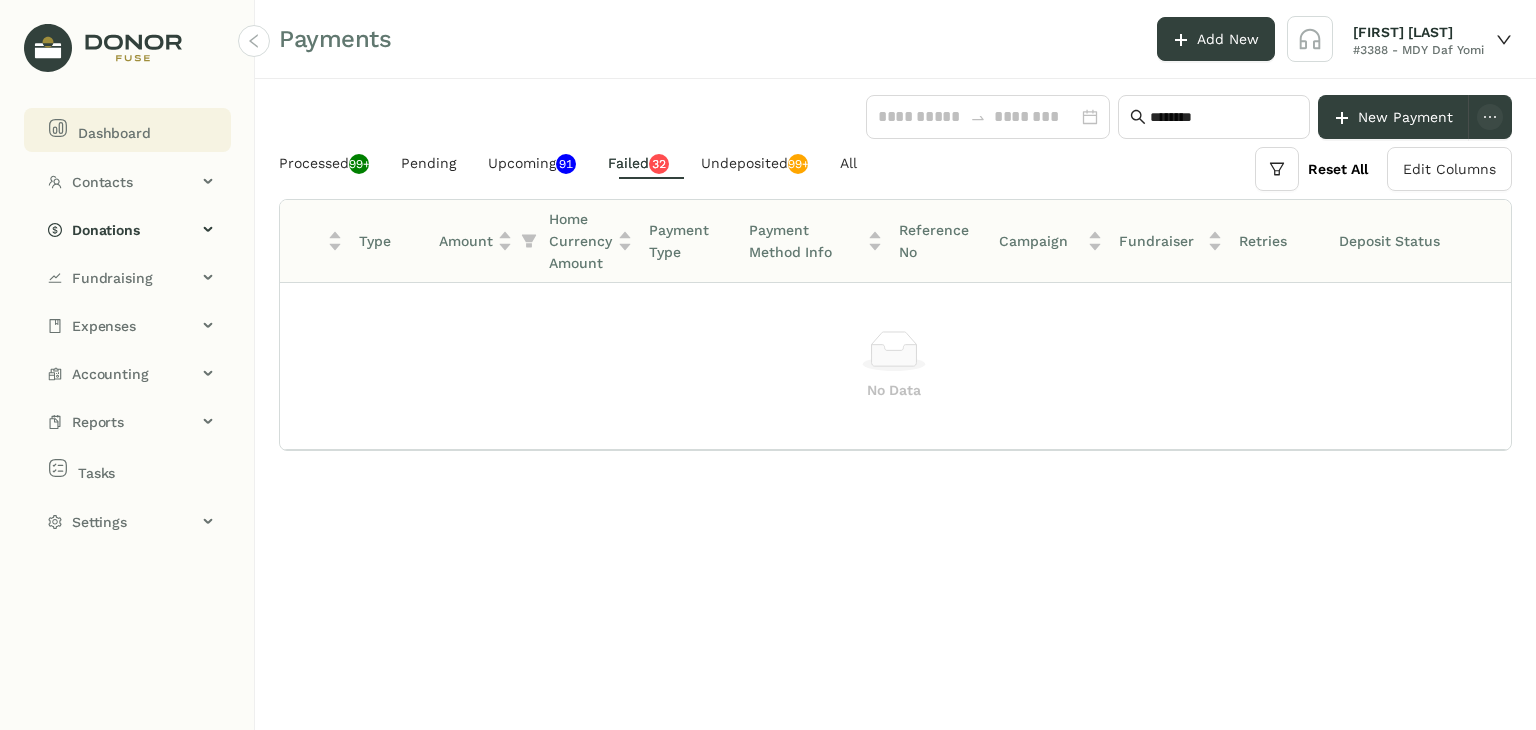 click on "Dashboard" at bounding box center [131, 130] 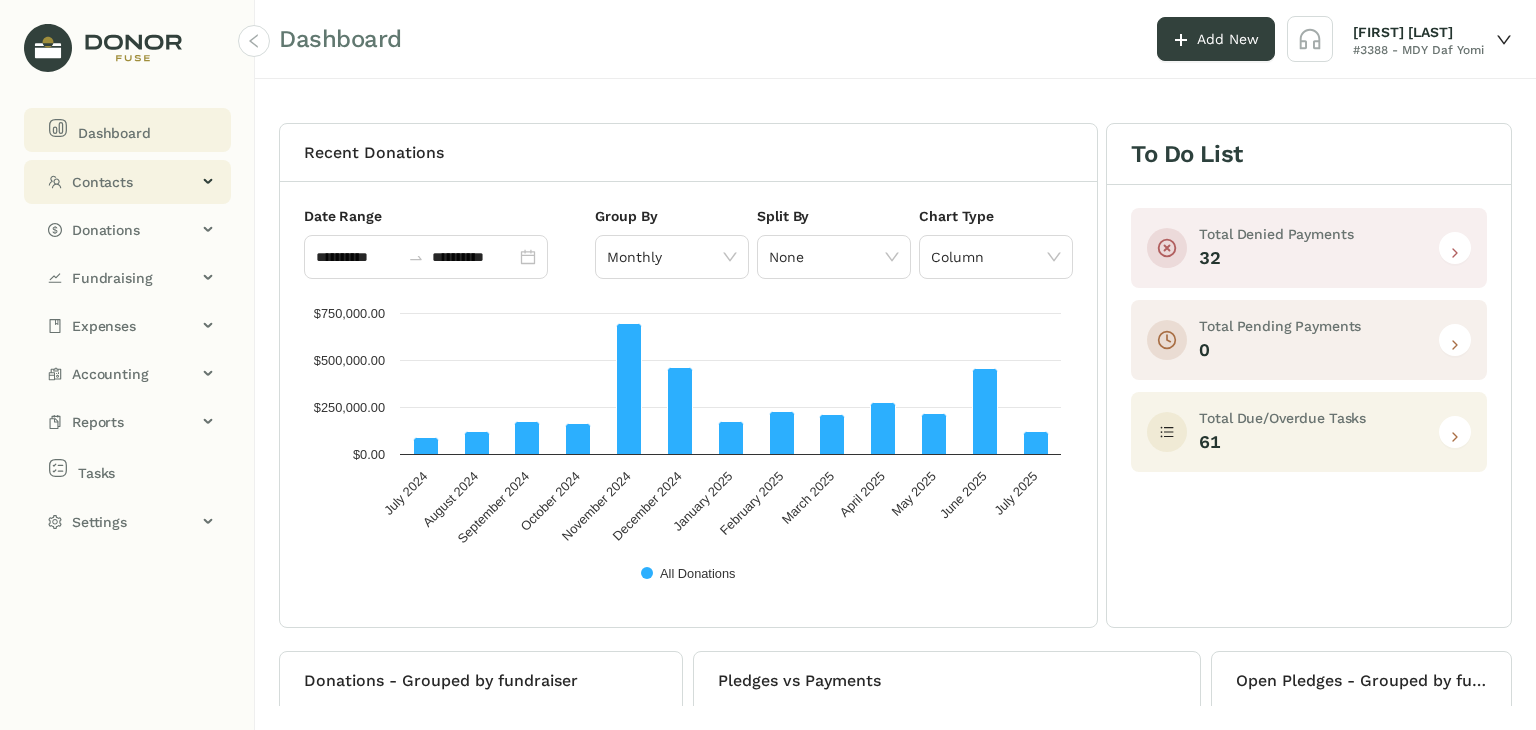 click on "Contacts" at bounding box center [134, 182] 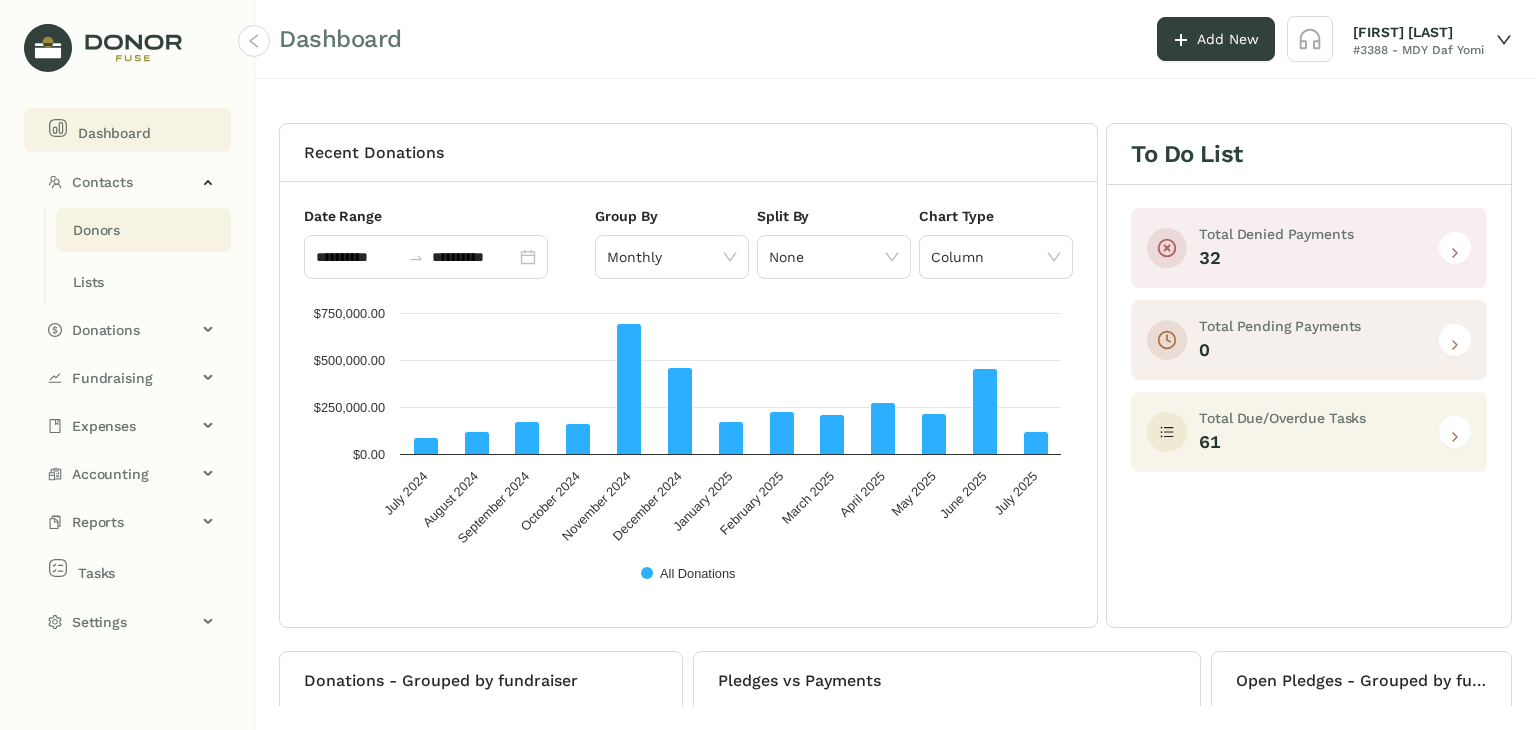 click on "Donors" at bounding box center [96, 230] 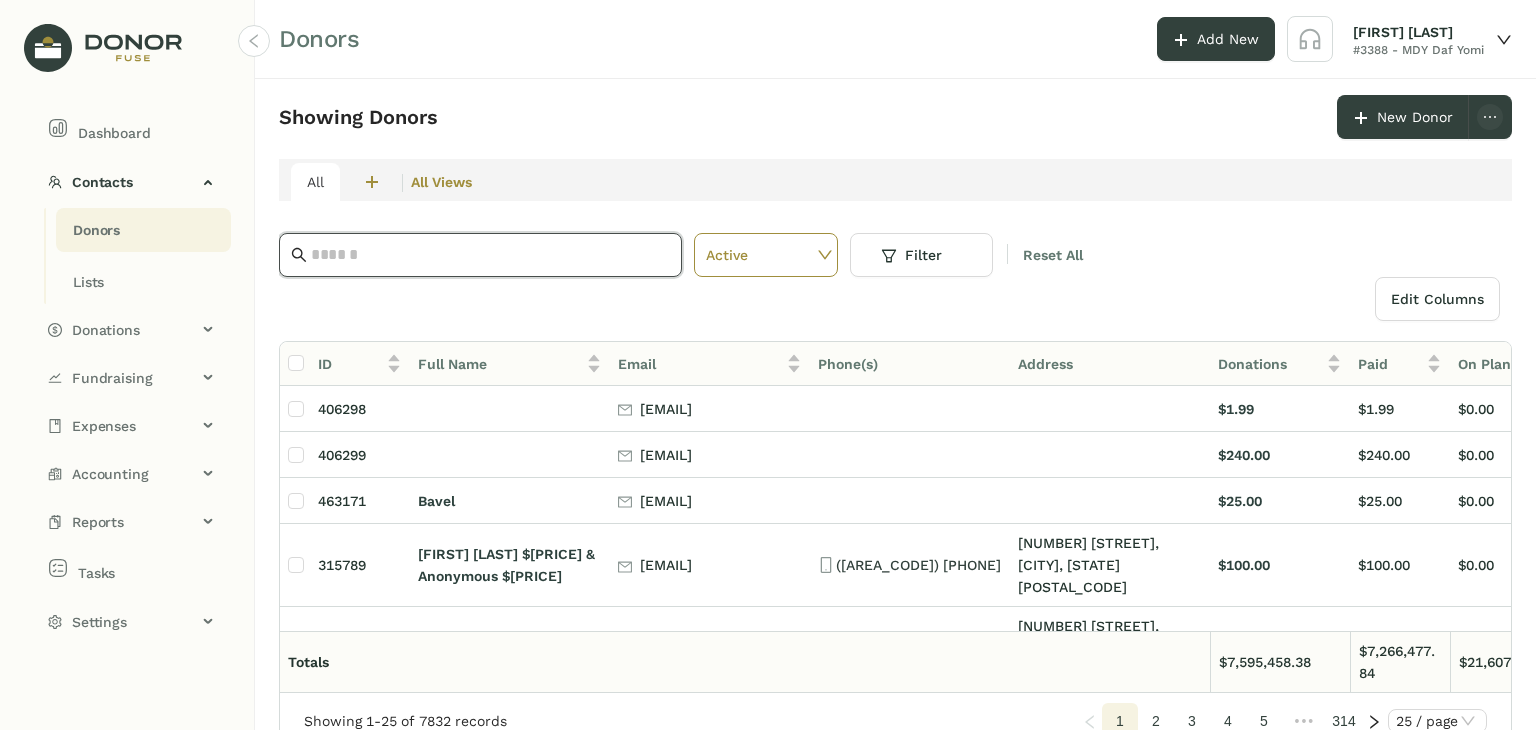 click at bounding box center [490, 255] 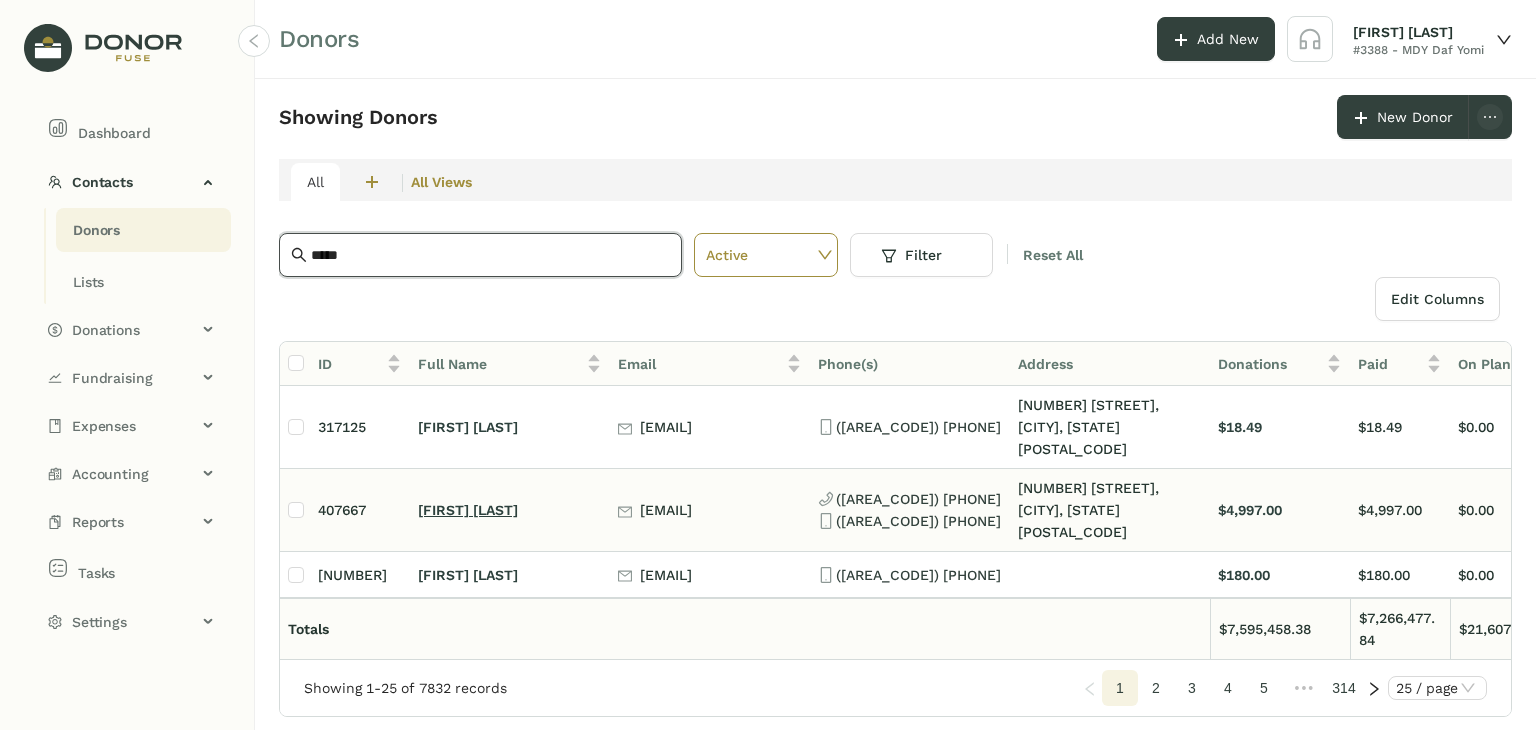 type on "*****" 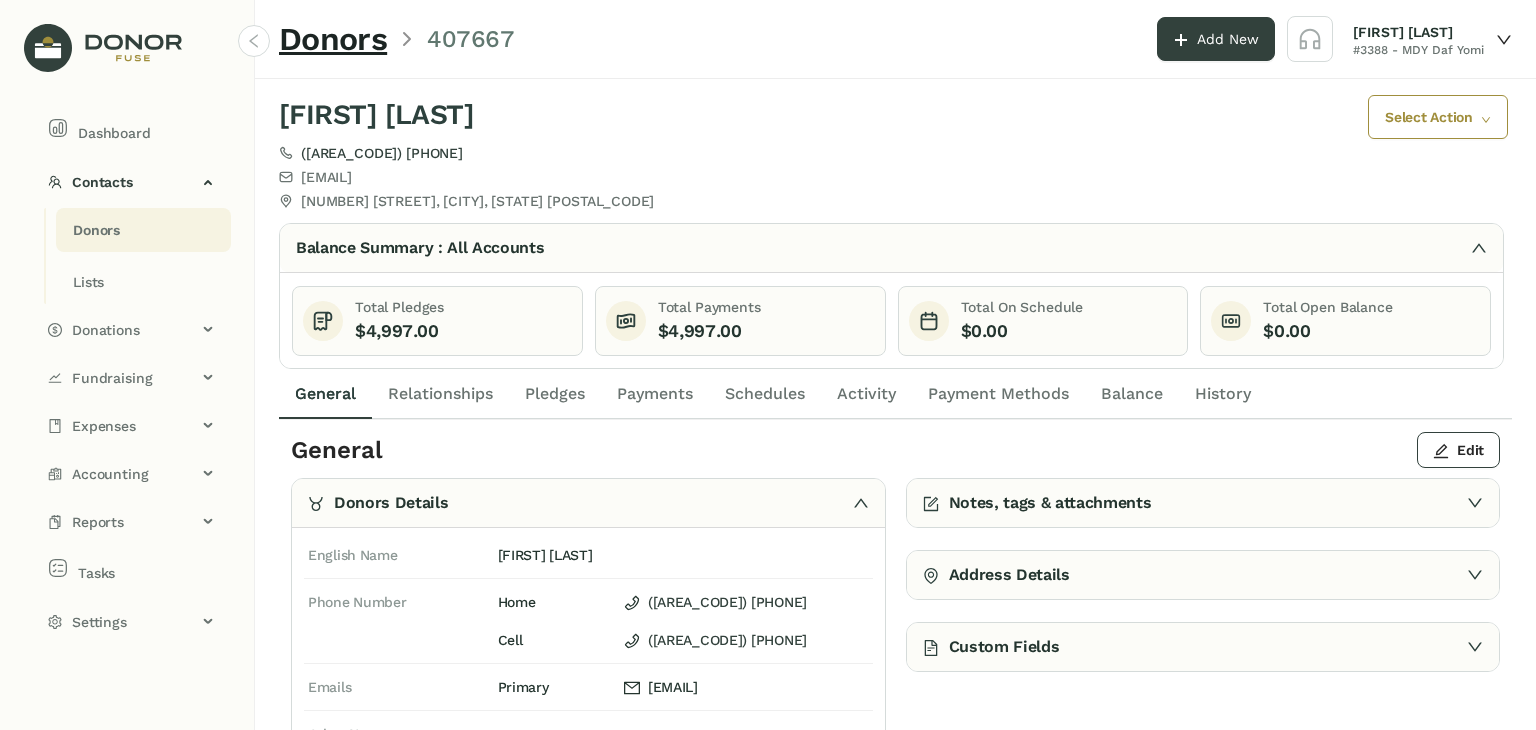 click on "Activity" at bounding box center [866, 394] 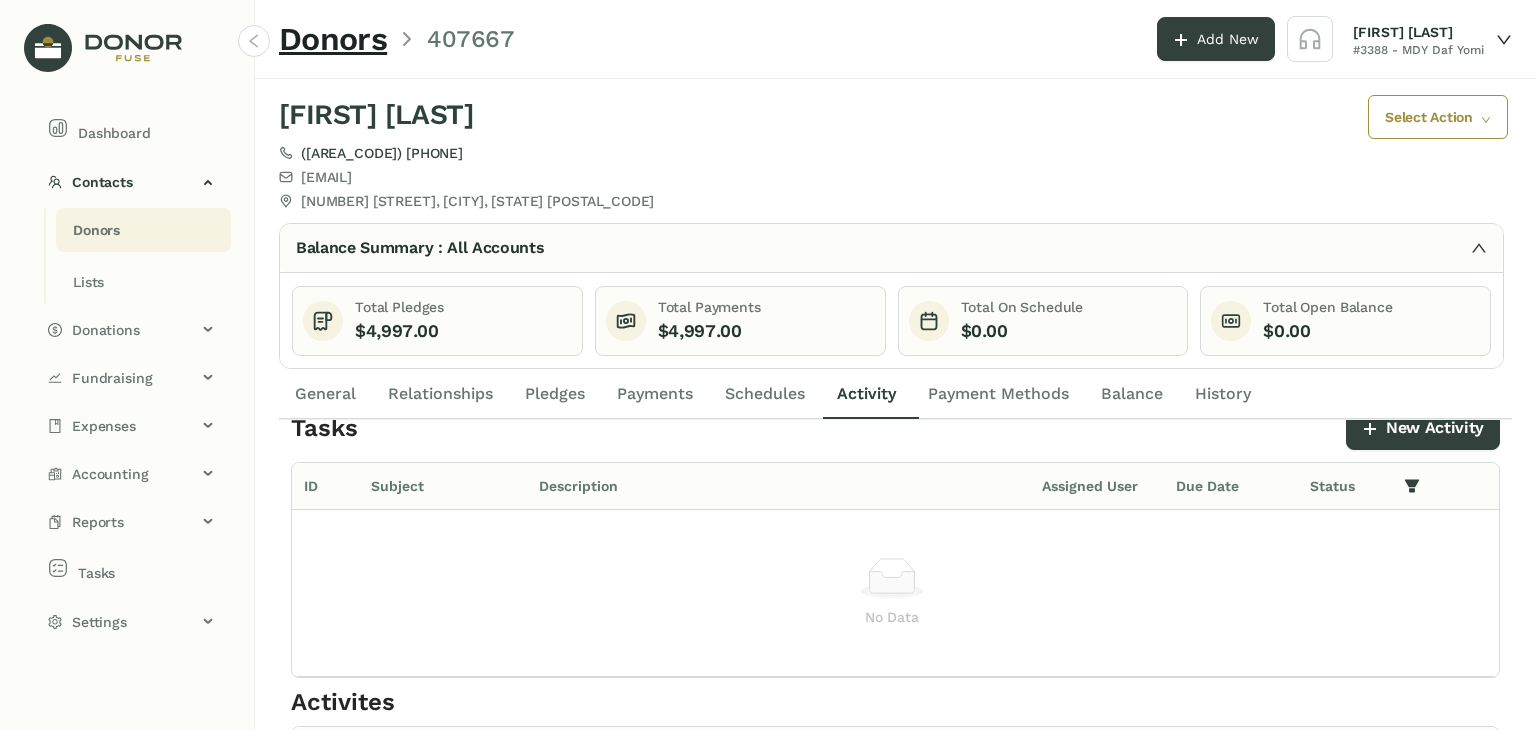 scroll, scrollTop: 0, scrollLeft: 0, axis: both 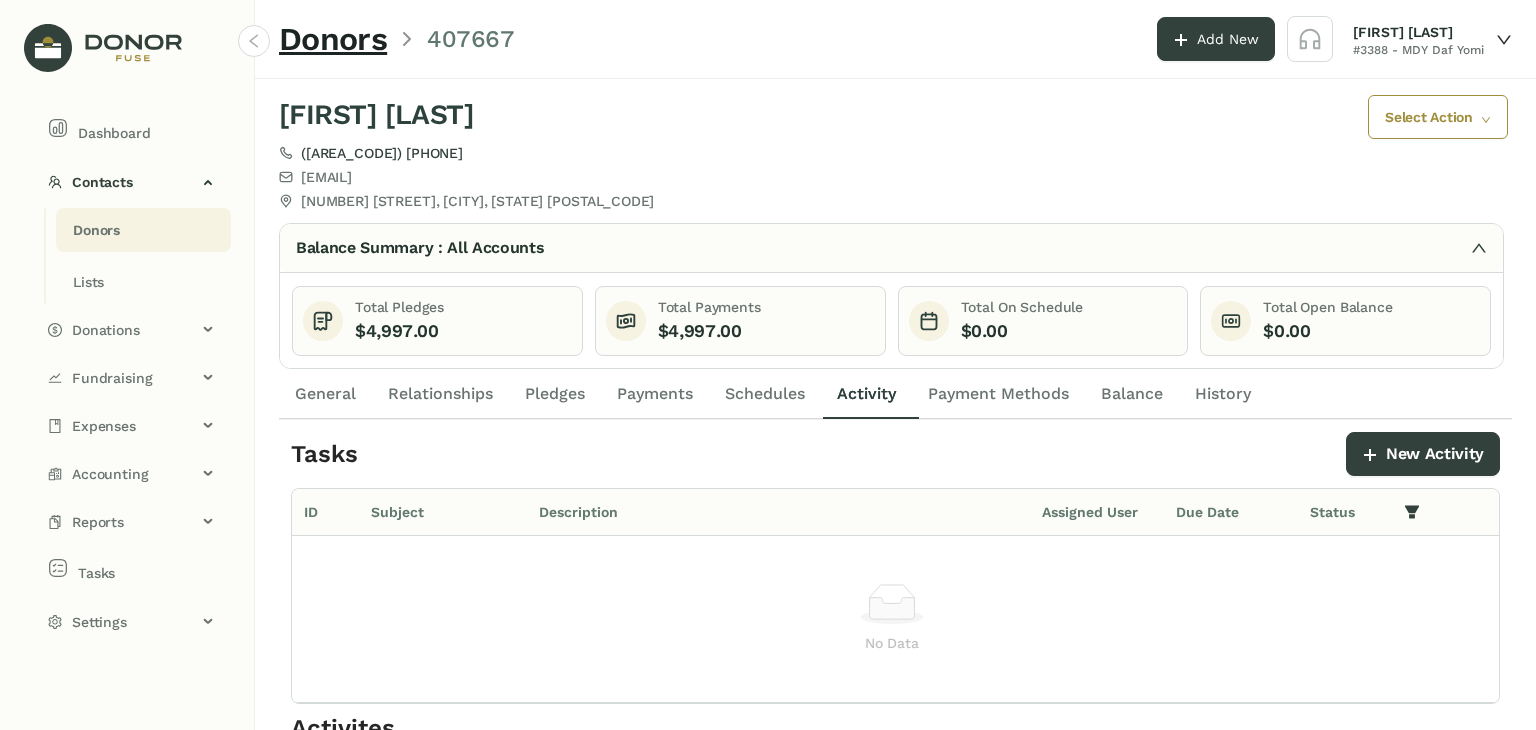 click on "Payments" at bounding box center (325, 394) 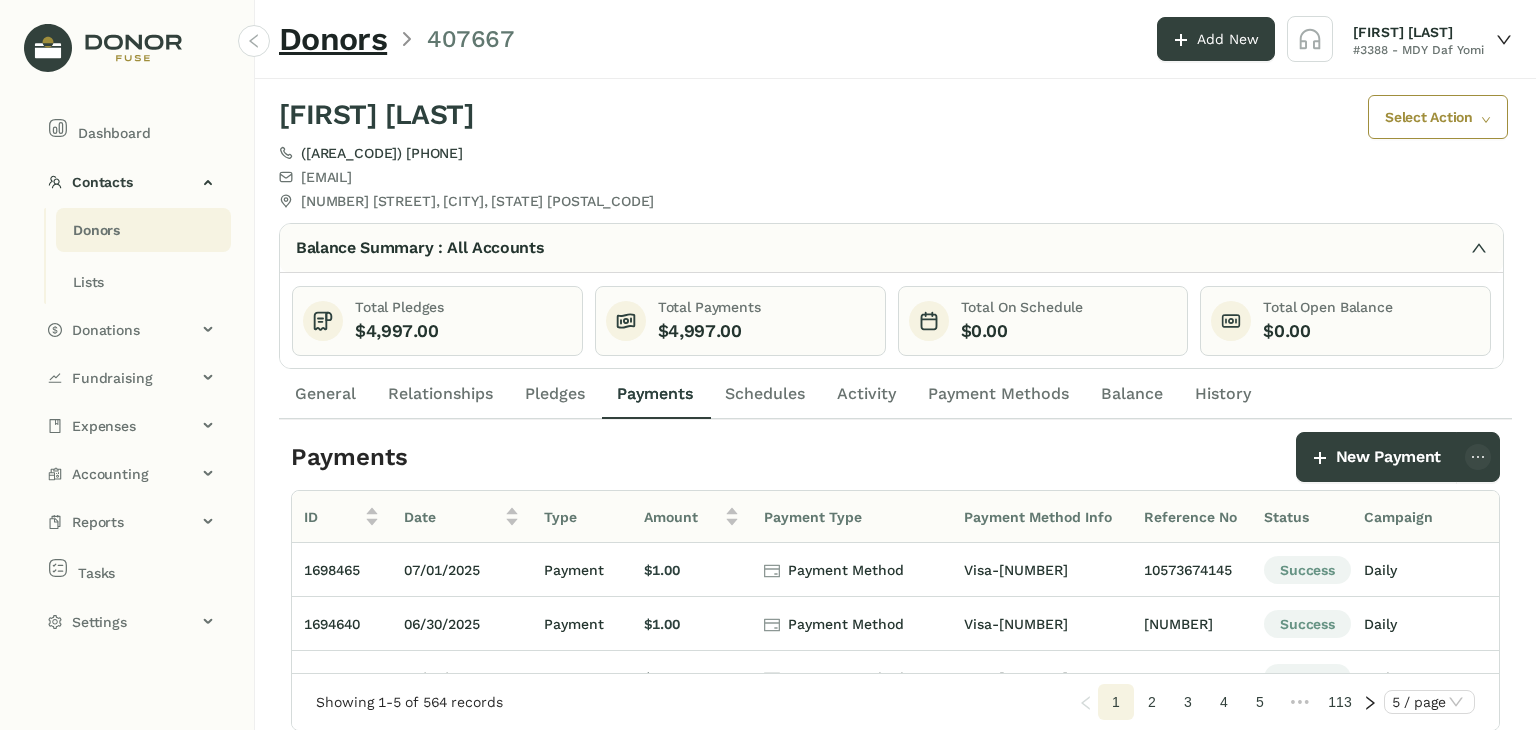 click on "Schedules" at bounding box center [325, 394] 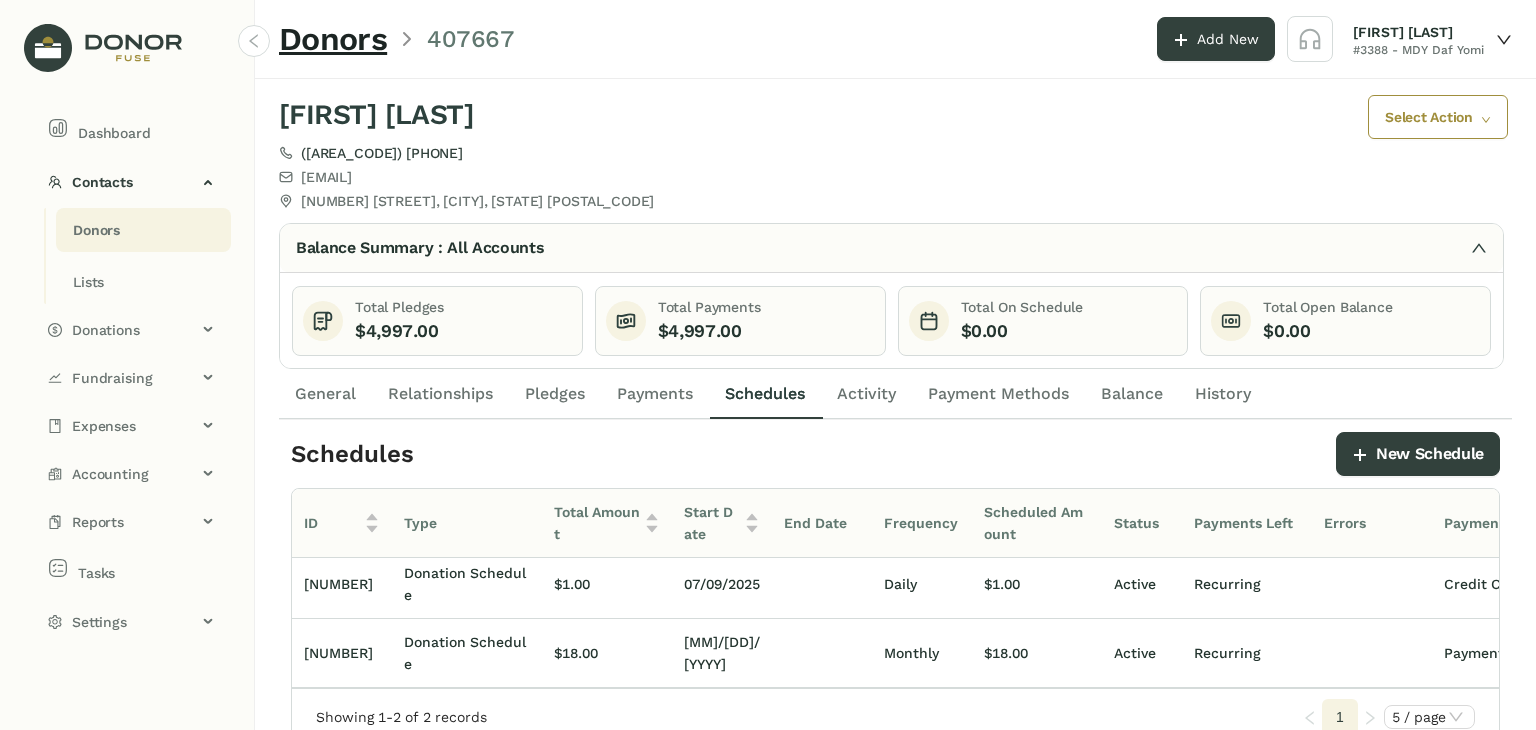 scroll, scrollTop: 0, scrollLeft: 0, axis: both 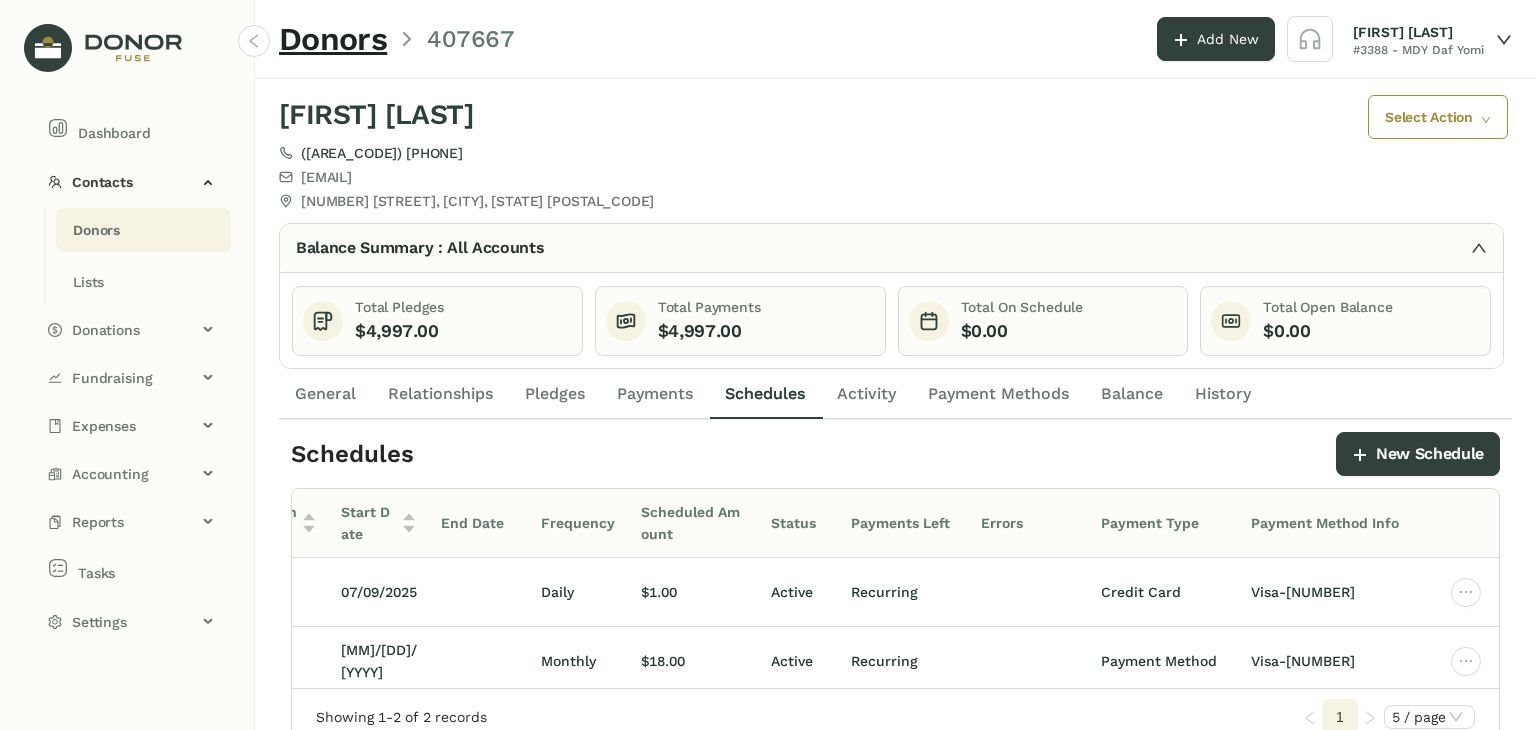 click on "Payments" at bounding box center (325, 394) 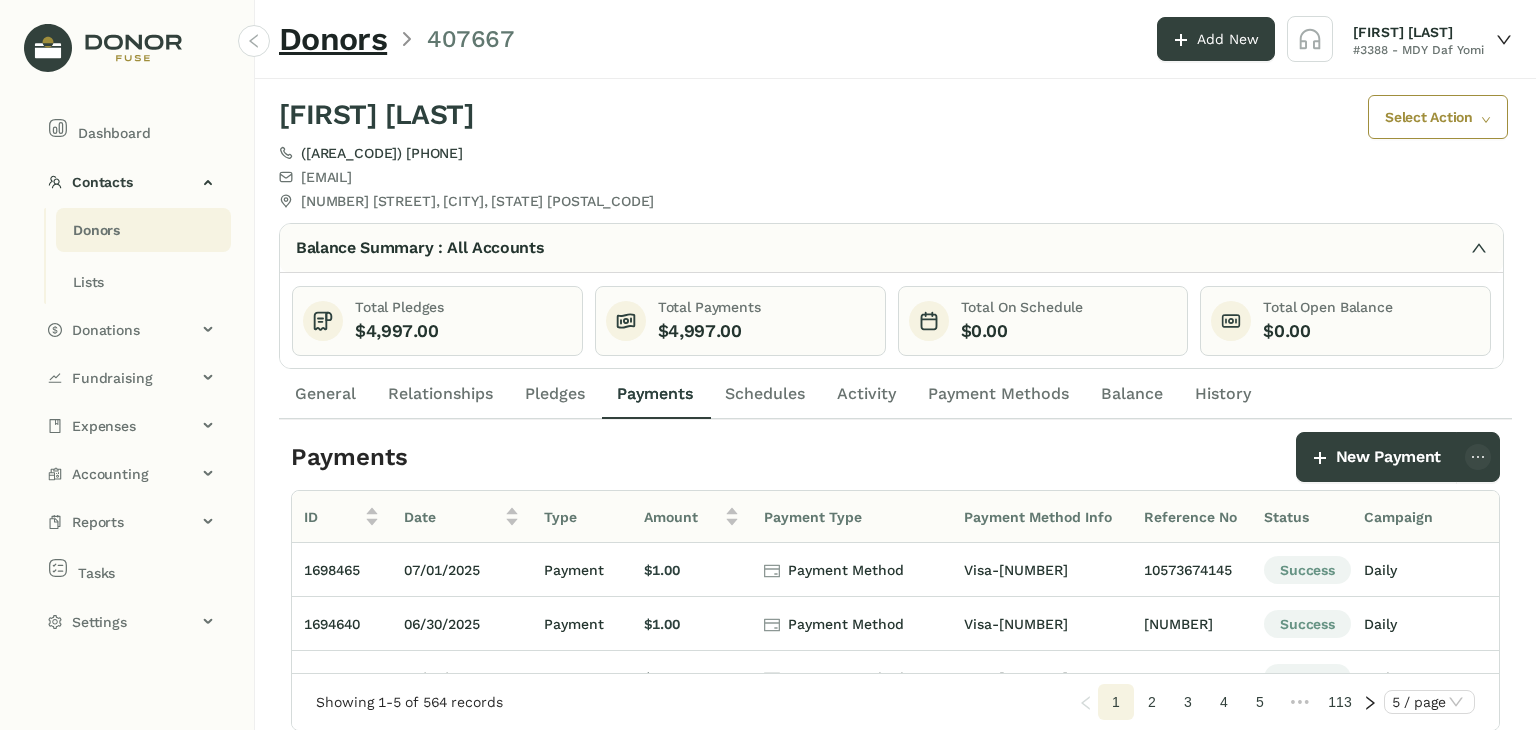 click on "Schedules" at bounding box center (325, 394) 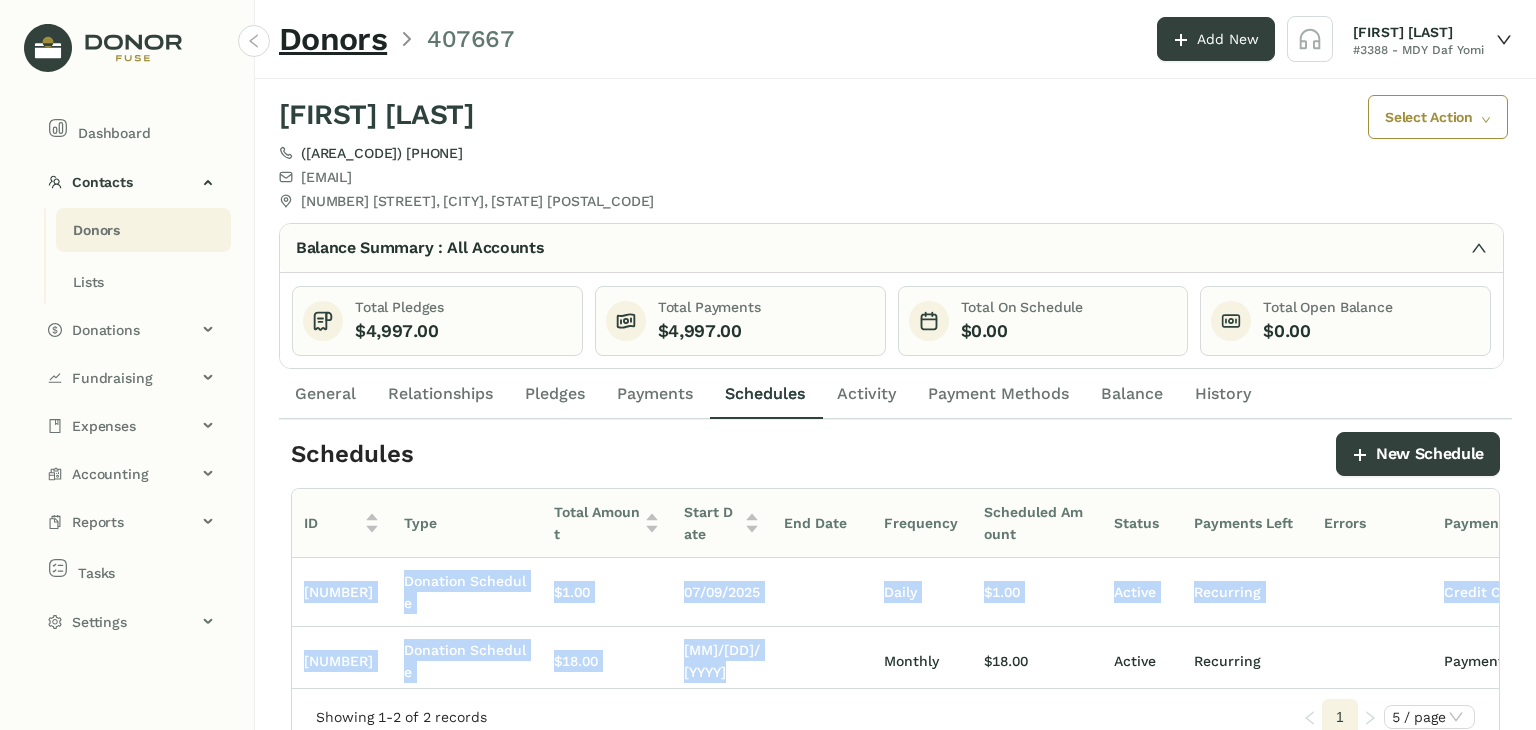 scroll, scrollTop: 17, scrollLeft: 0, axis: vertical 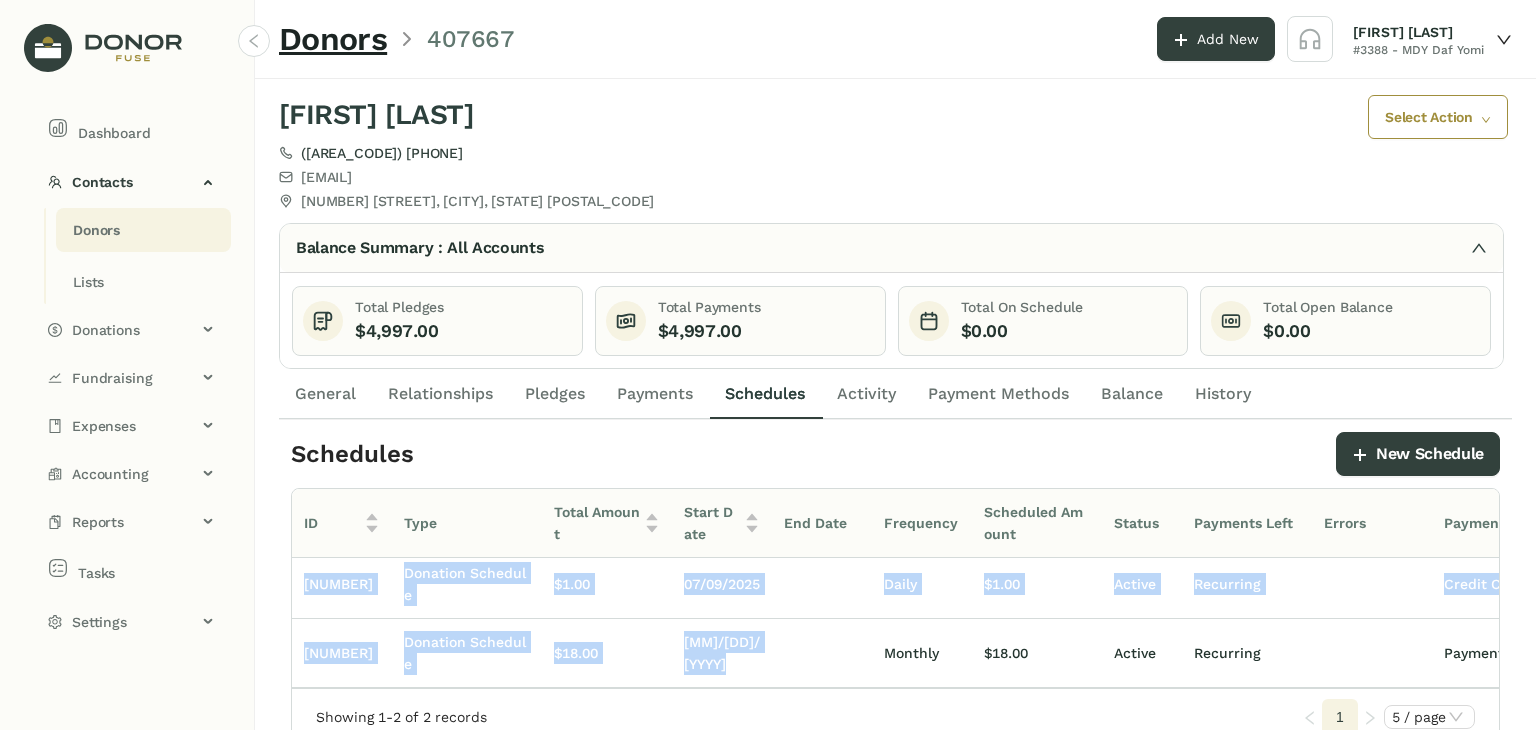 drag, startPoint x: 842, startPoint y: 675, endPoint x: 1048, endPoint y: 681, distance: 206.08736 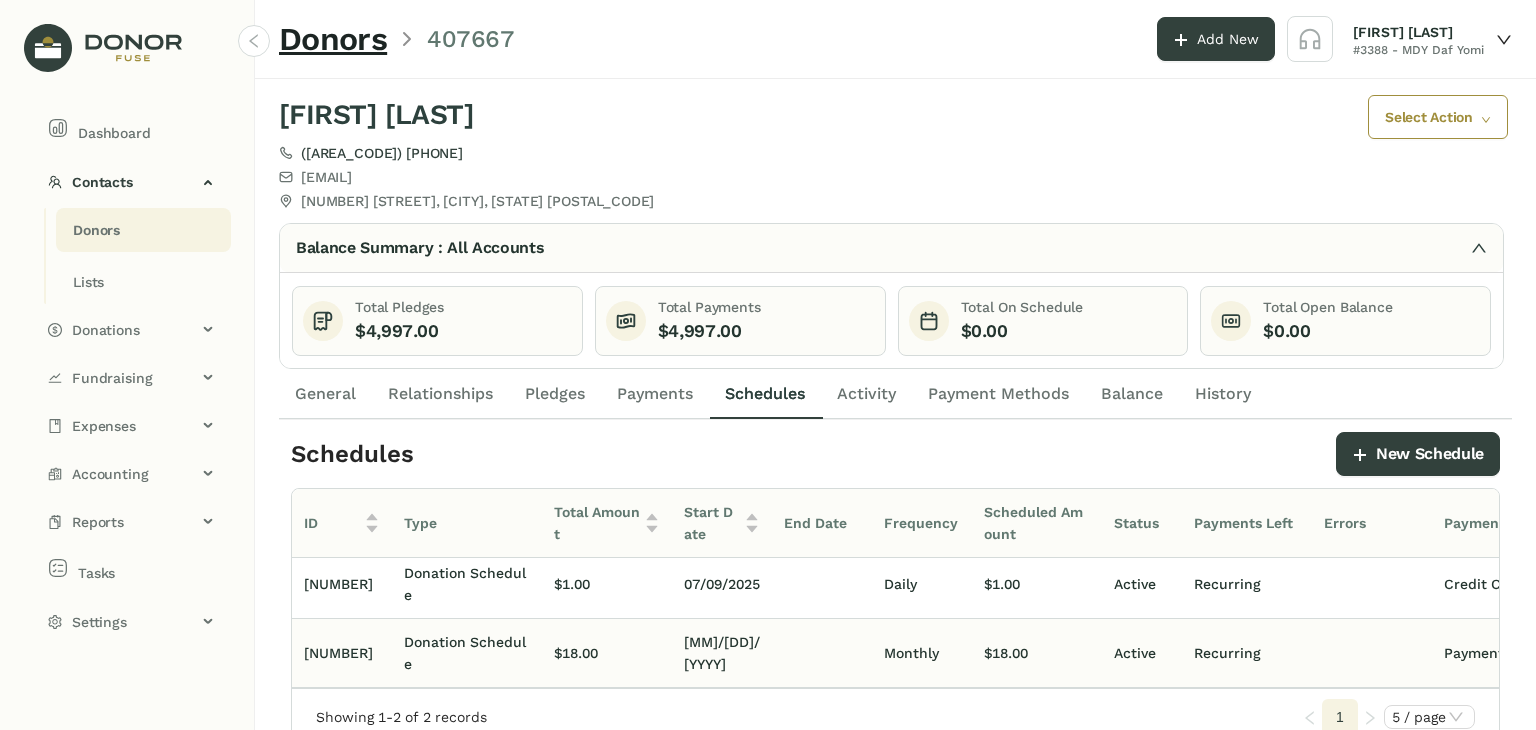 click on "$18.00" at bounding box center (1037, 584) 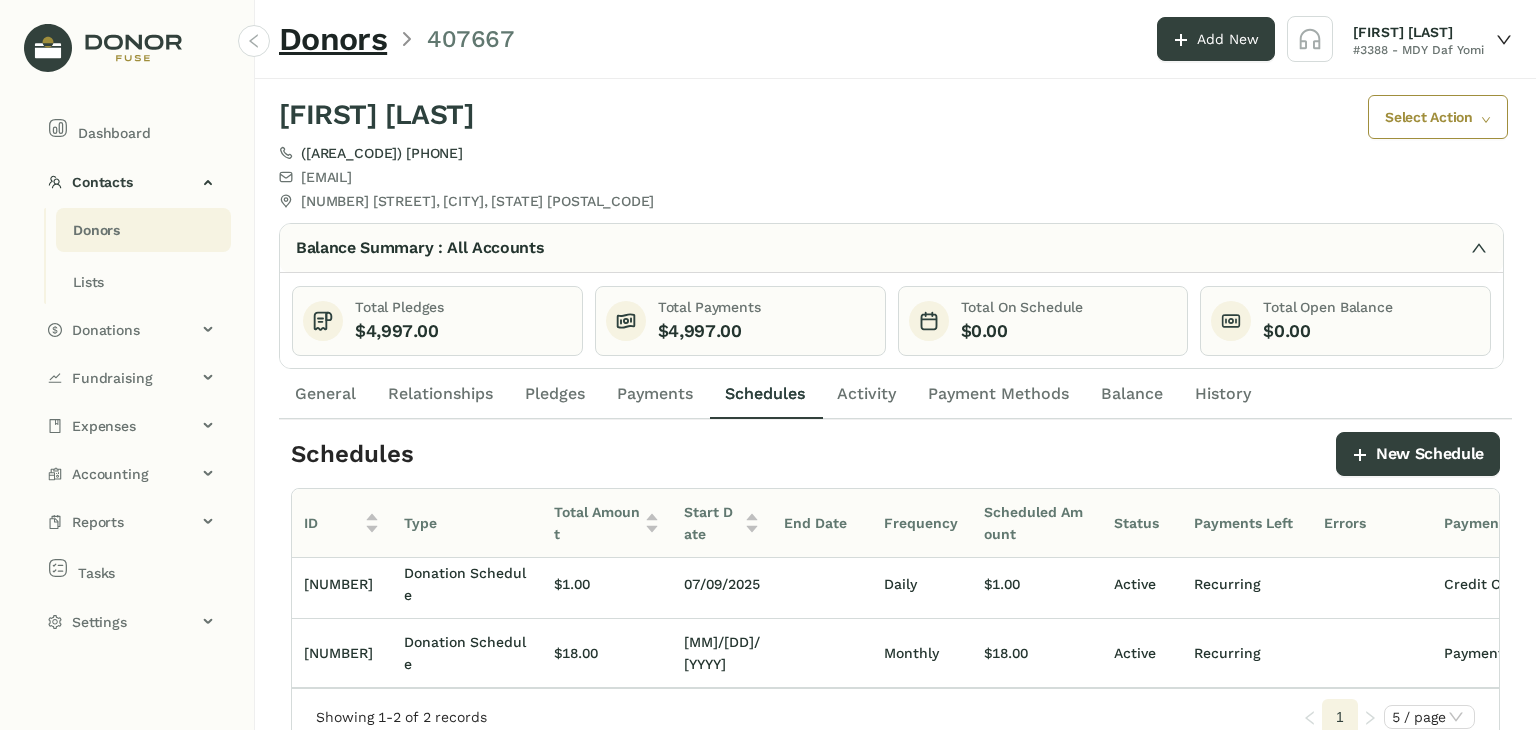 scroll, scrollTop: 17, scrollLeft: 332, axis: both 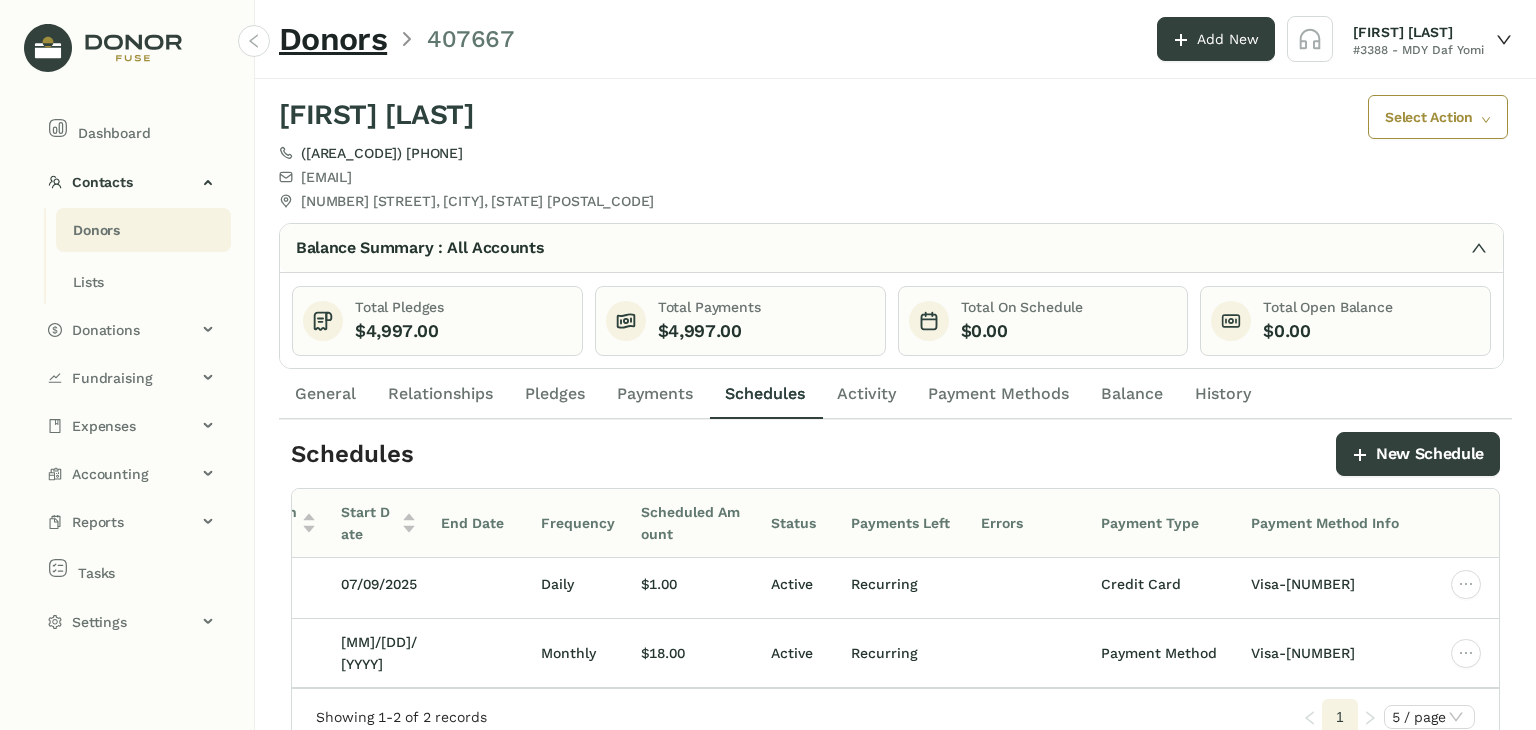 click on "Payment Methods" at bounding box center (998, 394) 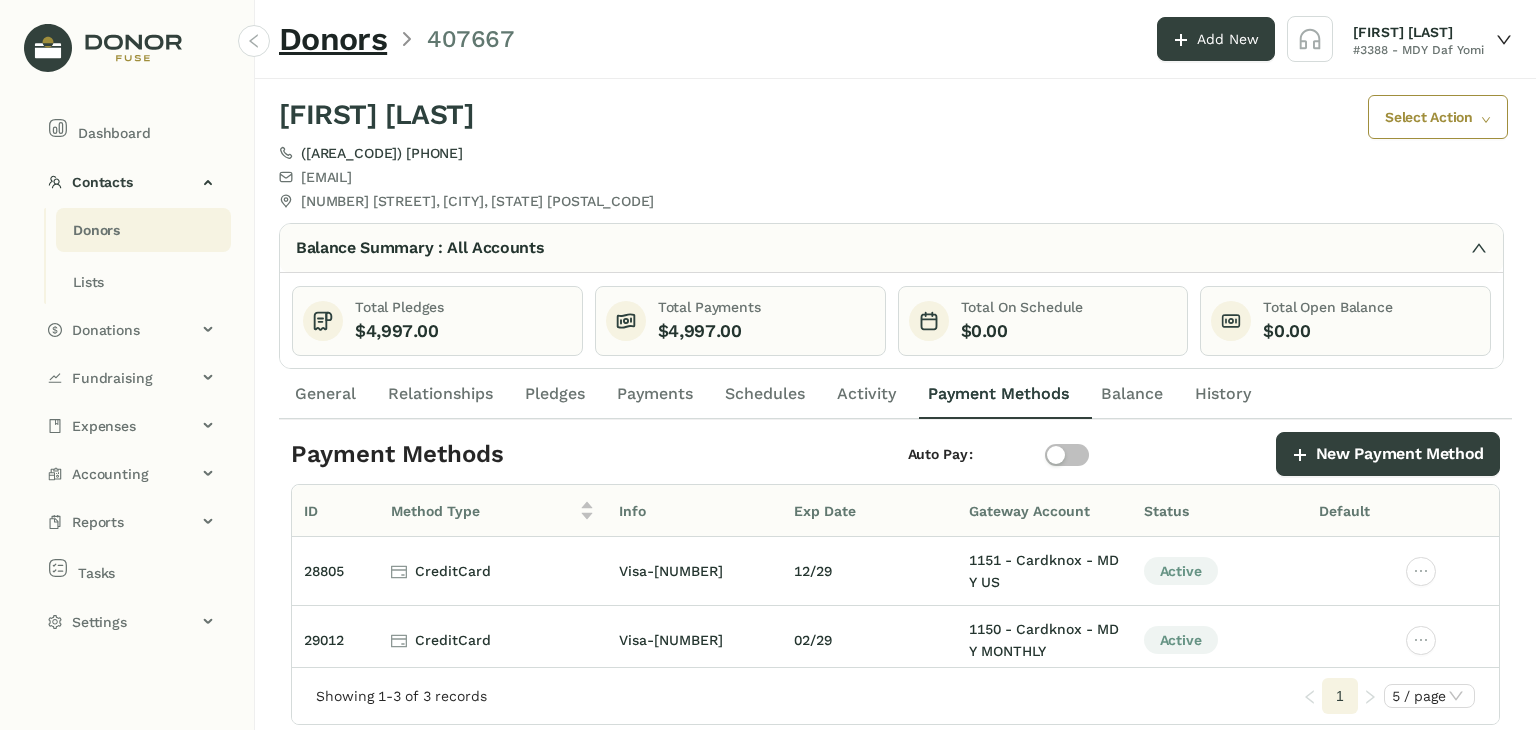 drag, startPoint x: 1500, startPoint y: 546, endPoint x: 1503, endPoint y: 625, distance: 79.05694 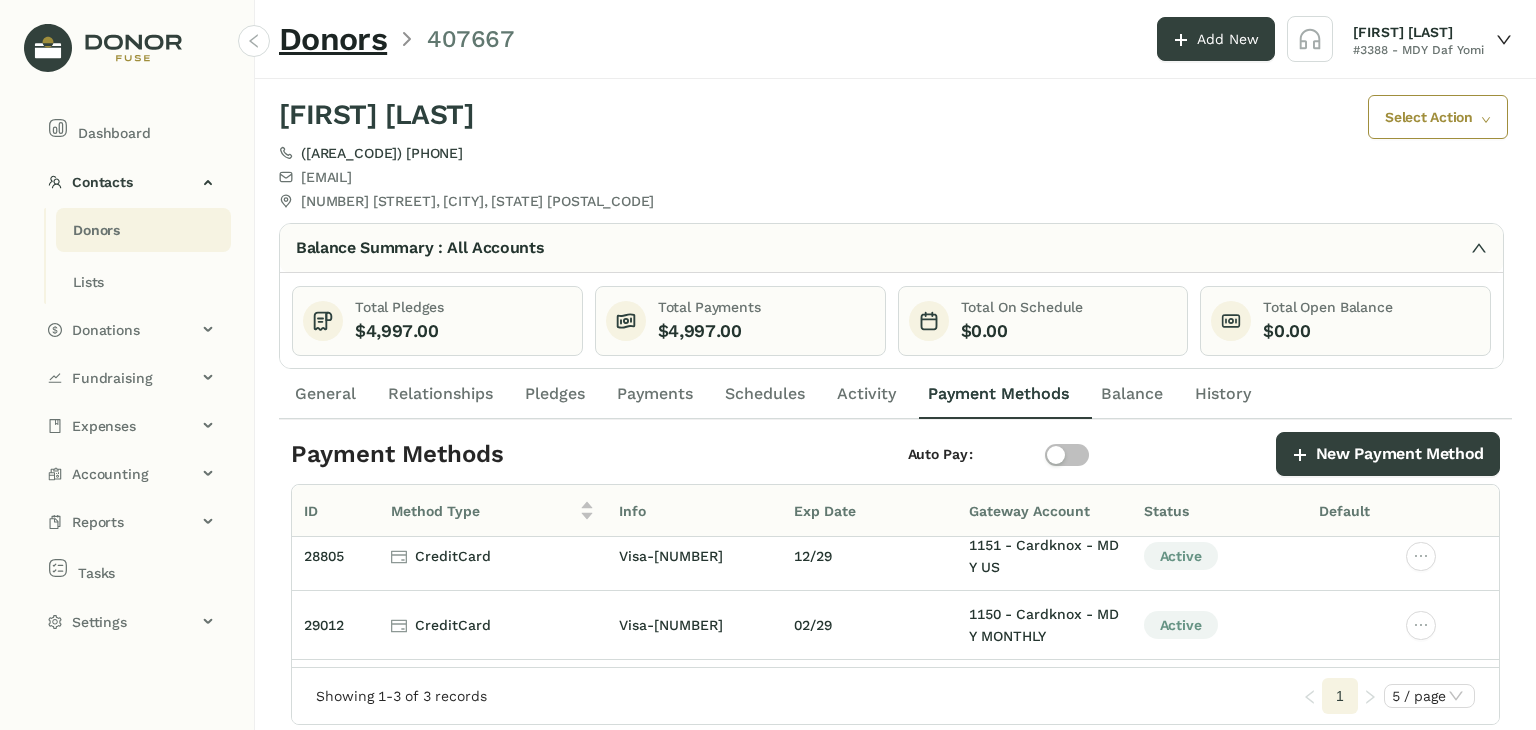 scroll, scrollTop: 0, scrollLeft: 0, axis: both 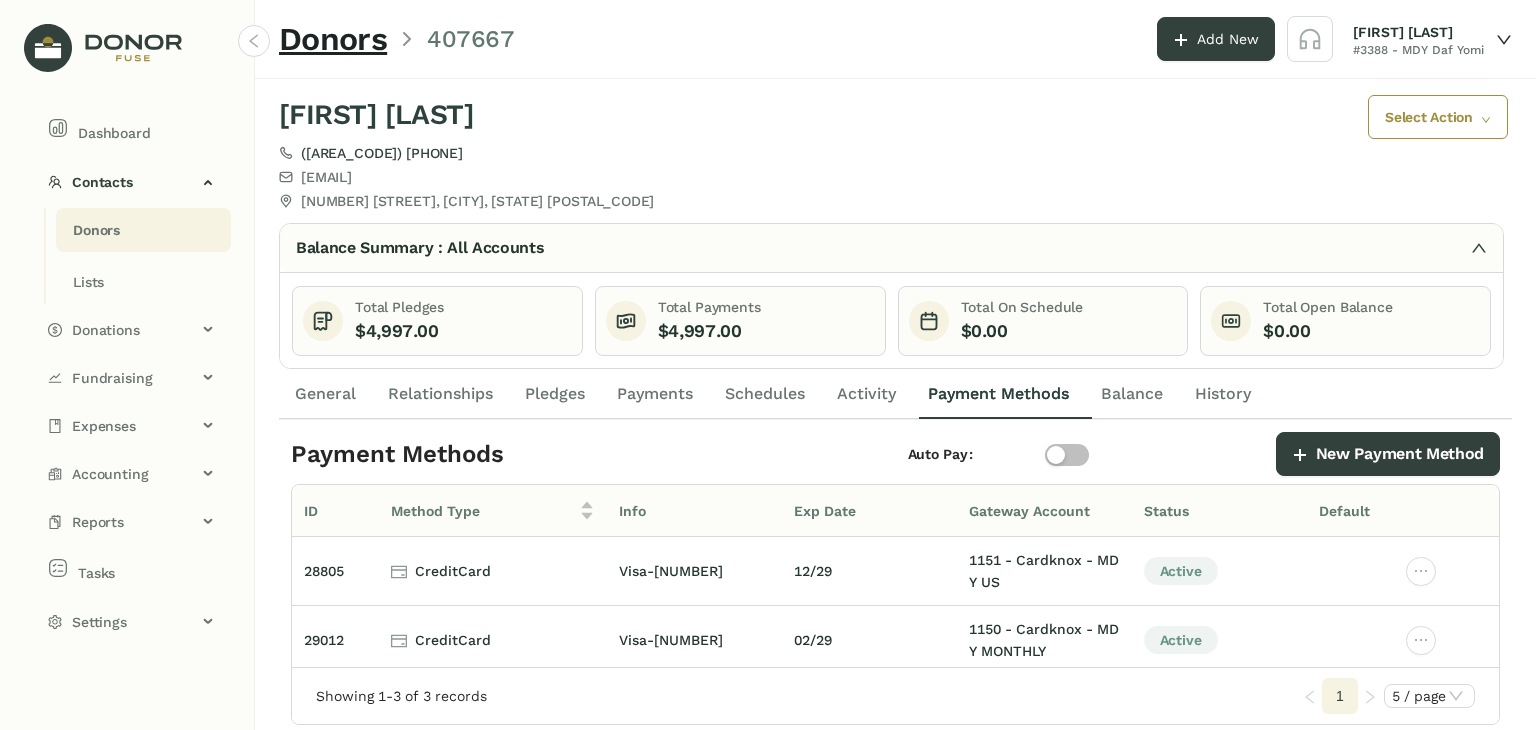 click on "Schedules" at bounding box center [325, 394] 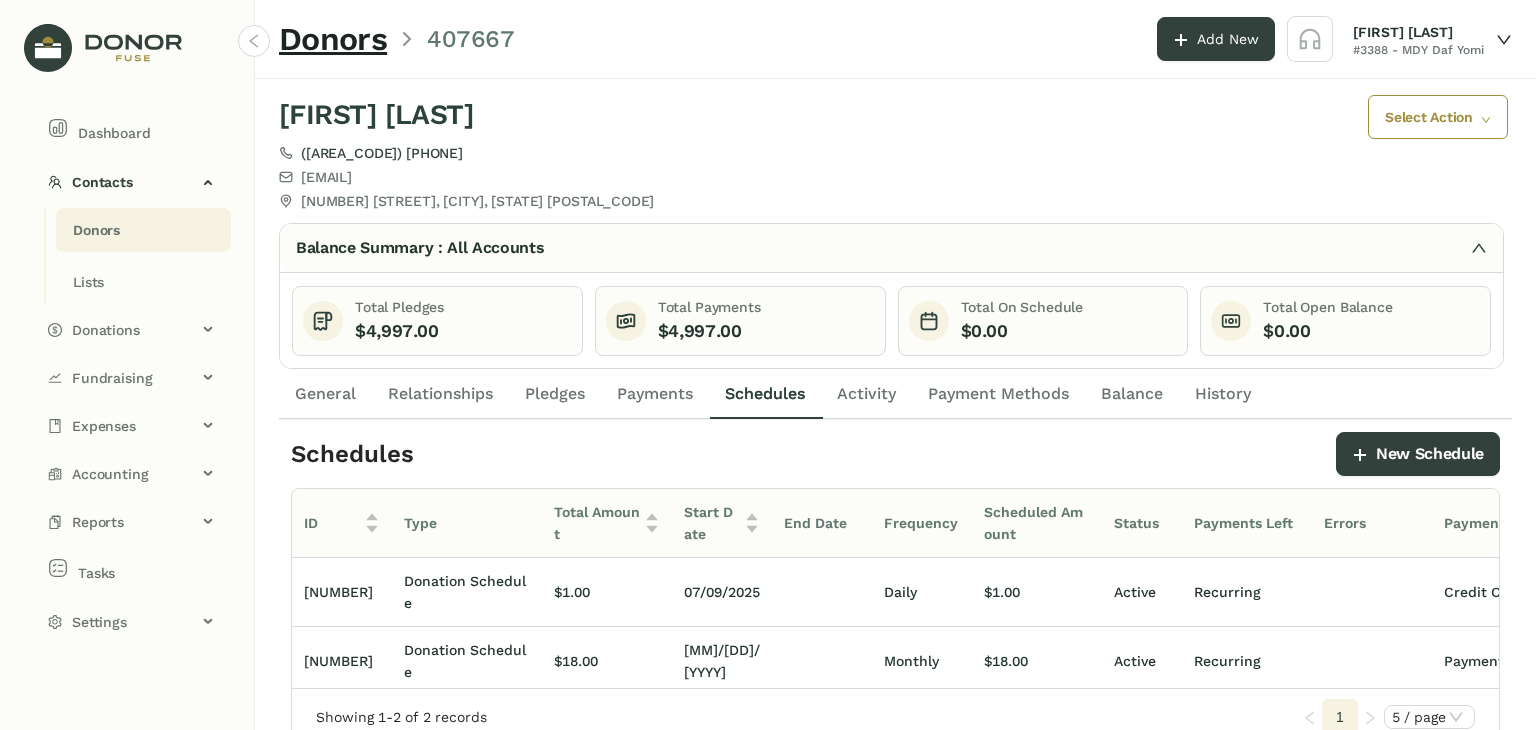 scroll, scrollTop: 0, scrollLeft: 180, axis: horizontal 